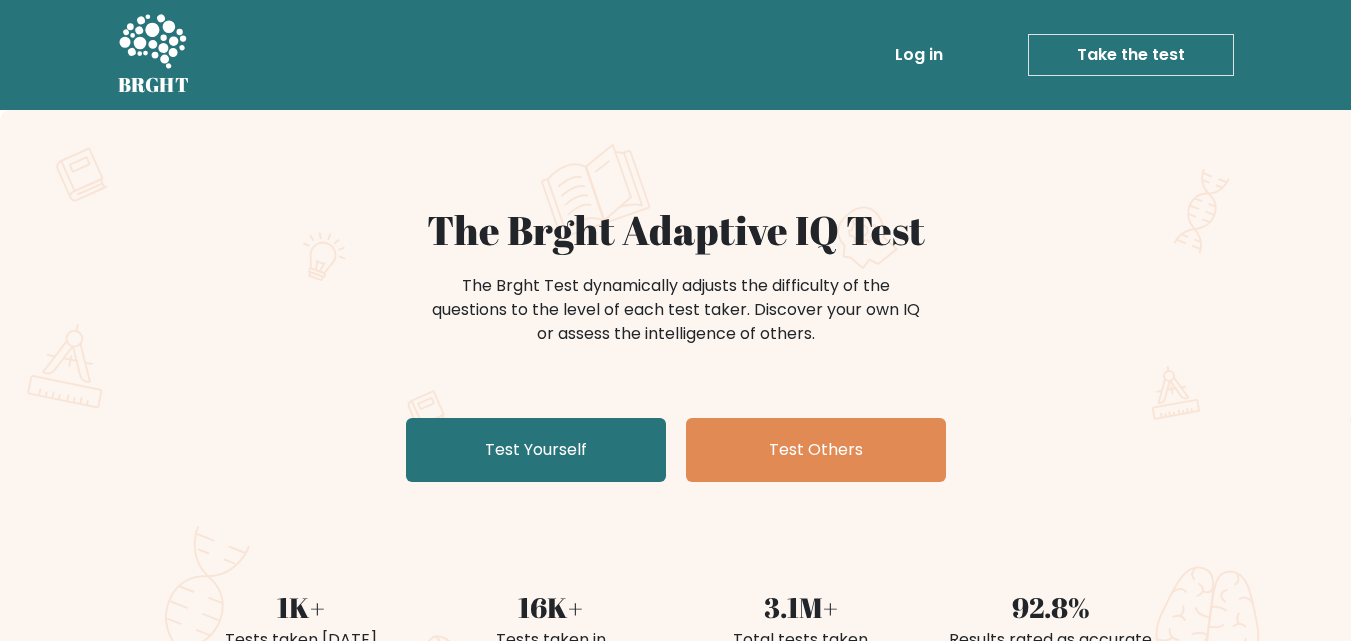 scroll, scrollTop: 0, scrollLeft: 0, axis: both 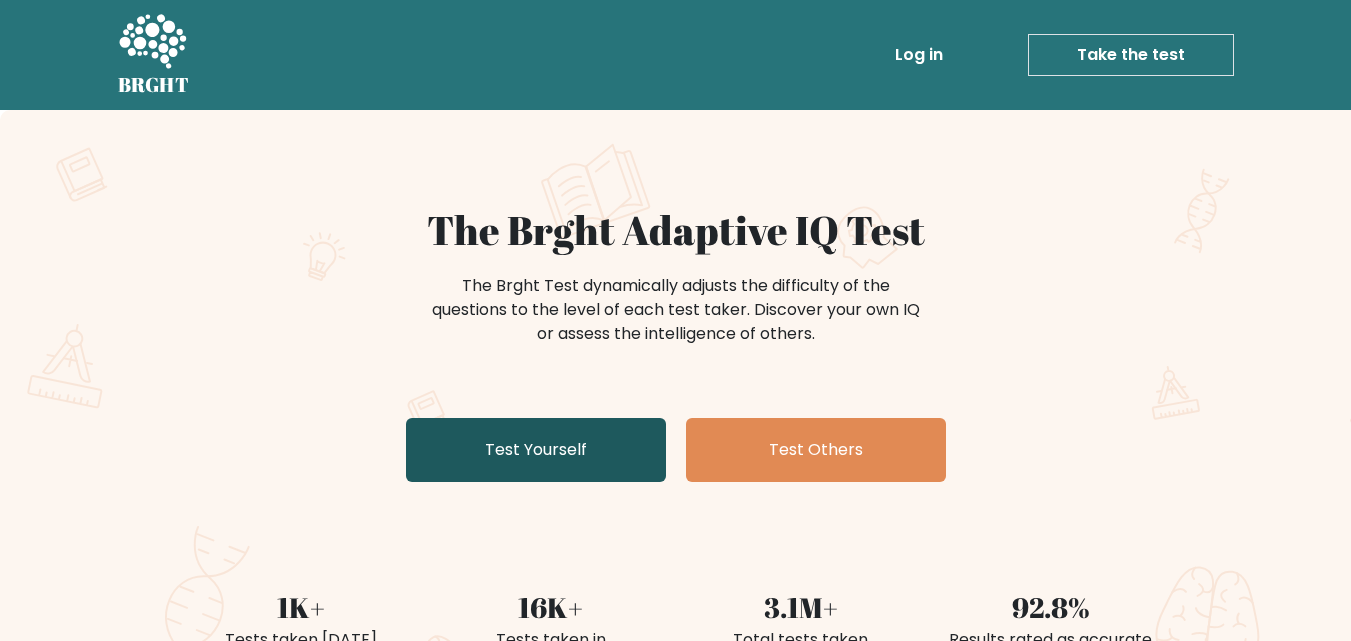 click on "Test Yourself" at bounding box center (536, 450) 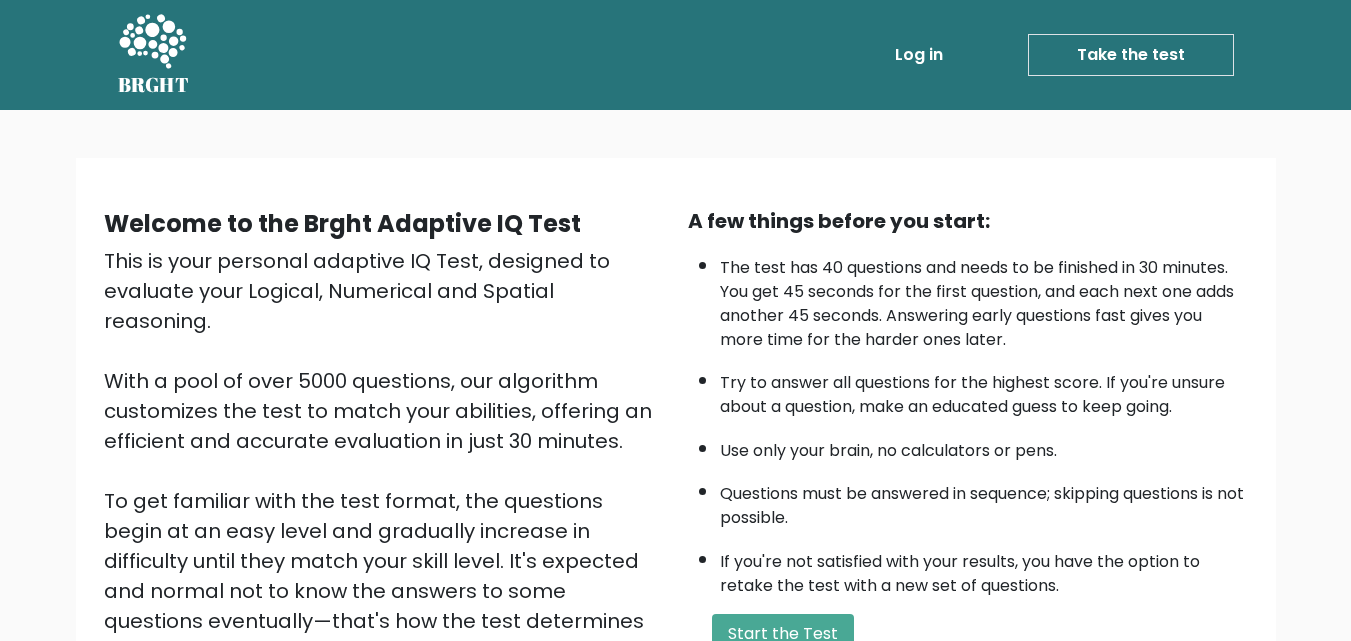 scroll, scrollTop: 0, scrollLeft: 0, axis: both 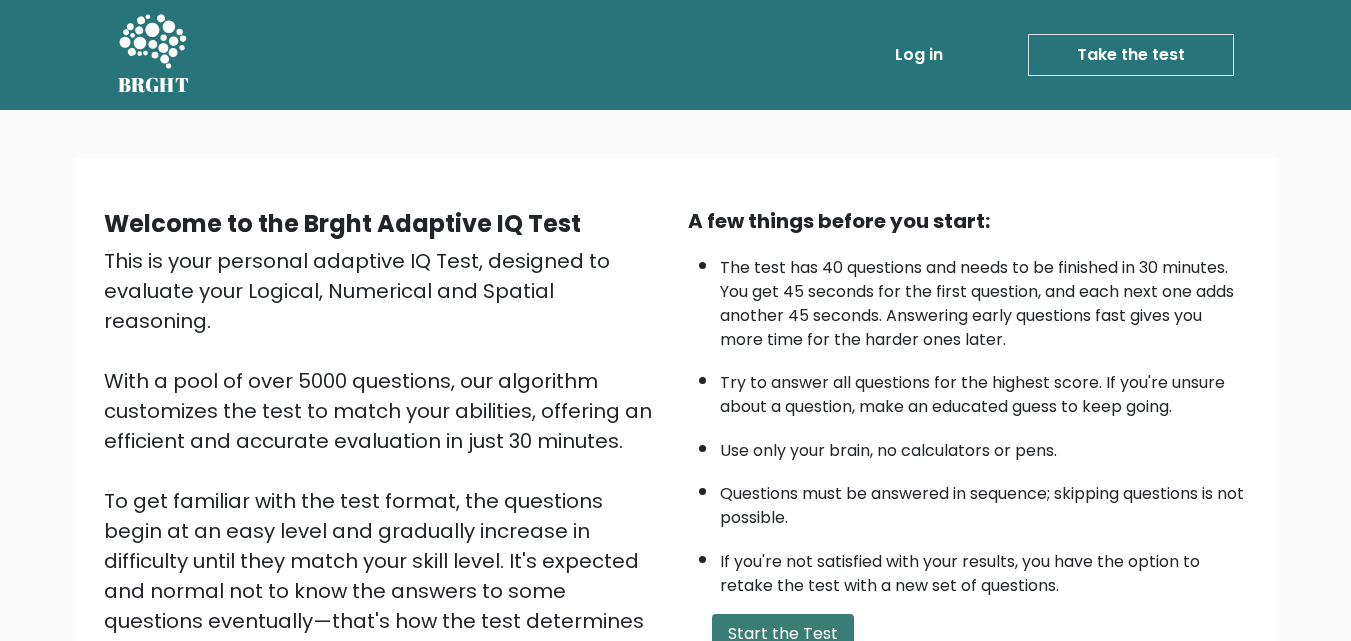 click on "Start the Test" at bounding box center (783, 634) 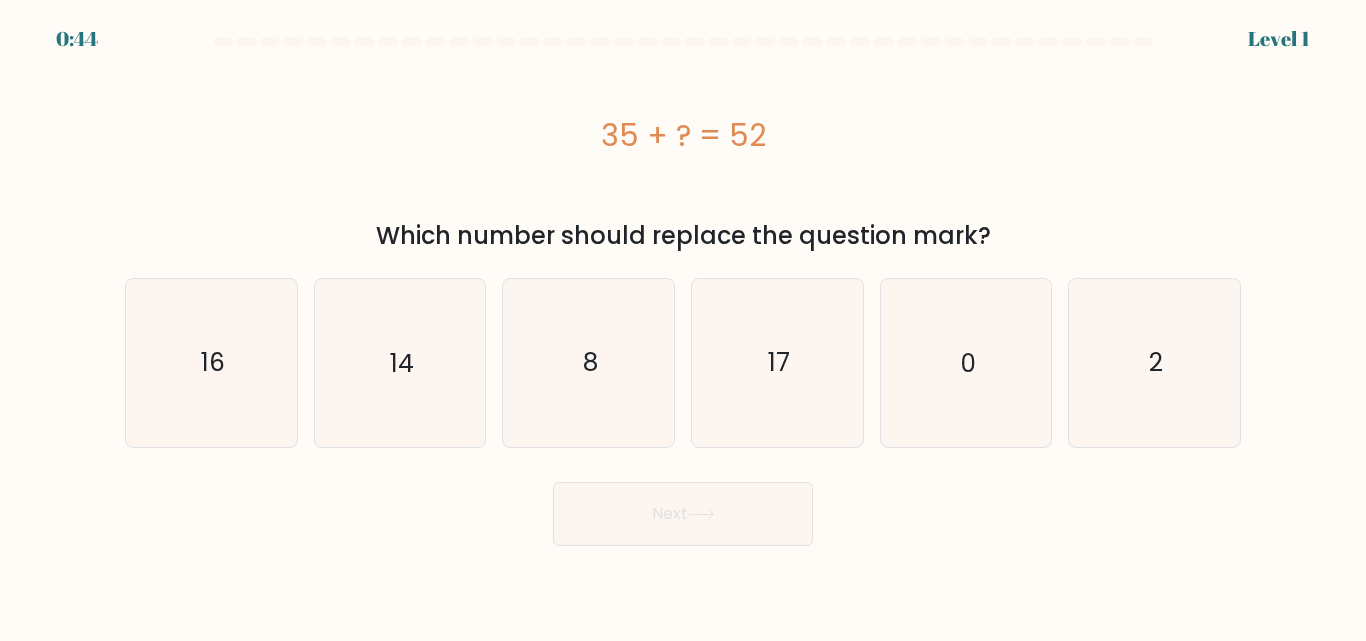 scroll, scrollTop: 0, scrollLeft: 0, axis: both 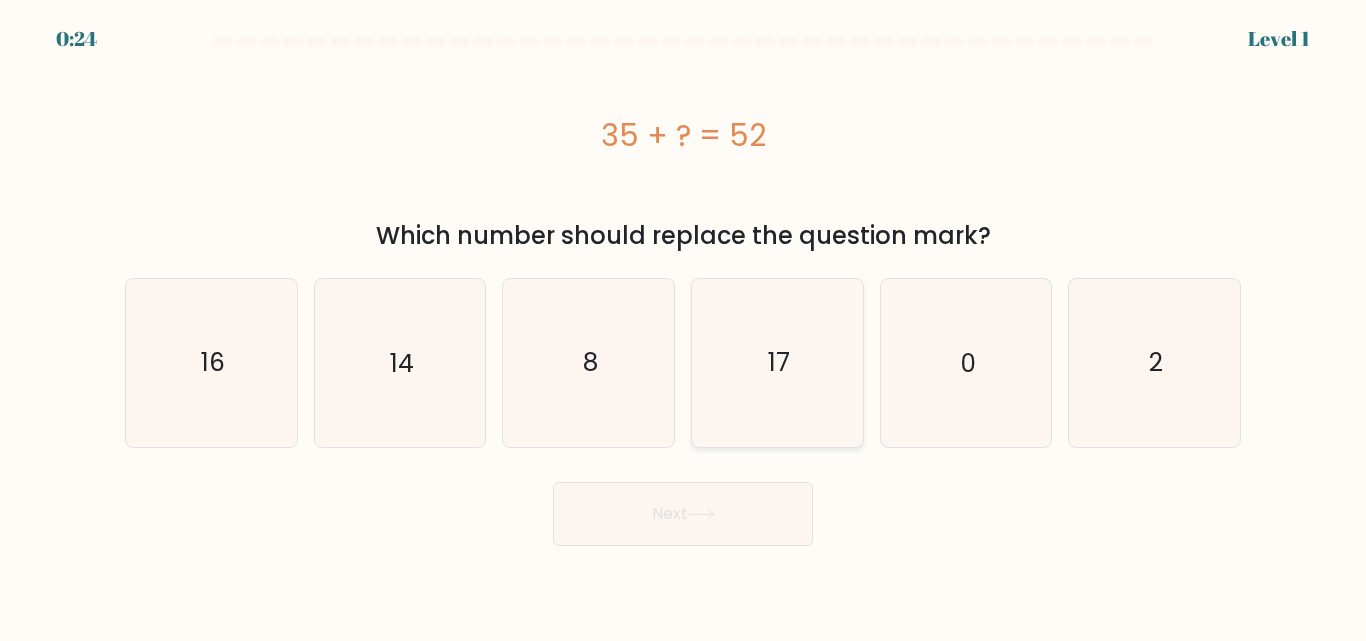click on "17" 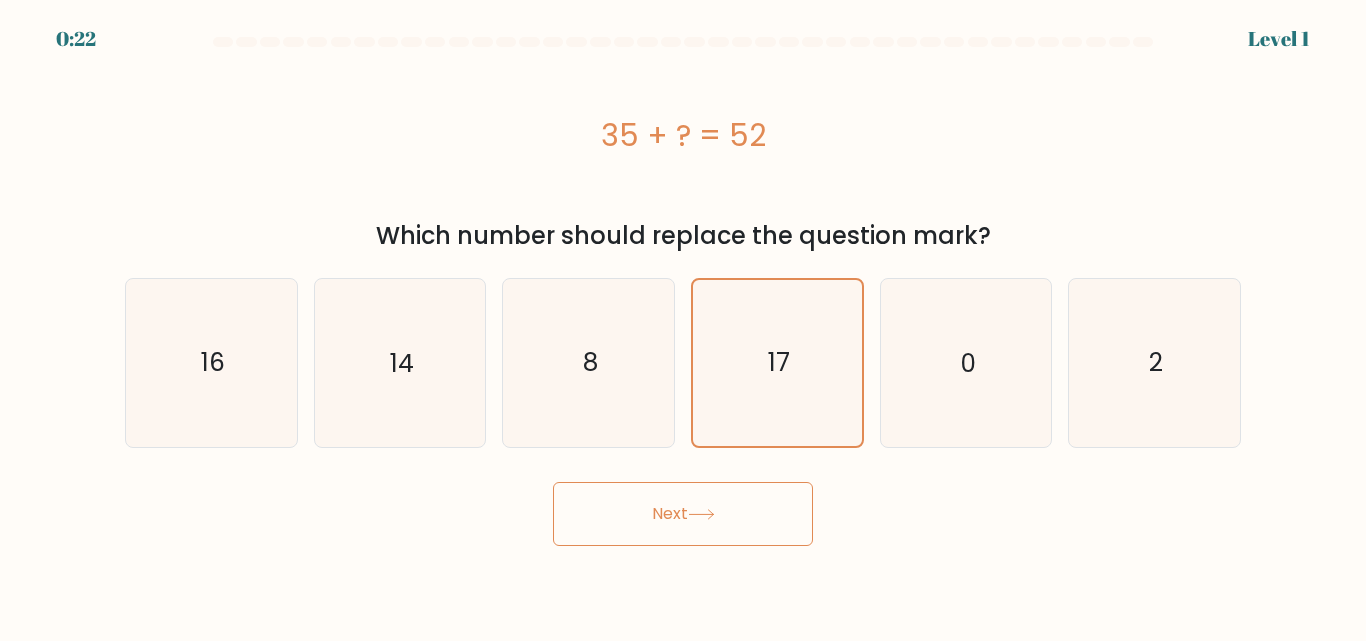 click on "Next" at bounding box center [683, 514] 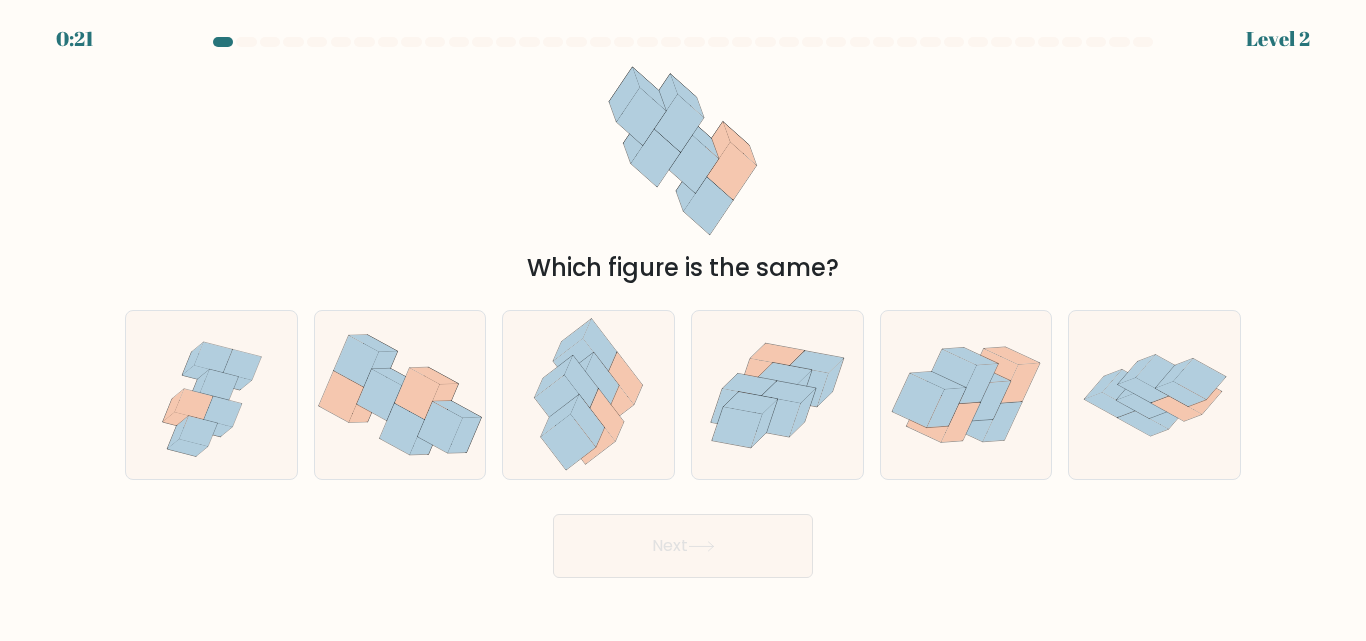 click on "Next" at bounding box center (683, 541) 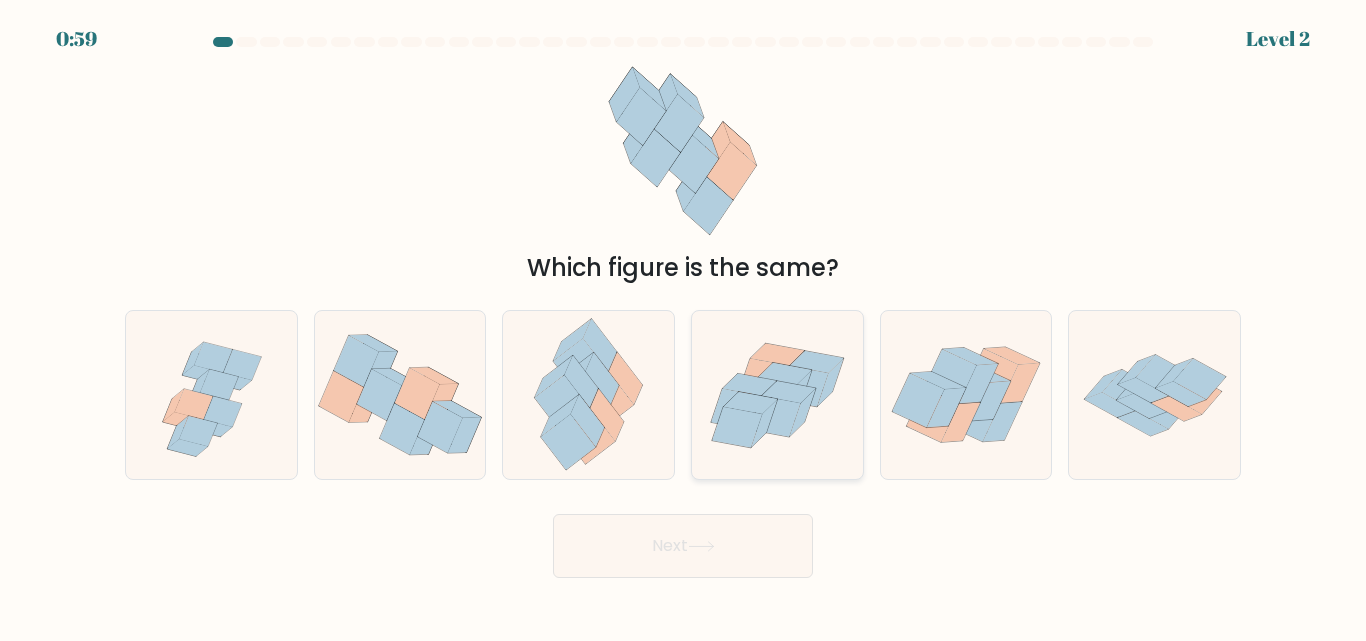 click 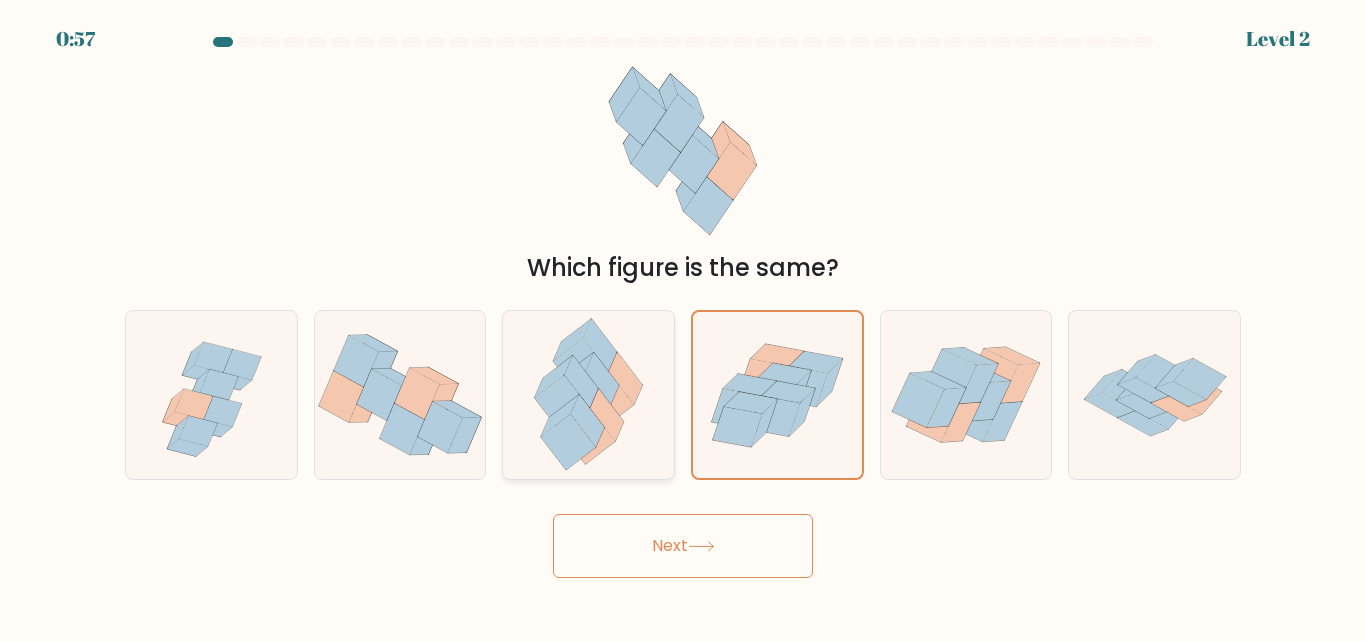 click 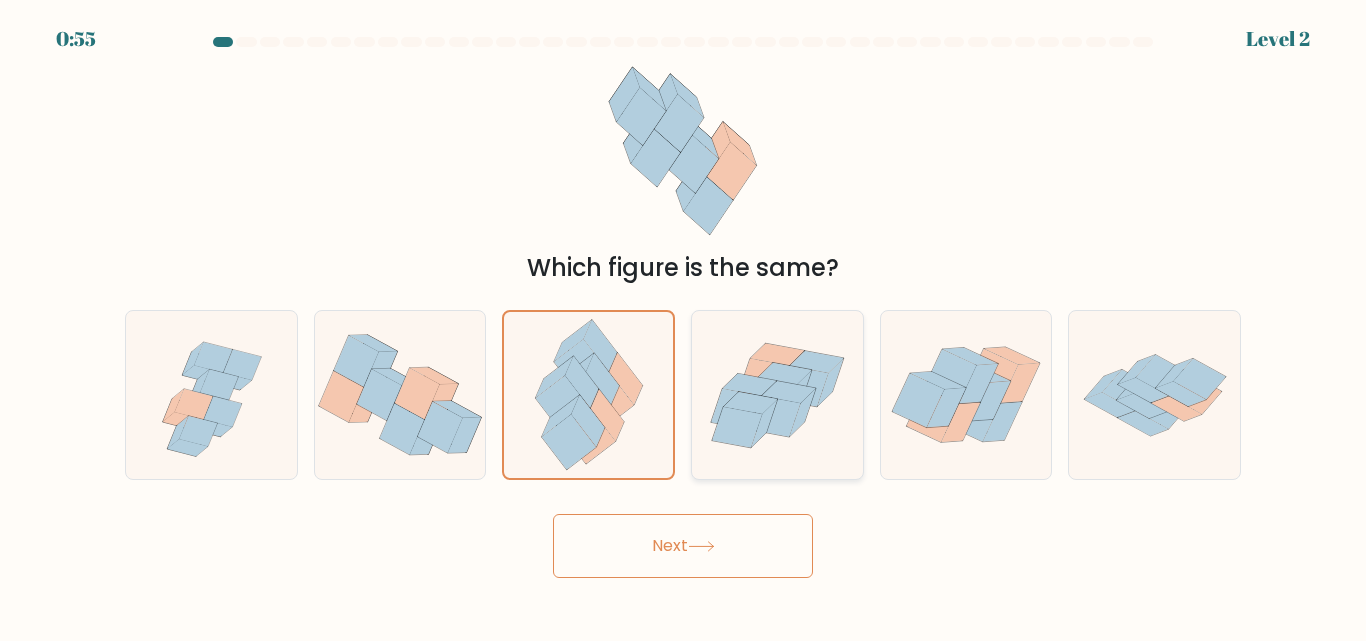 click 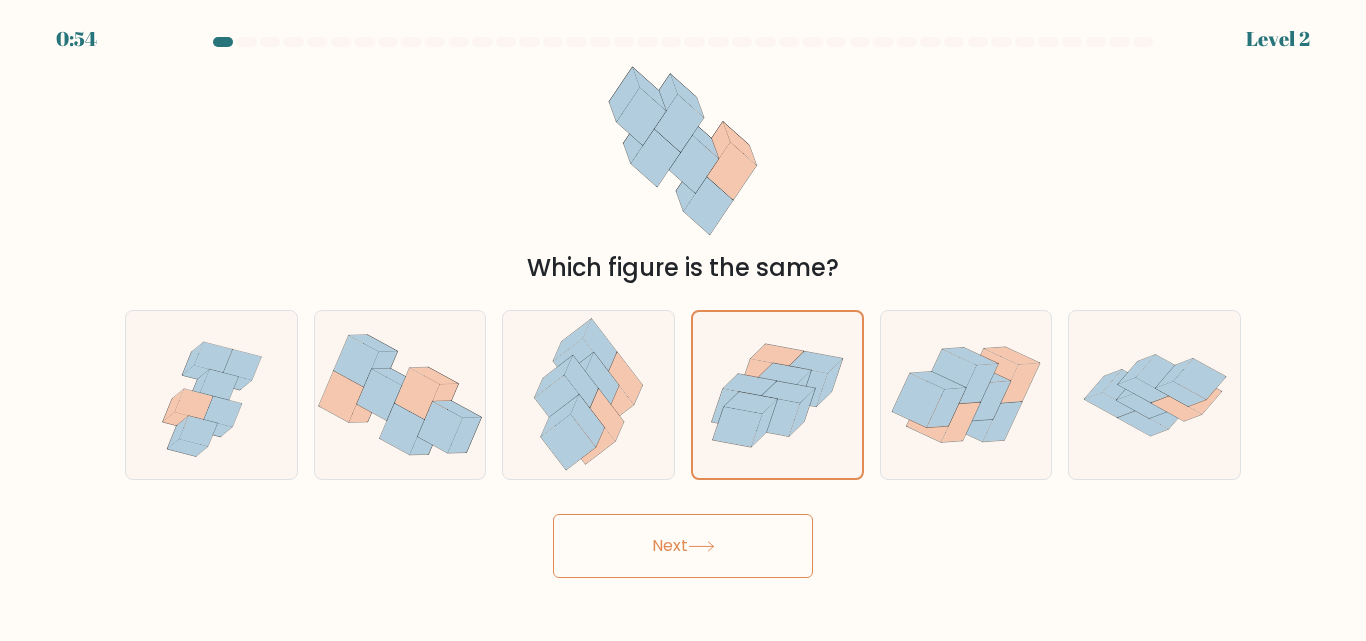 click on "Next" at bounding box center (683, 546) 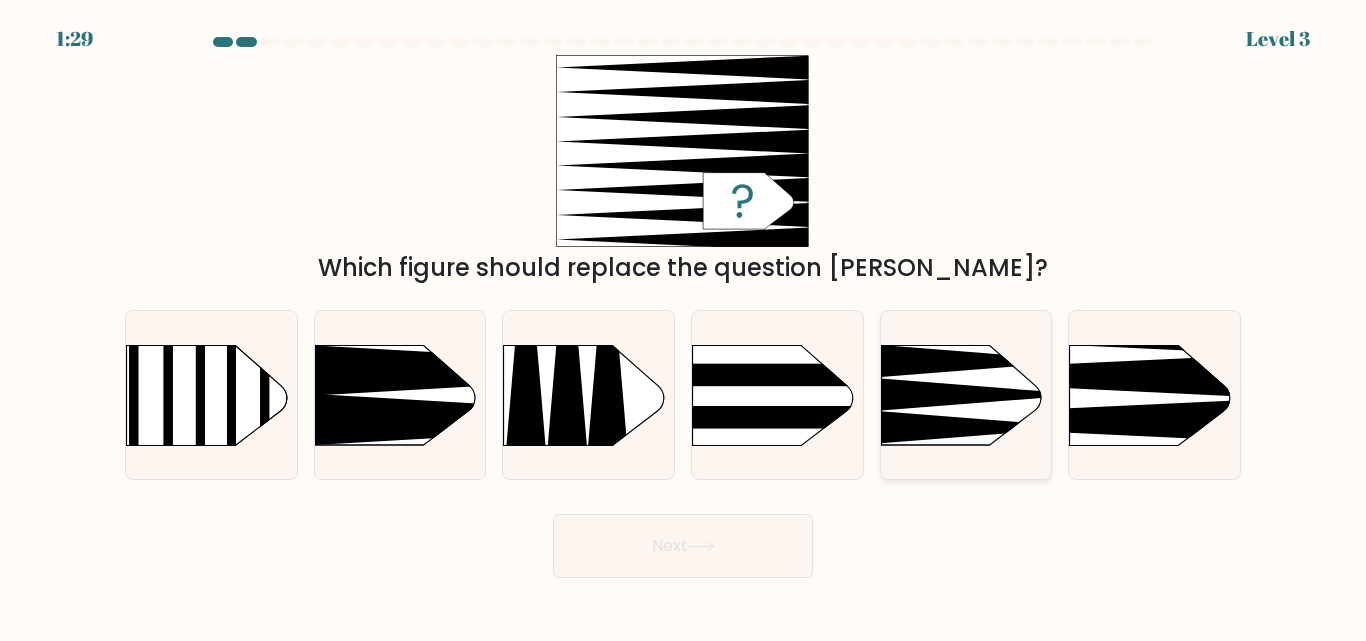 click 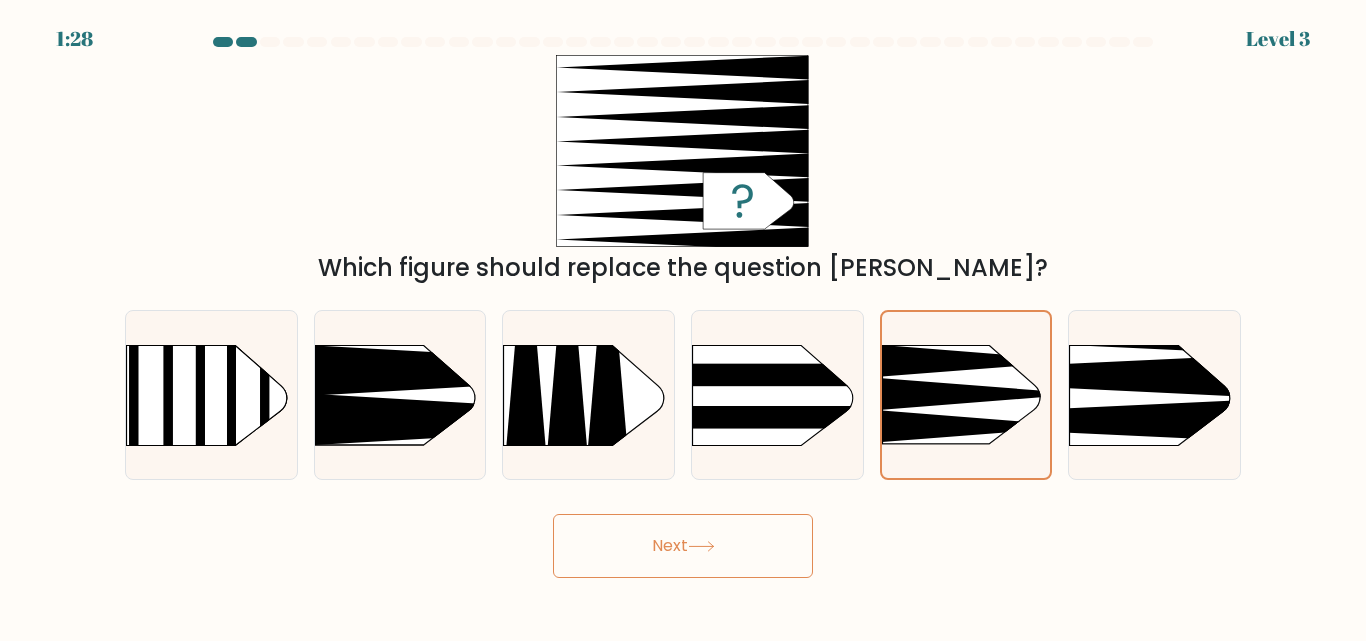 click on "Next" at bounding box center [683, 546] 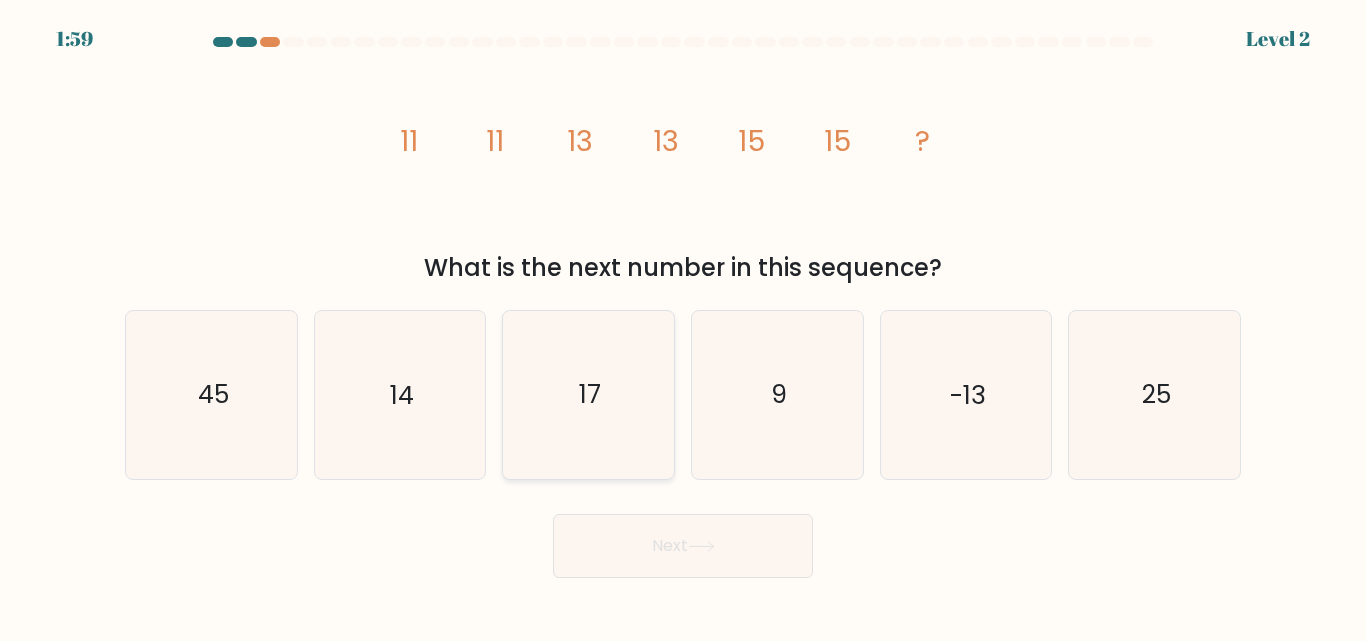 click on "17" 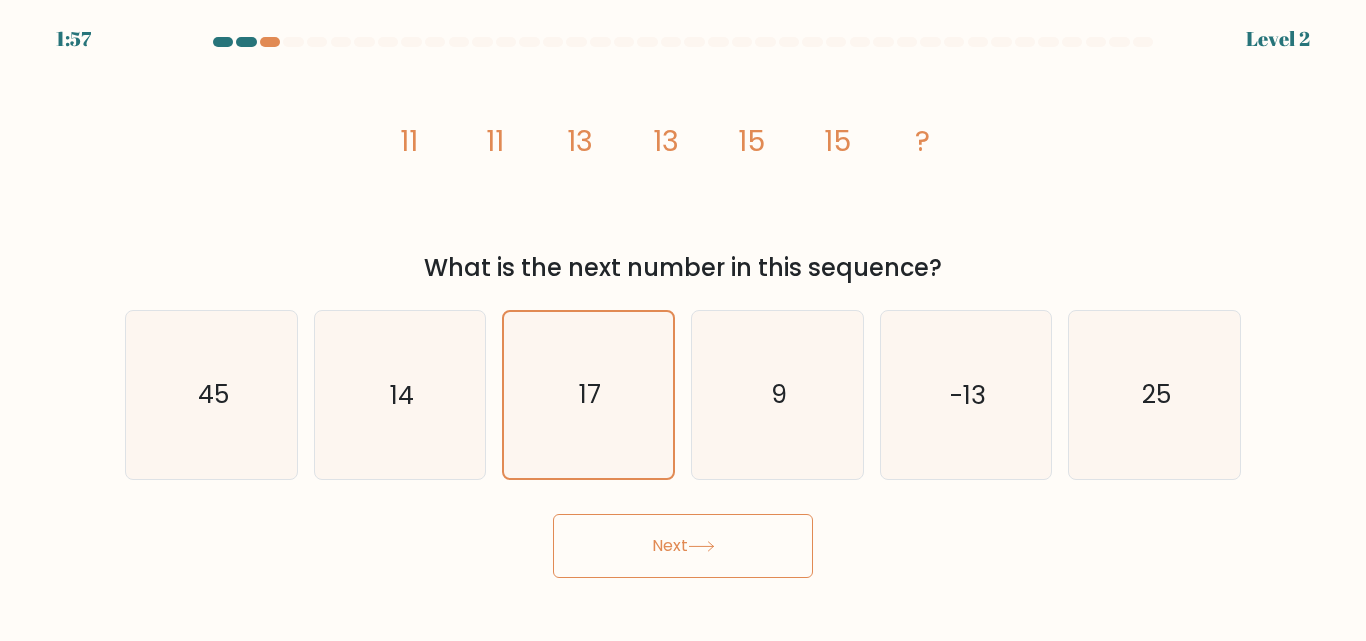click on "Next" at bounding box center (683, 546) 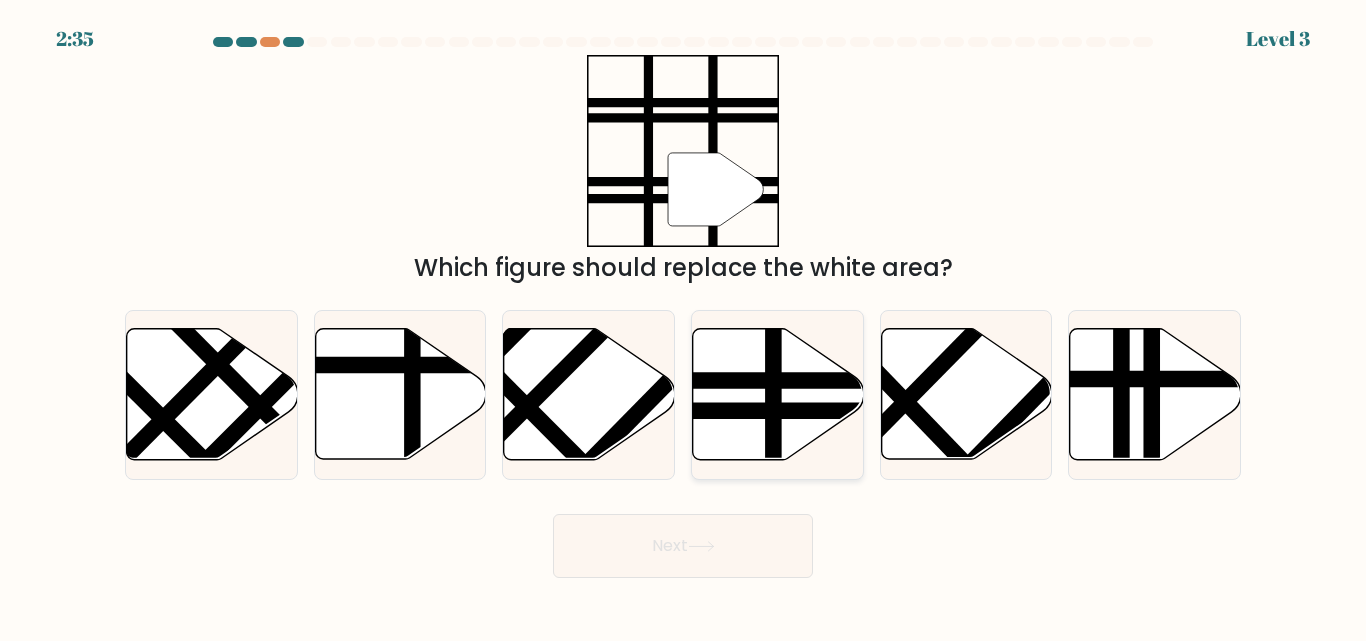 click 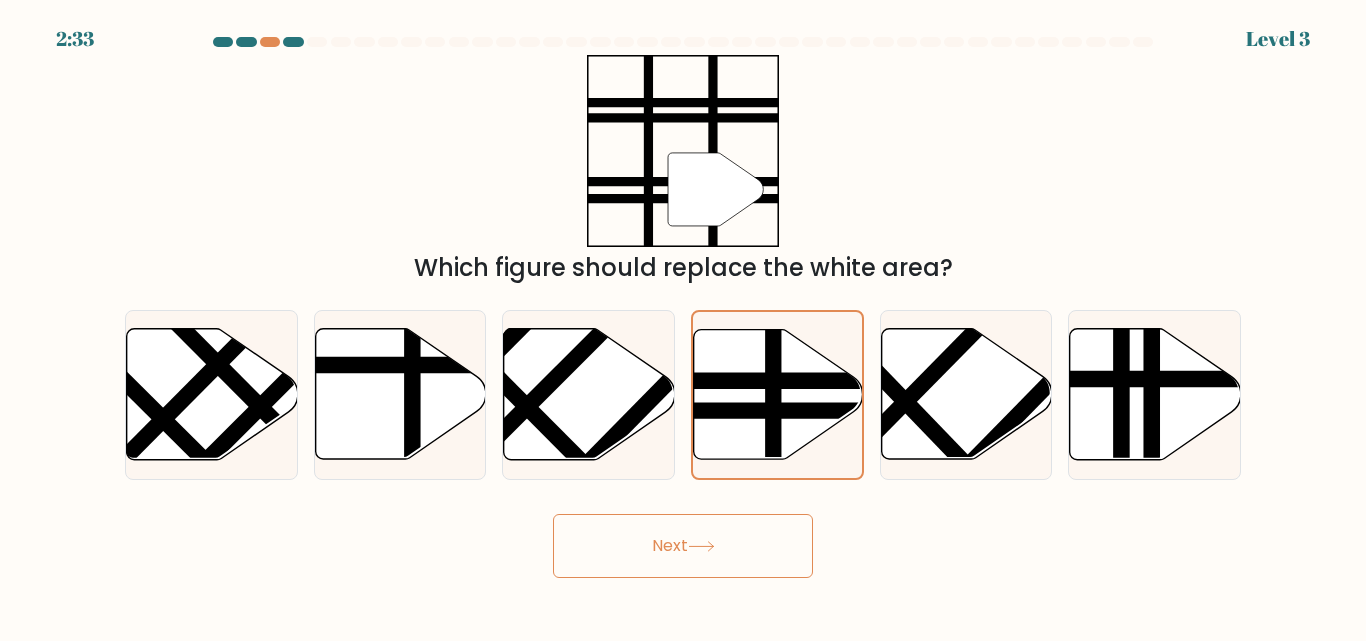 click on "Next" at bounding box center (683, 546) 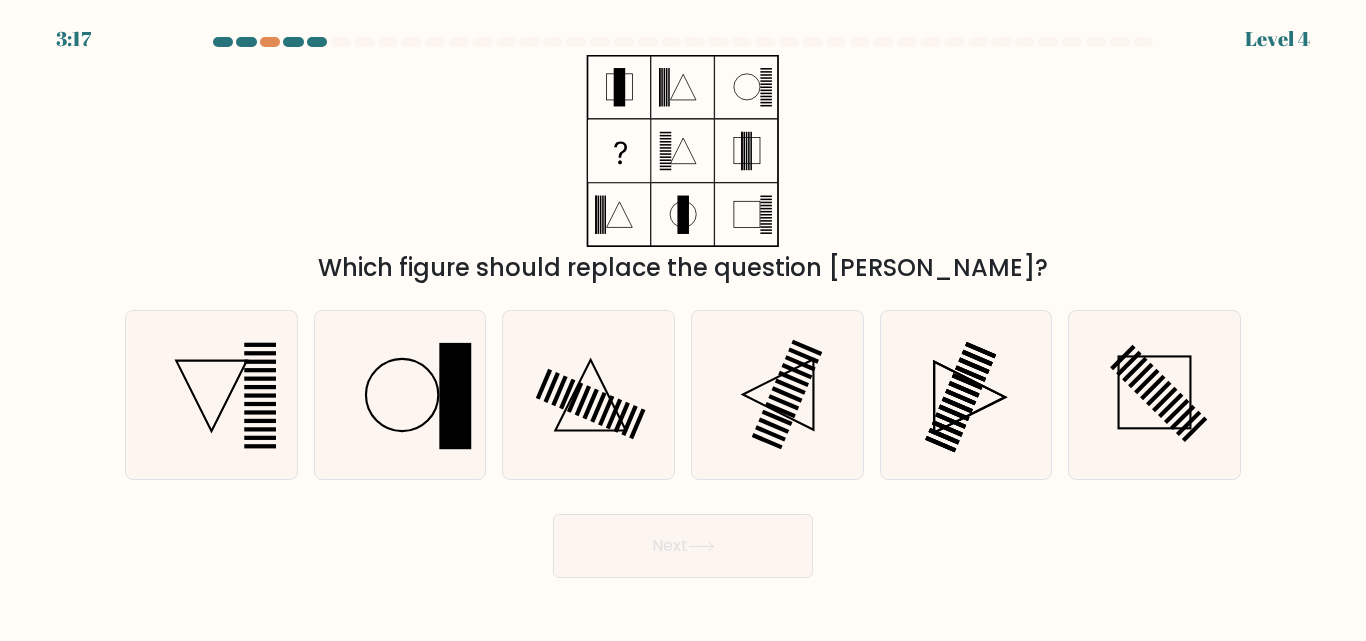 click on "Next" at bounding box center (683, 546) 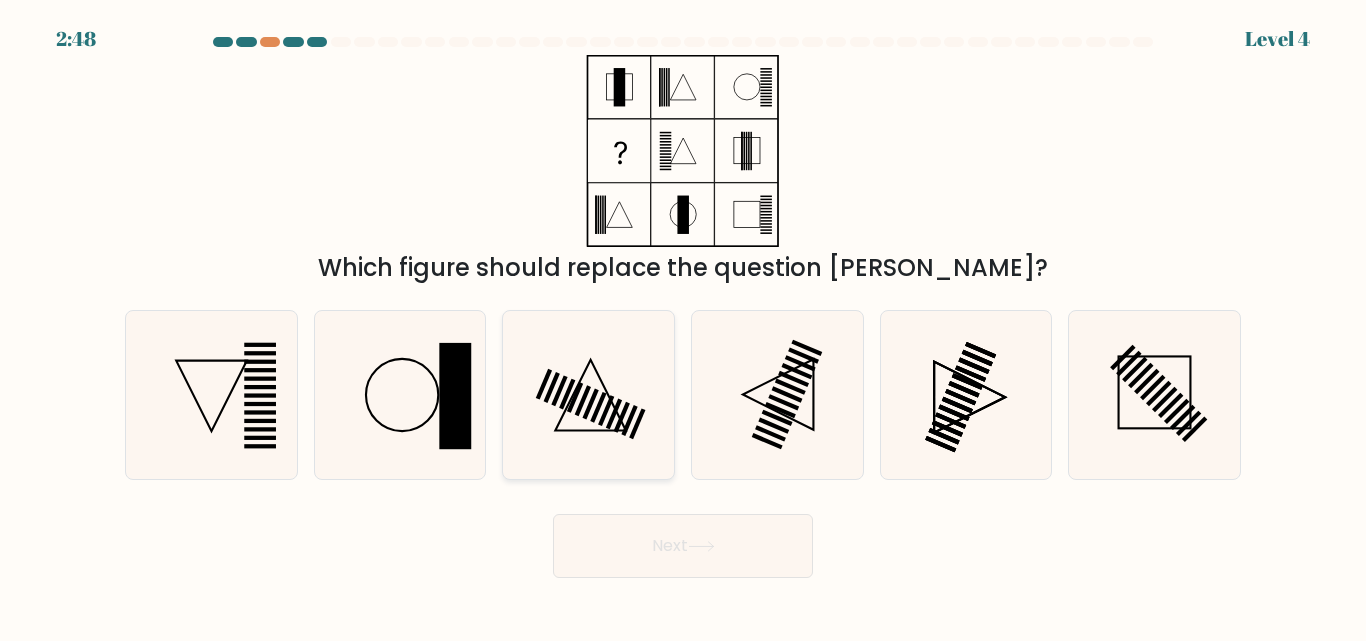 click 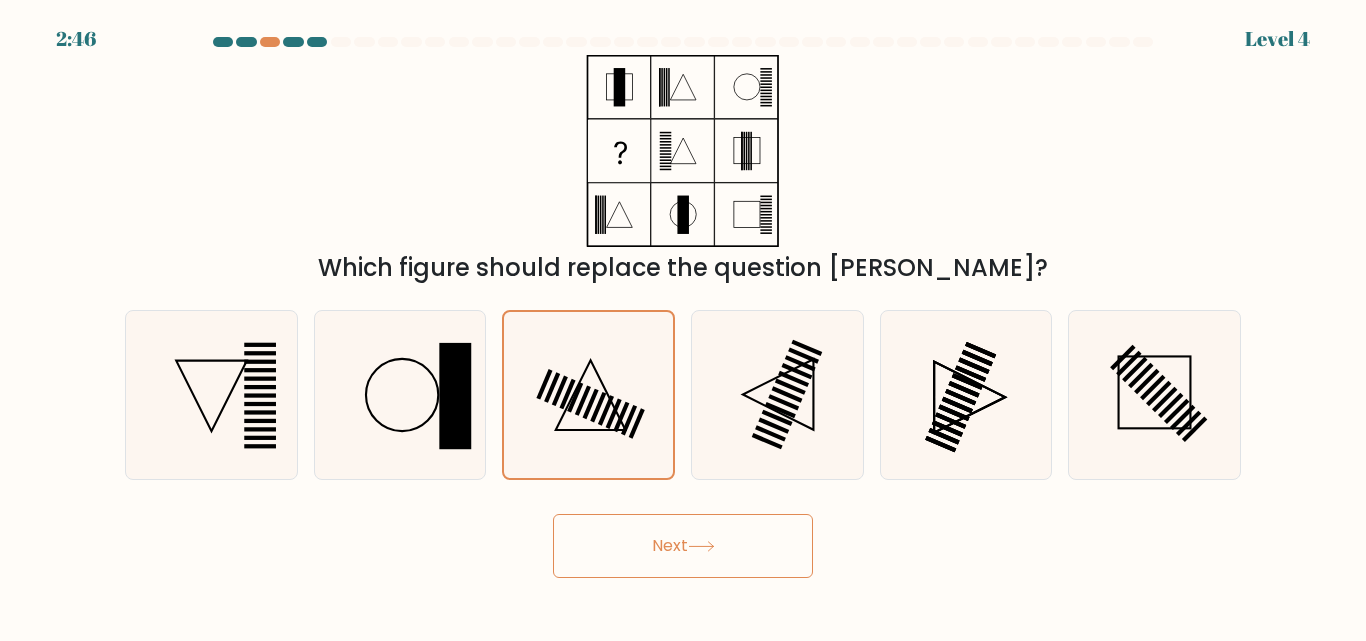 click on "Next" at bounding box center [683, 546] 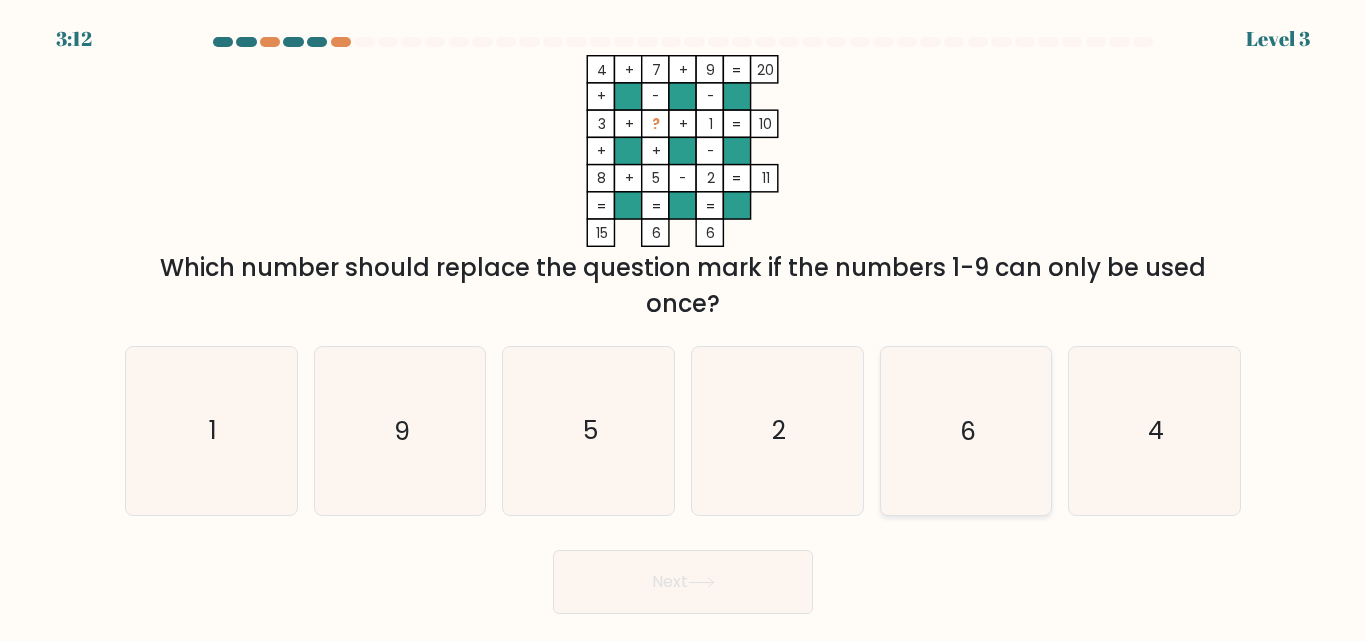 click on "6" 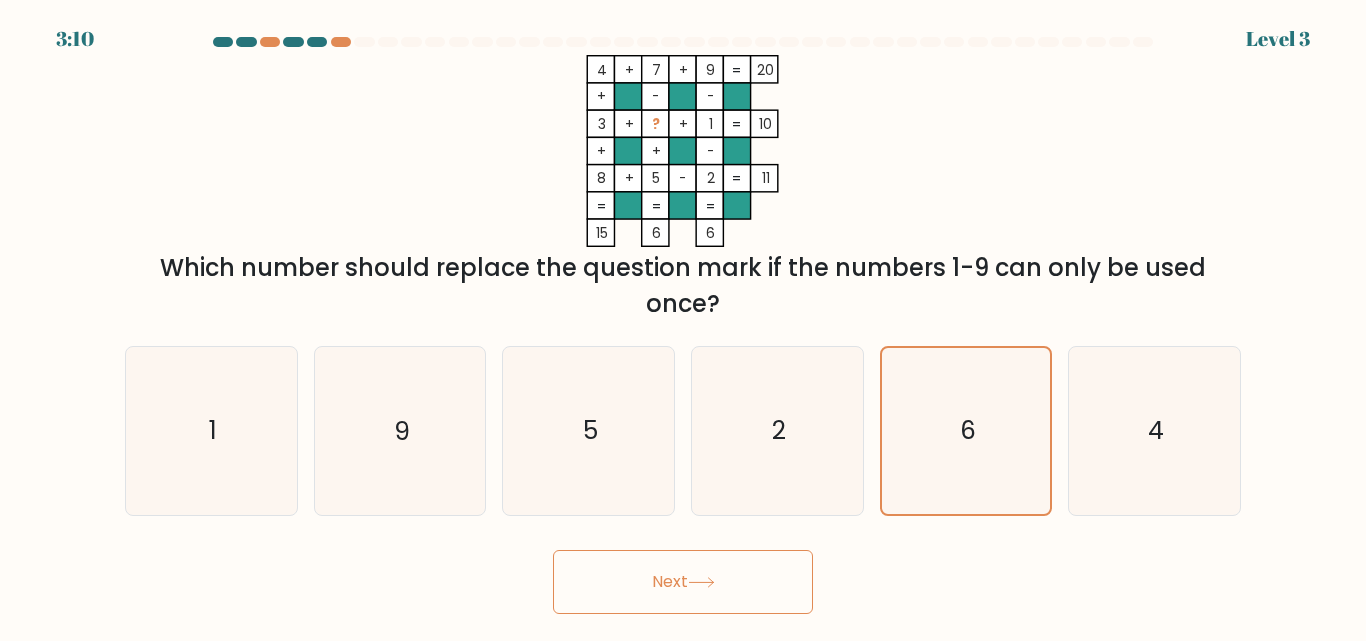 click on "Next" at bounding box center [683, 582] 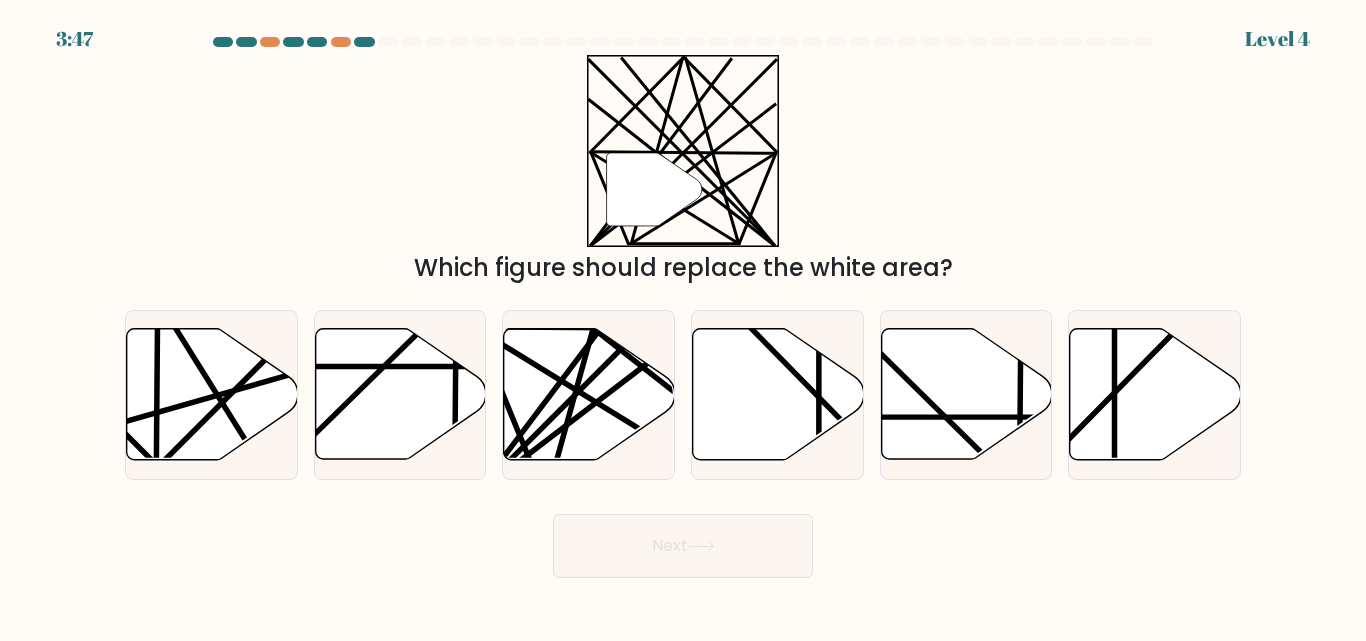 scroll, scrollTop: 0, scrollLeft: 0, axis: both 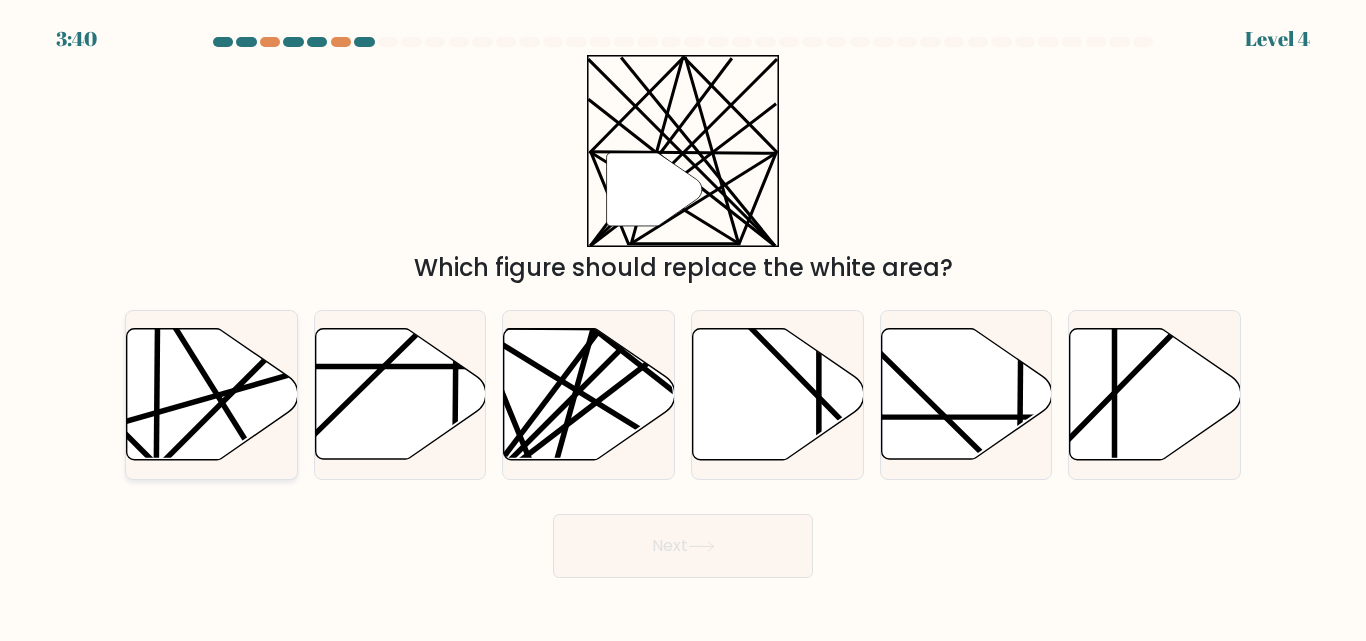click 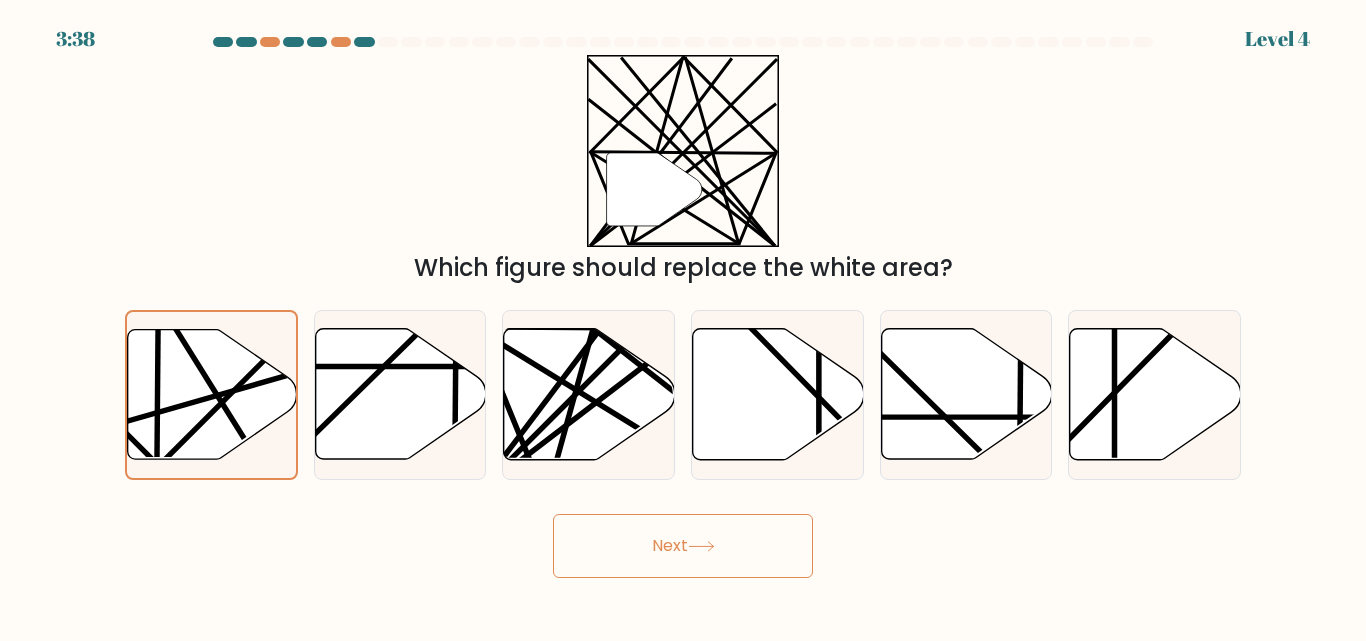 click on "Next" at bounding box center (683, 546) 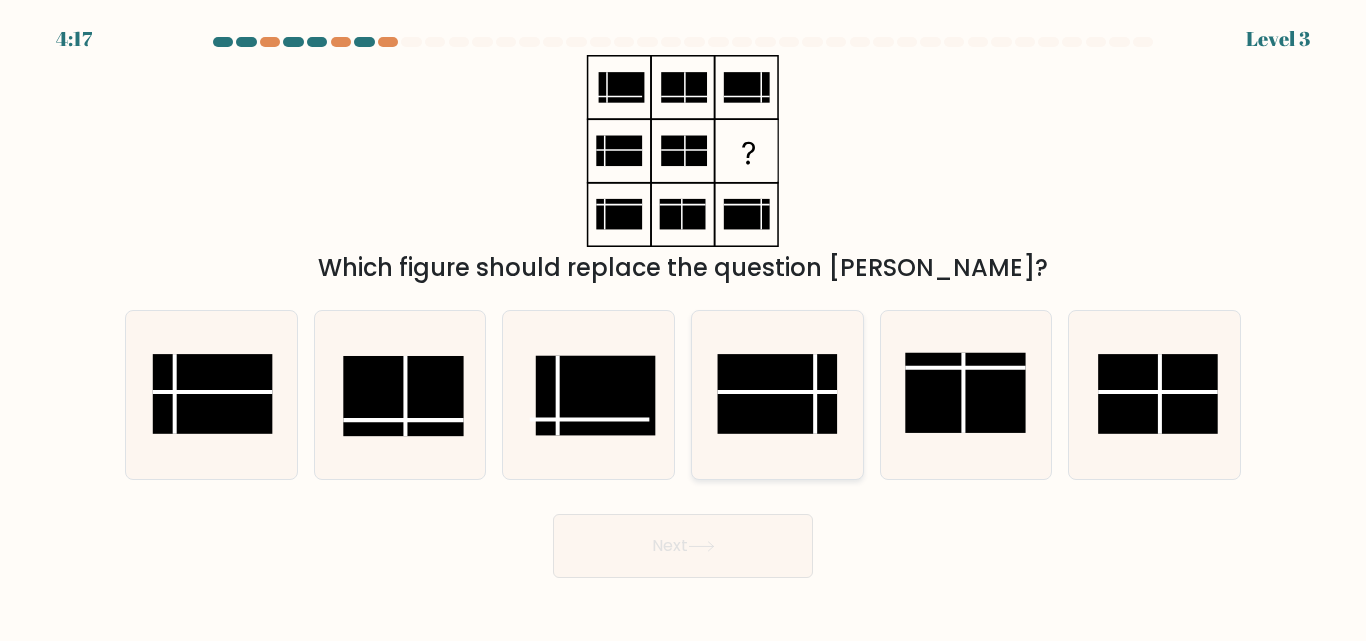 click 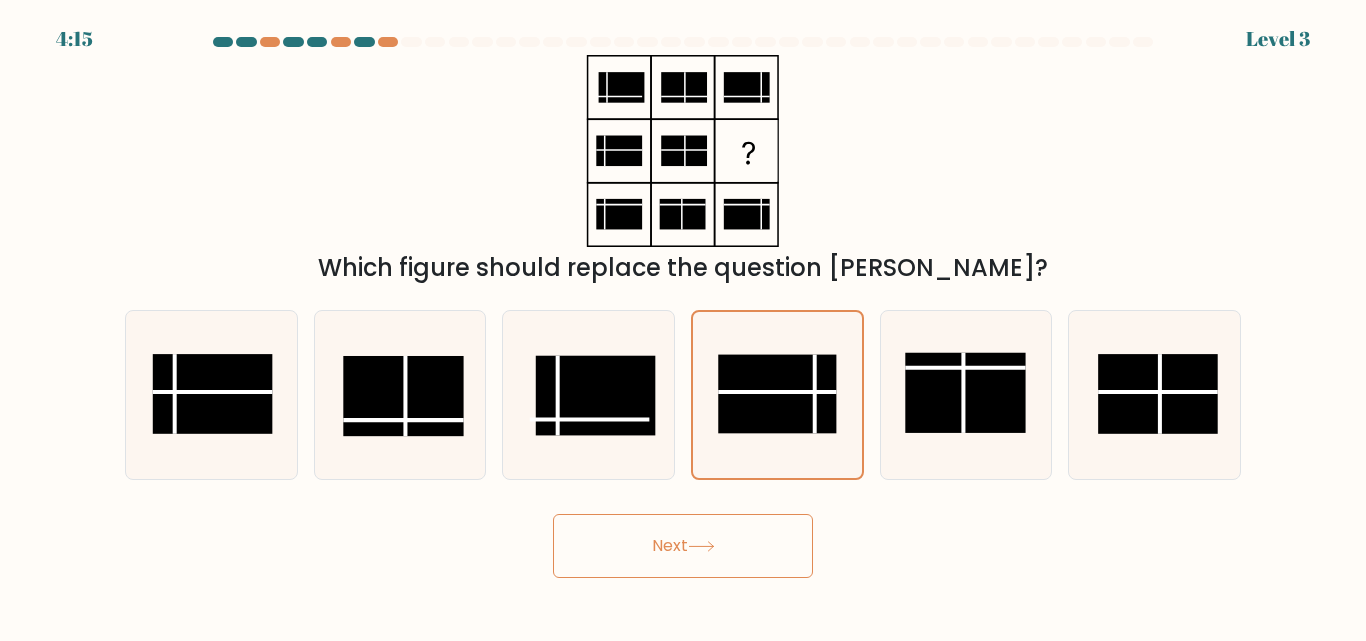 click on "Next" at bounding box center [683, 546] 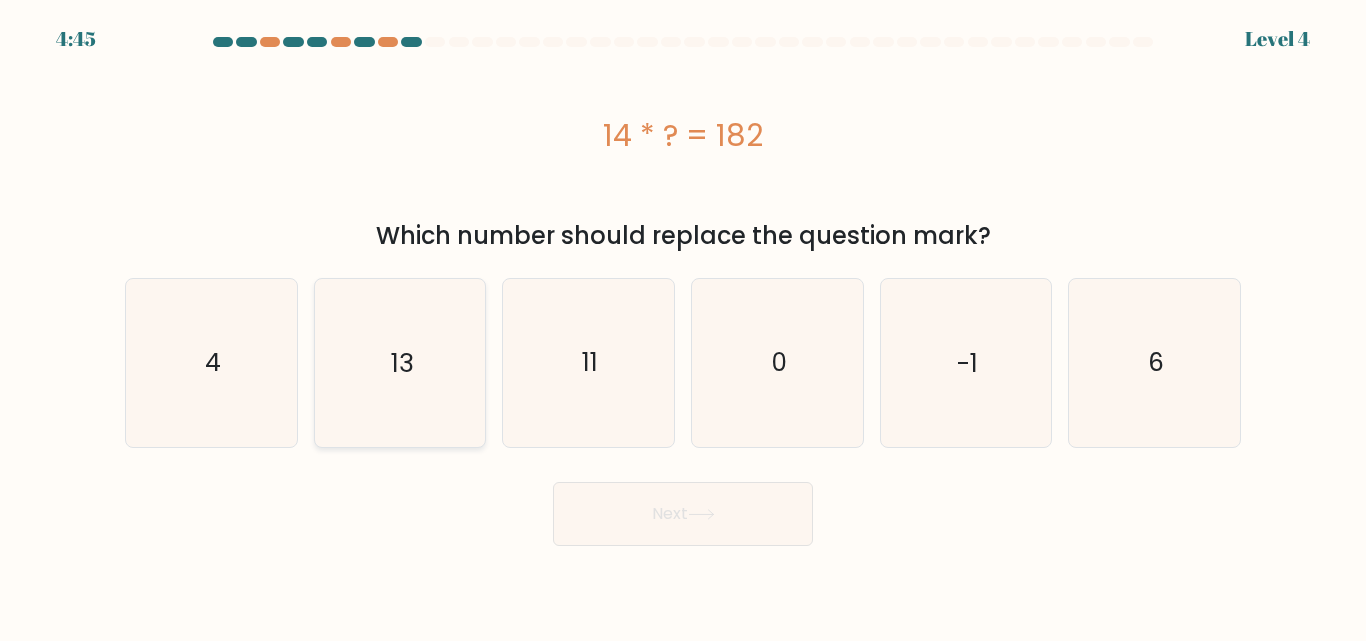 click on "13" 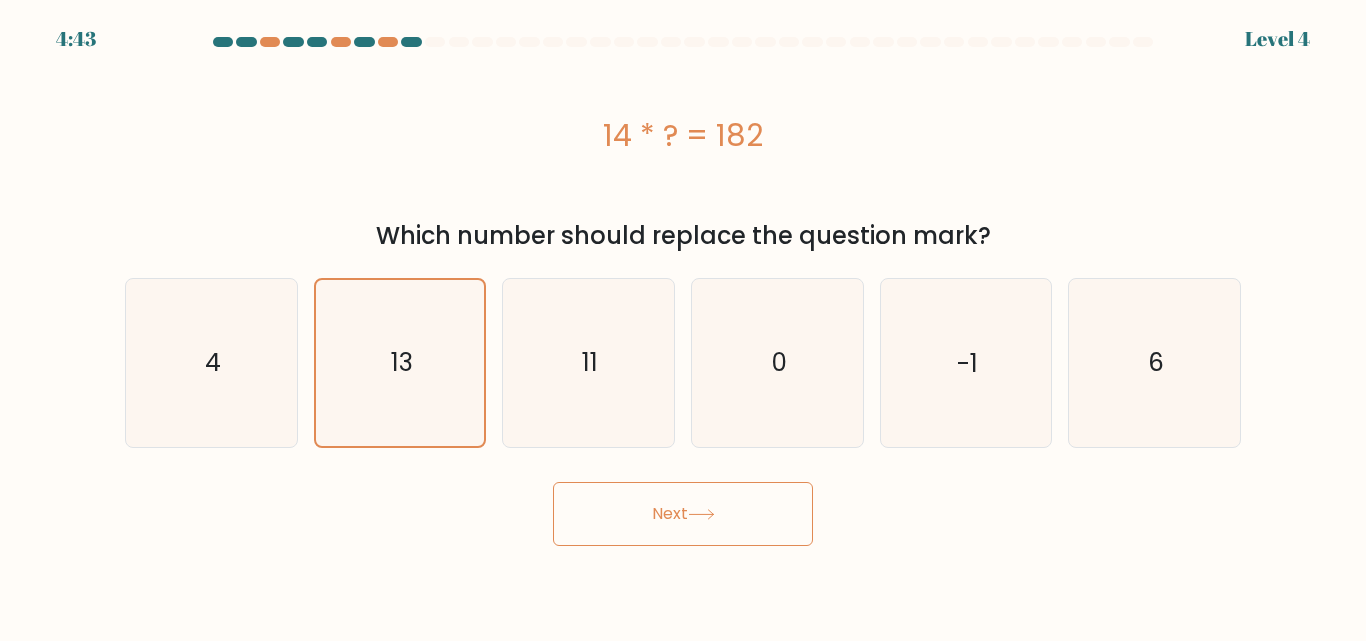 click on "Next" at bounding box center (683, 514) 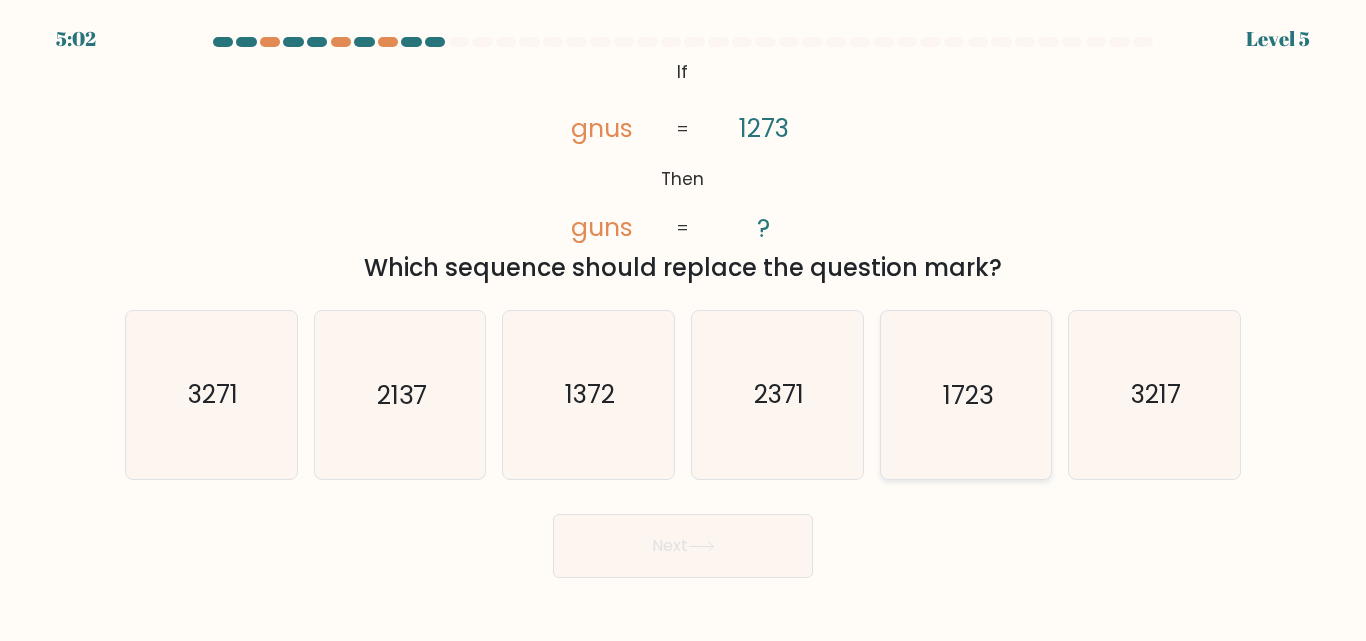 click on "1723" 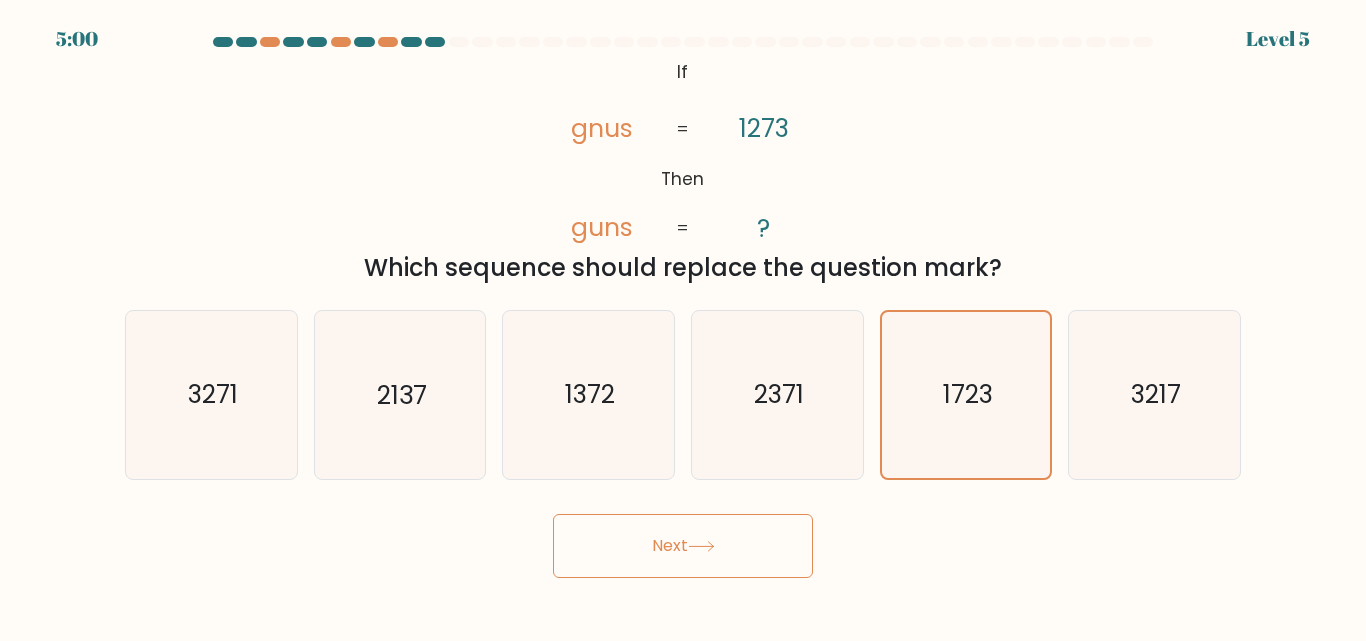 click on "Next" at bounding box center [683, 546] 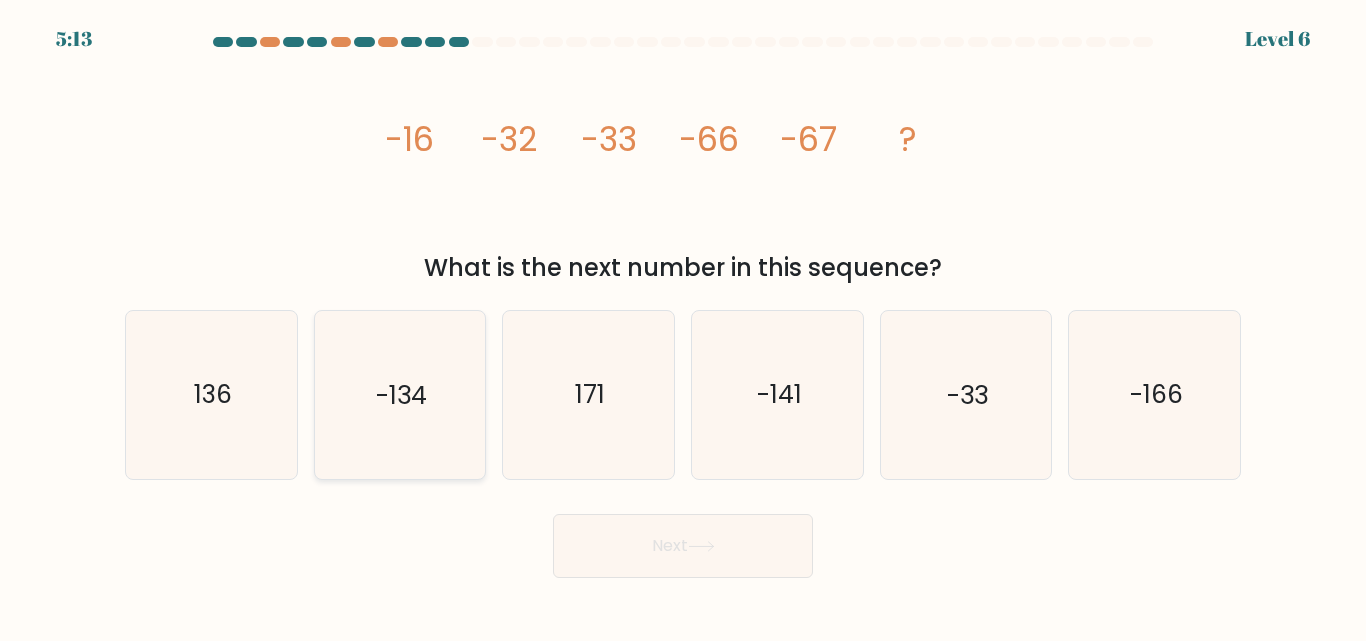 click on "-134" 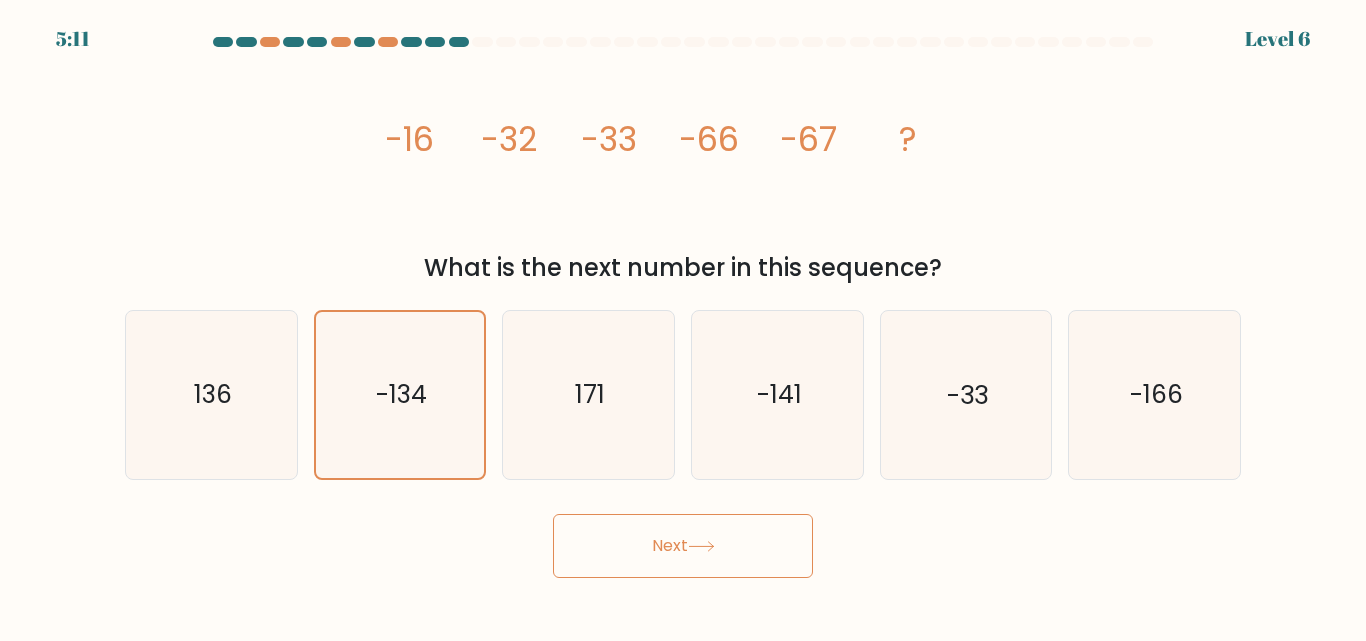 click on "Next" at bounding box center [683, 546] 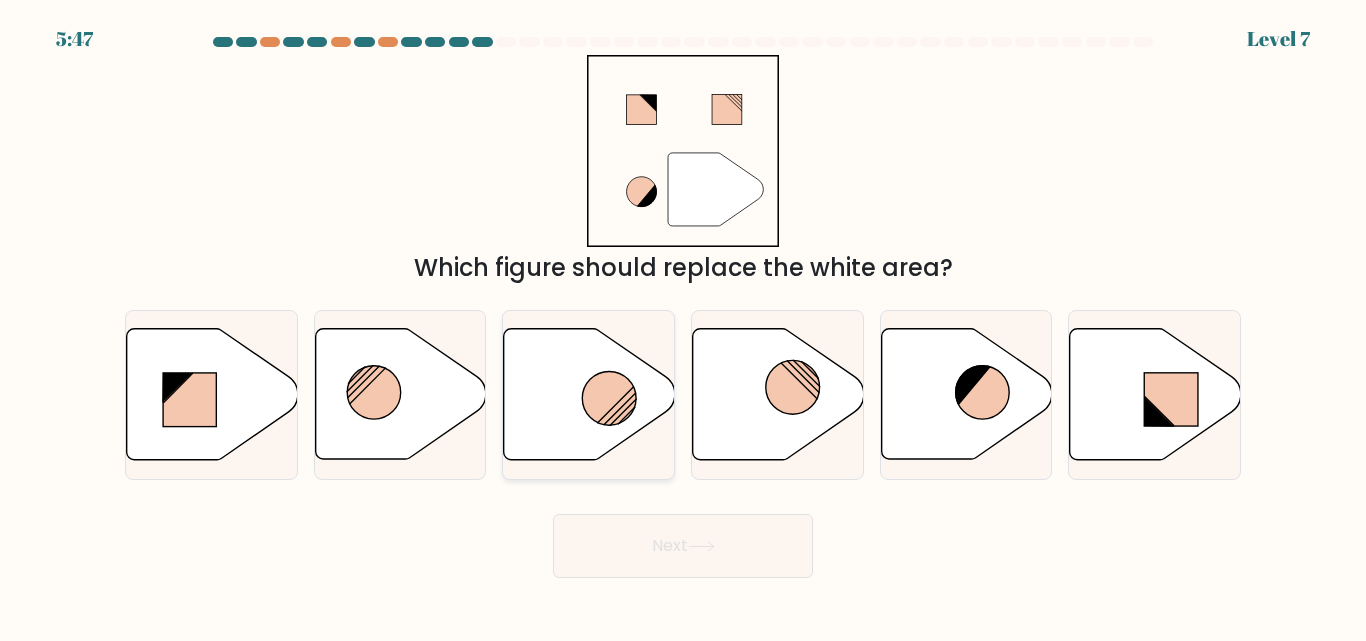 click 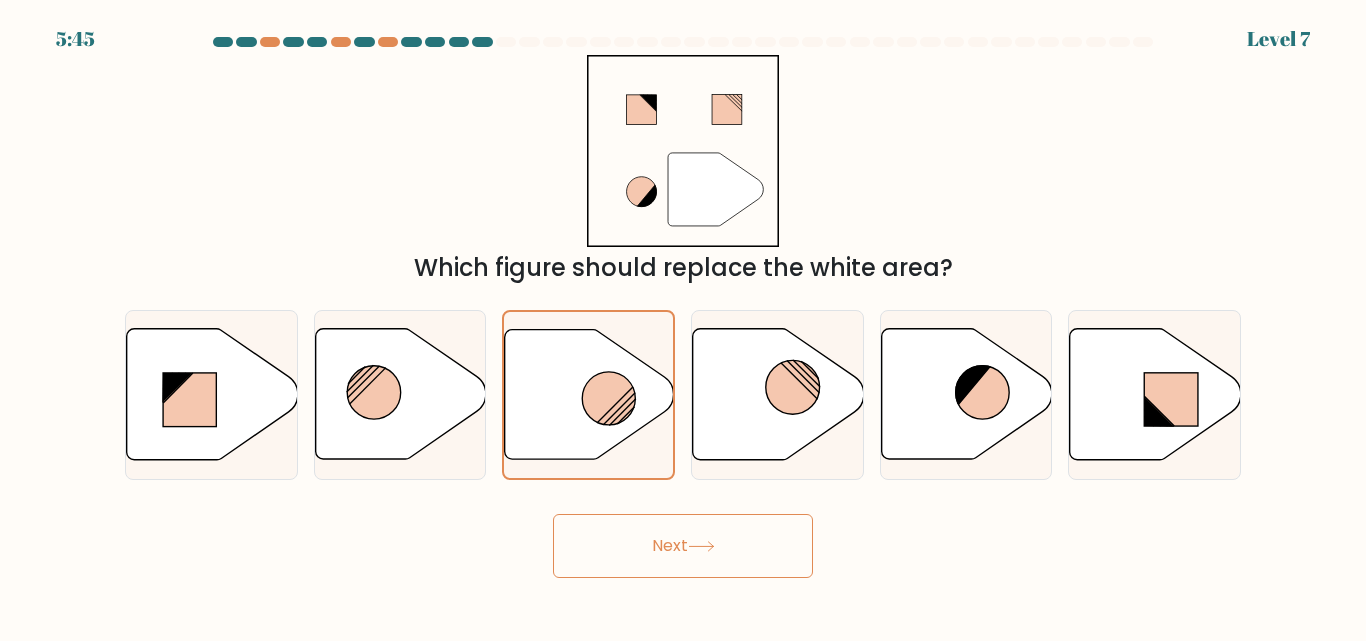 click on "Next" at bounding box center [683, 546] 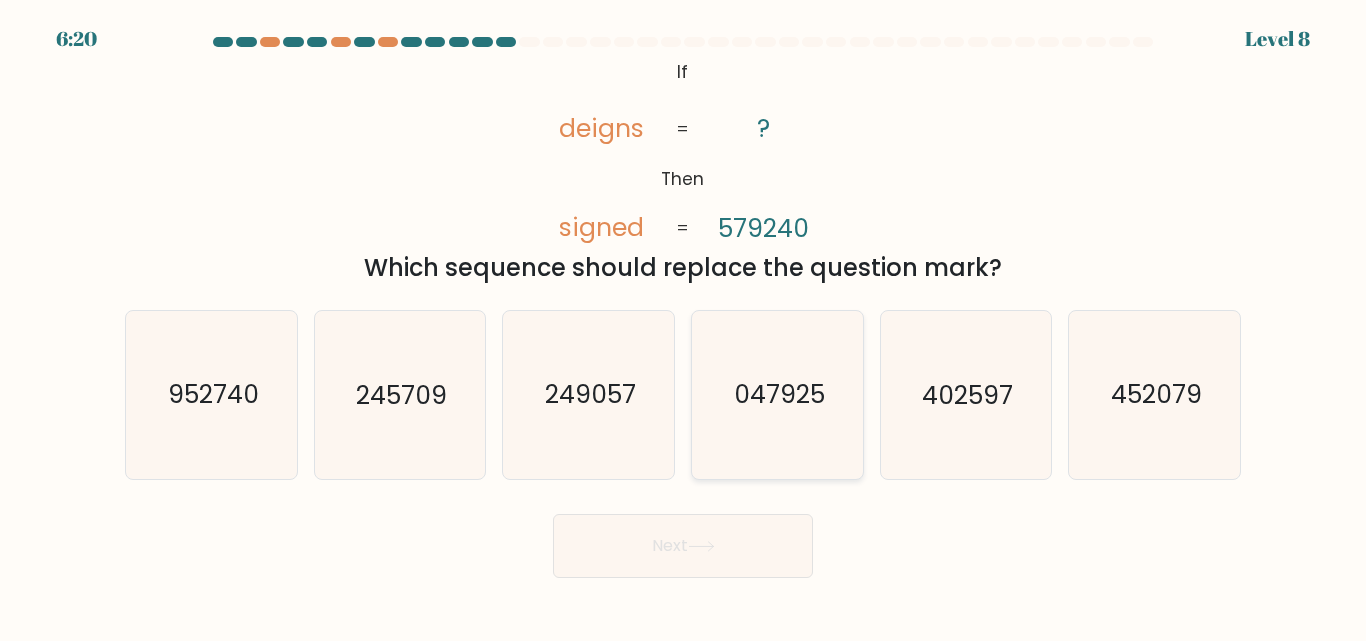 drag, startPoint x: 695, startPoint y: 564, endPoint x: 706, endPoint y: 354, distance: 210.2879 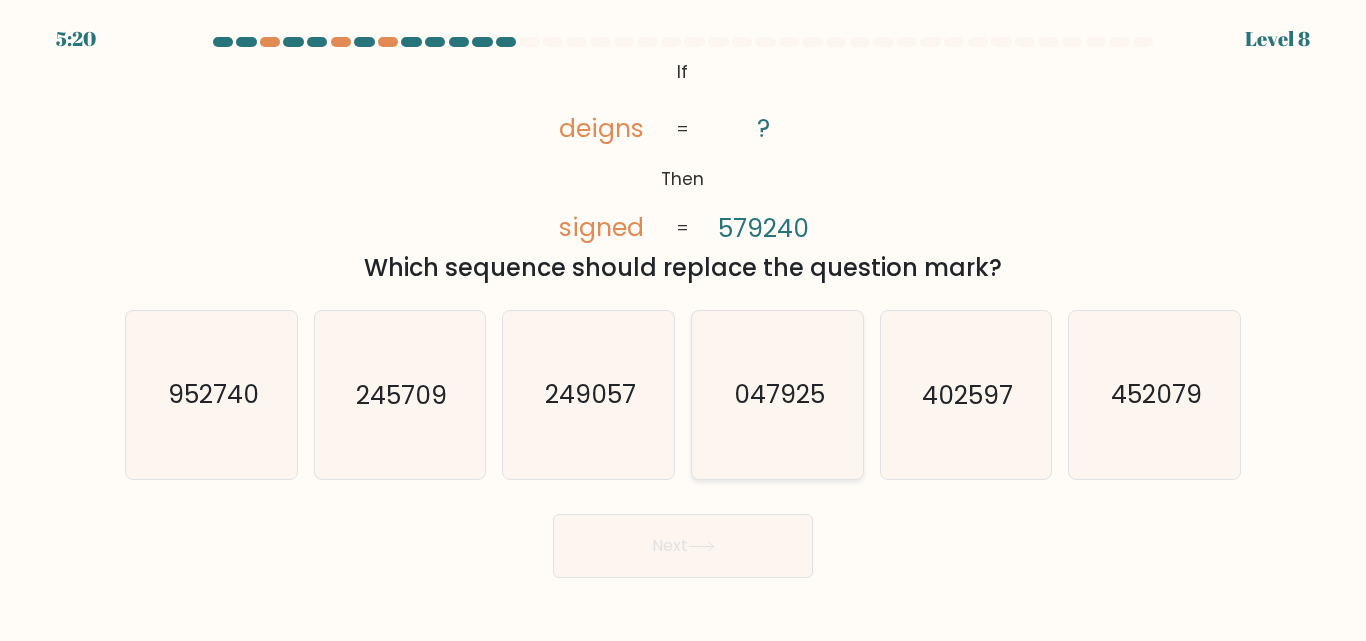 click on "047925" 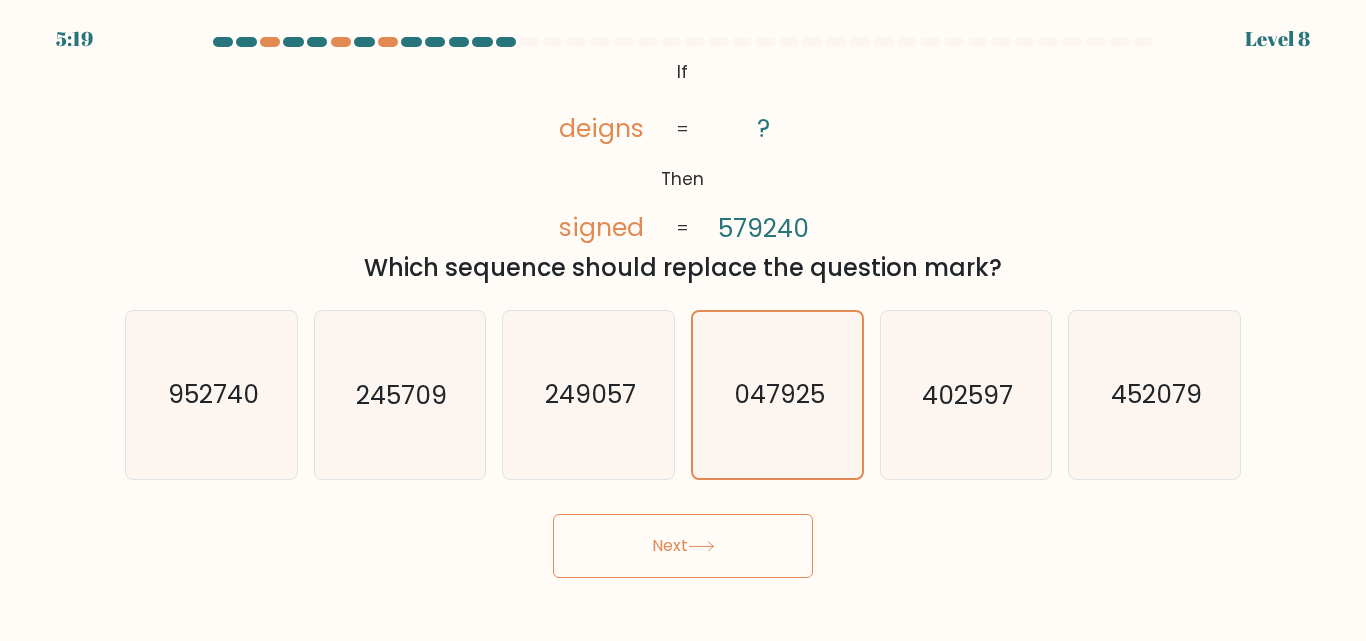 click on "Next" at bounding box center (683, 546) 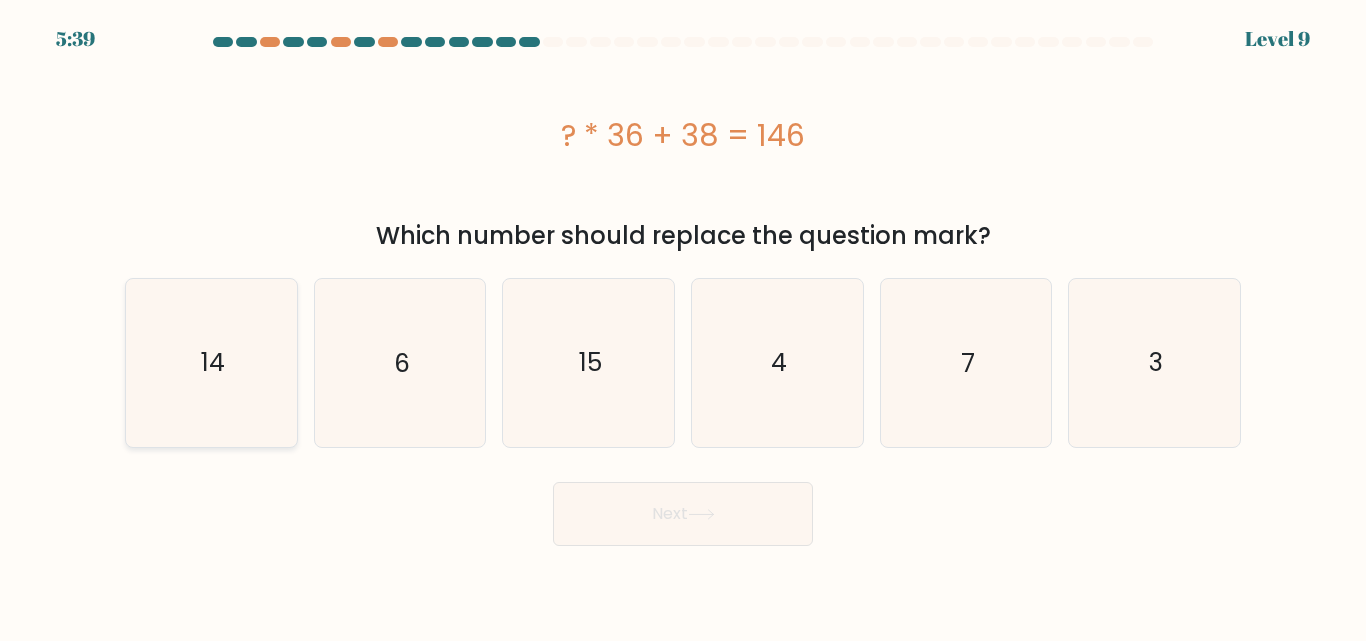 click on "14" 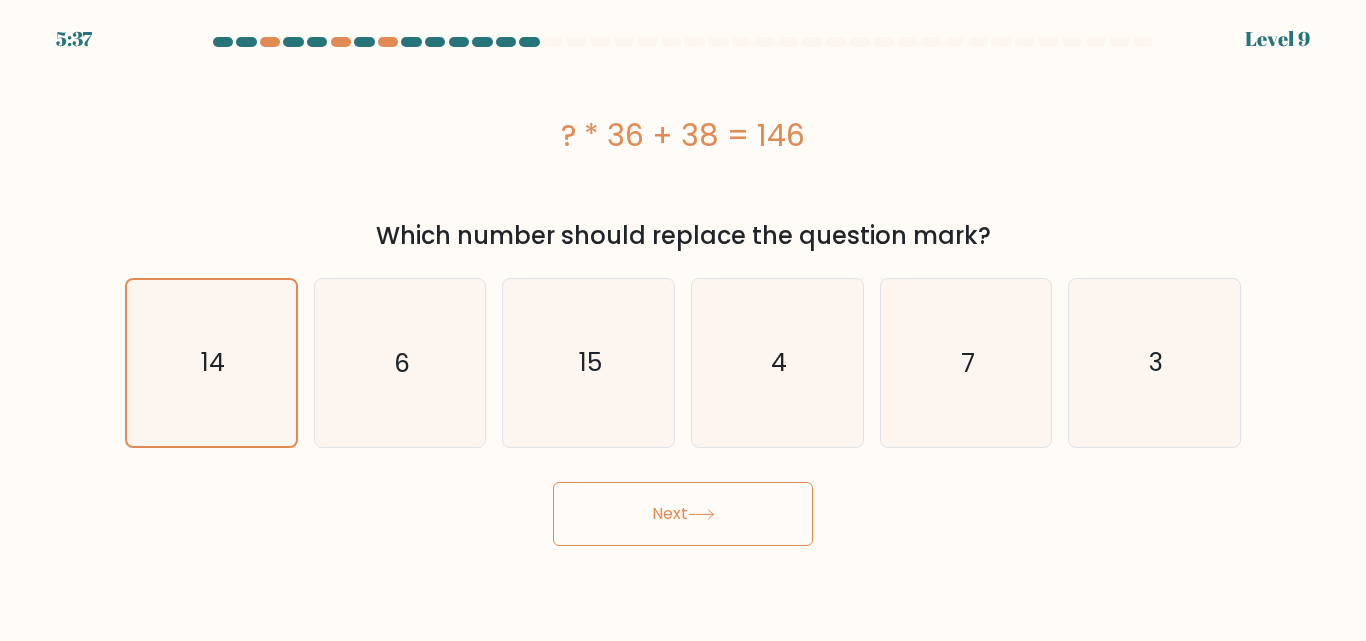 click on "Next" at bounding box center (683, 514) 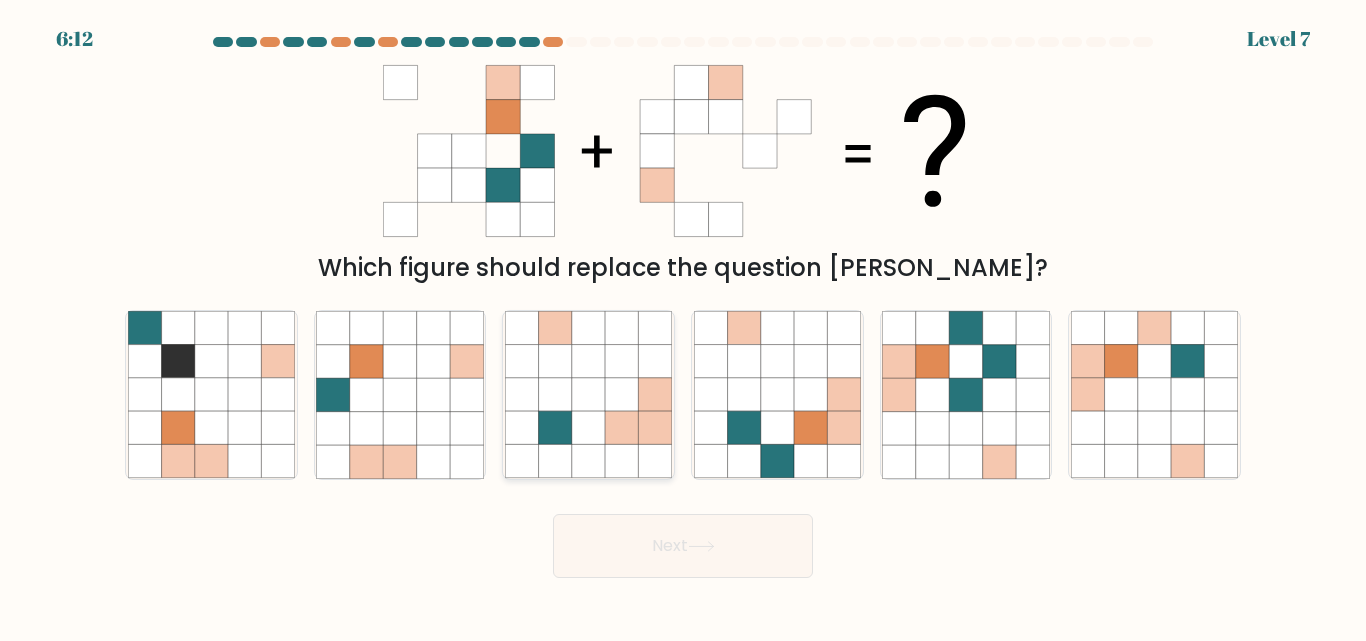click 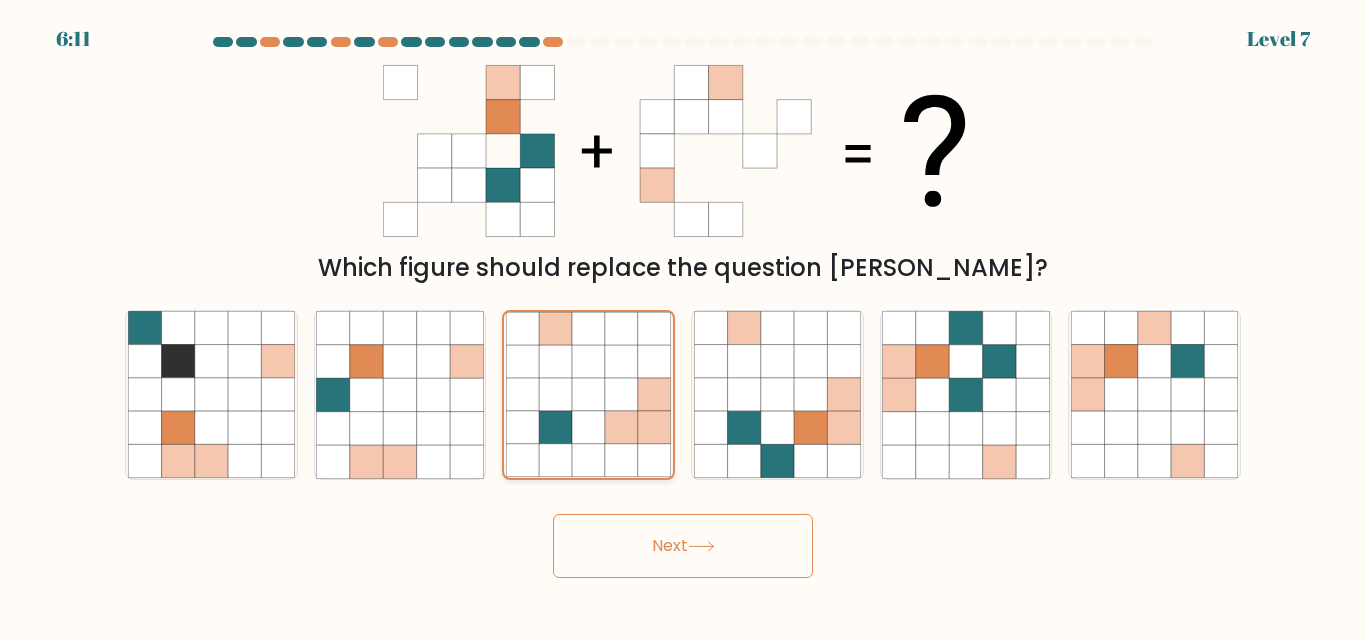 click 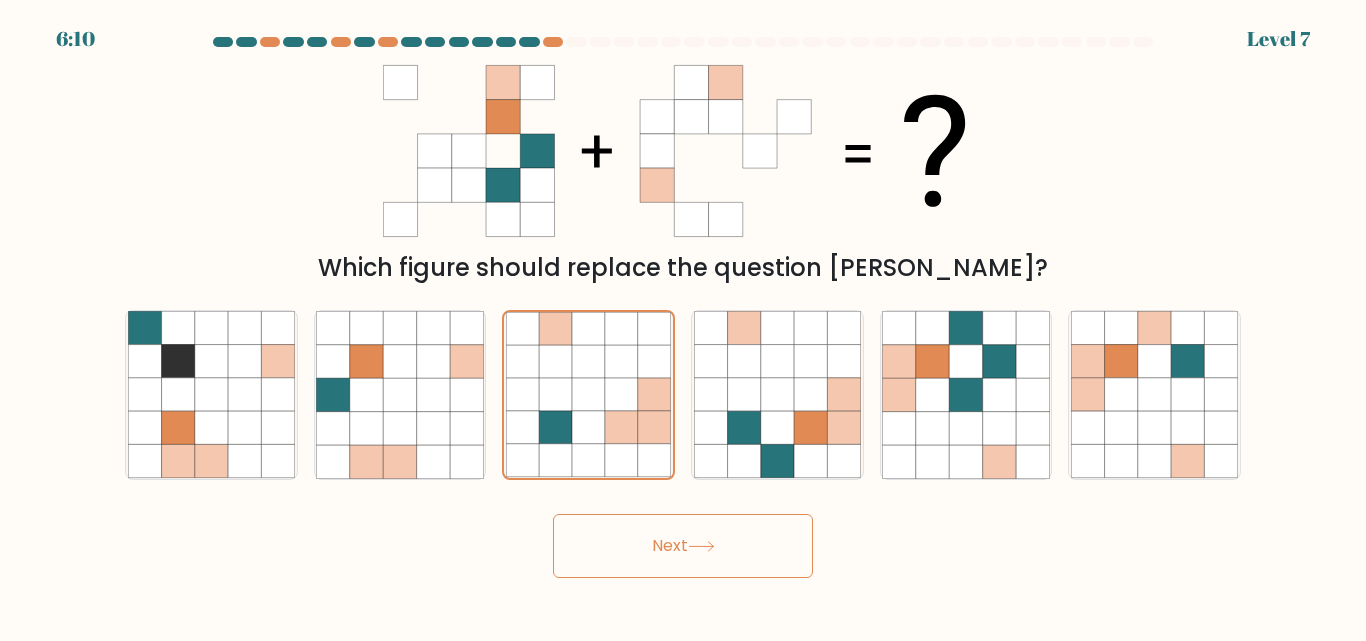 click on "Next" at bounding box center (683, 546) 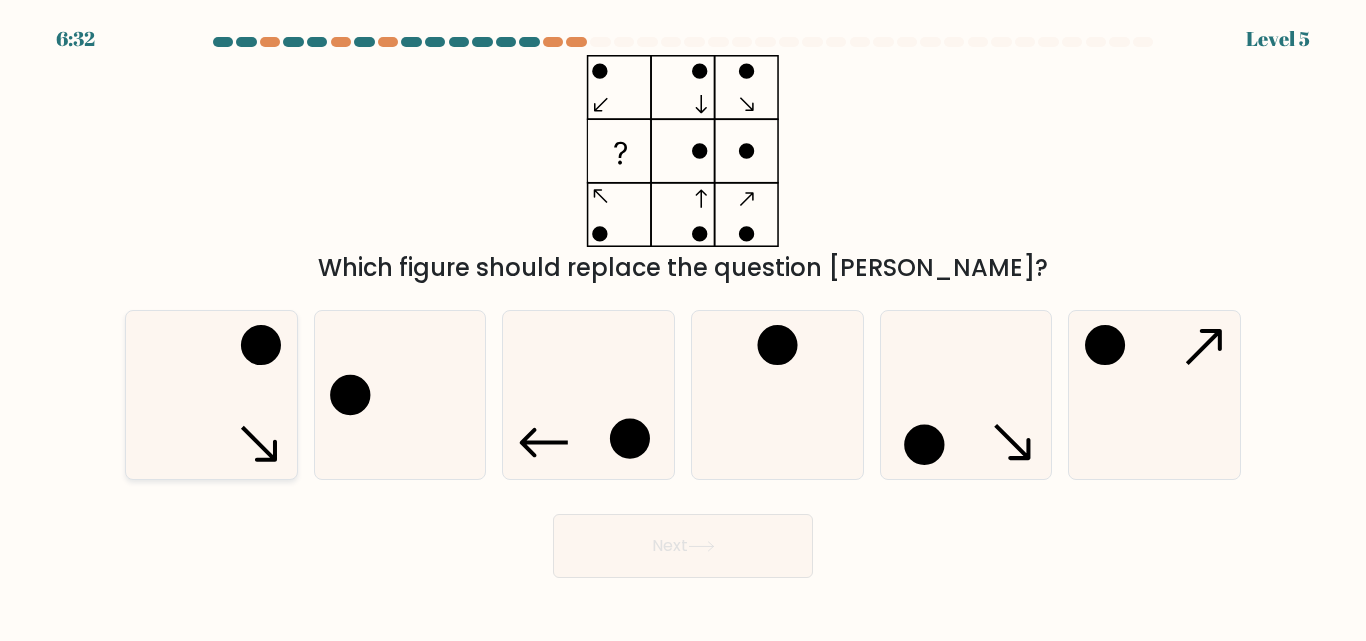 click 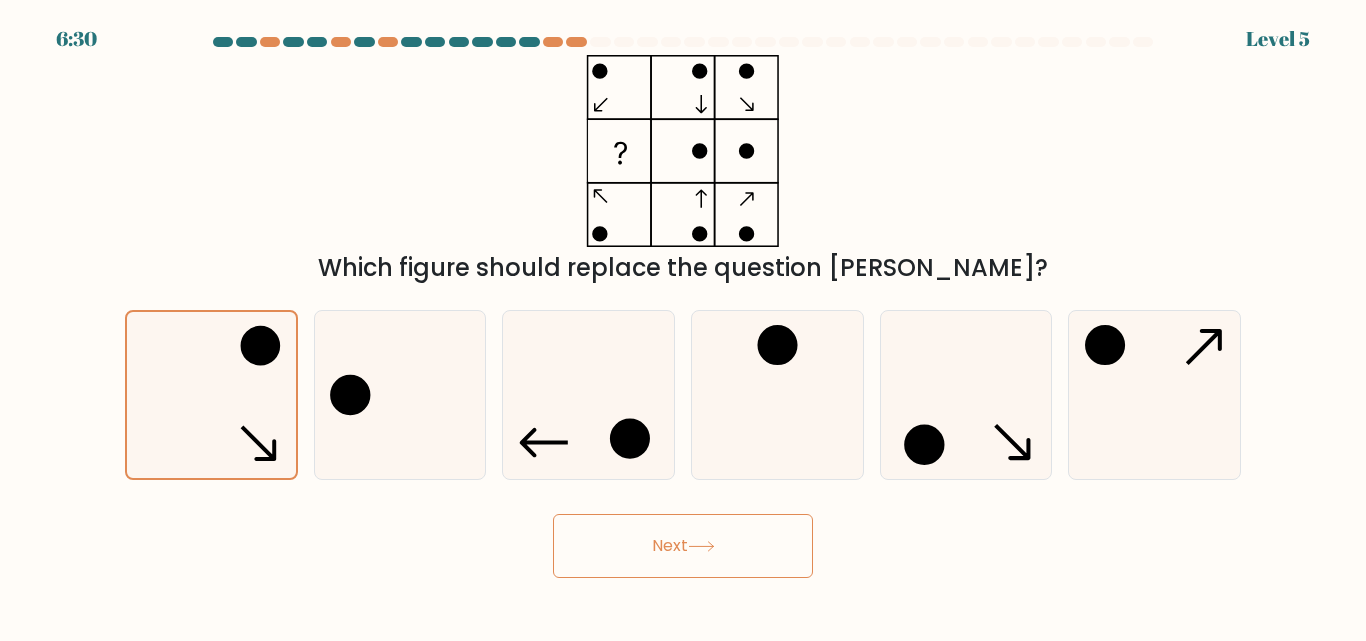 click on "Next" at bounding box center (683, 546) 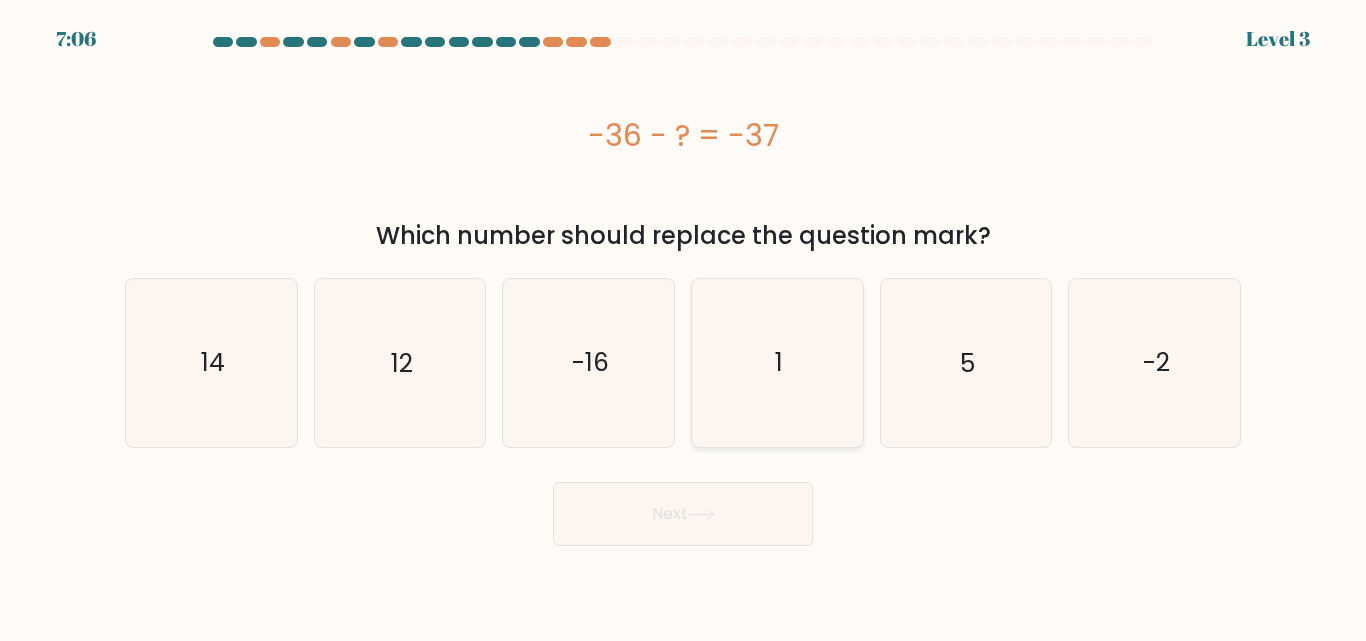click on "1" 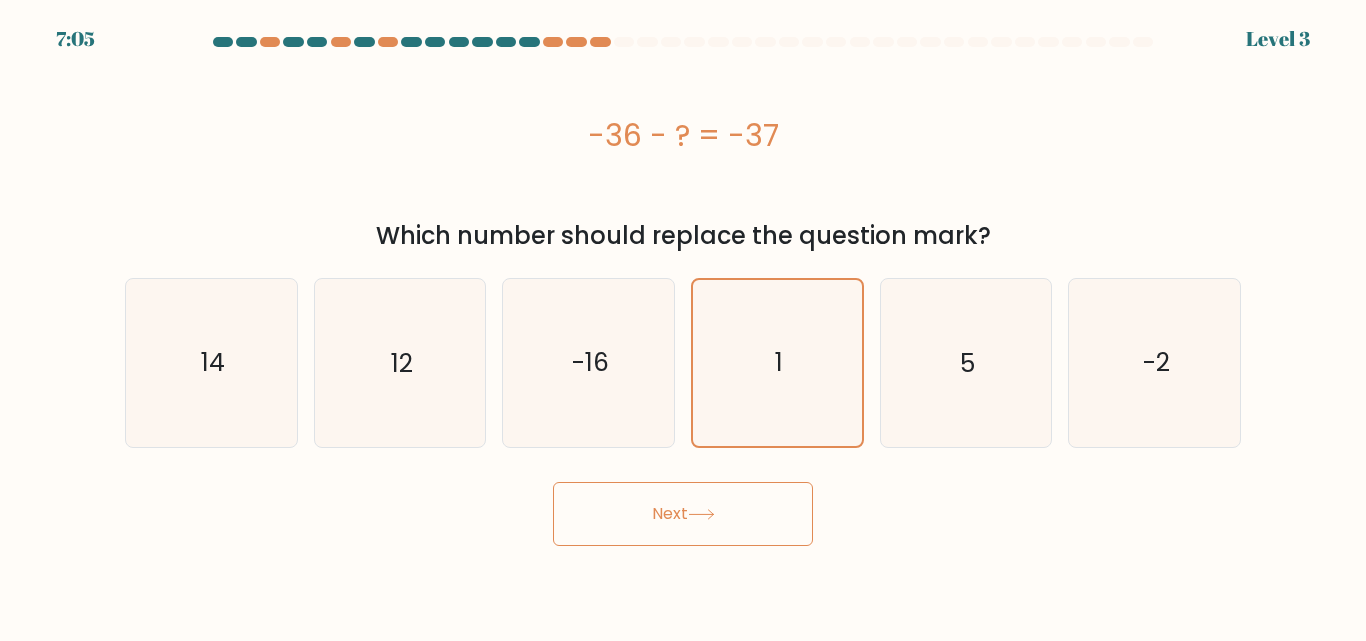 click on "Next" at bounding box center [683, 514] 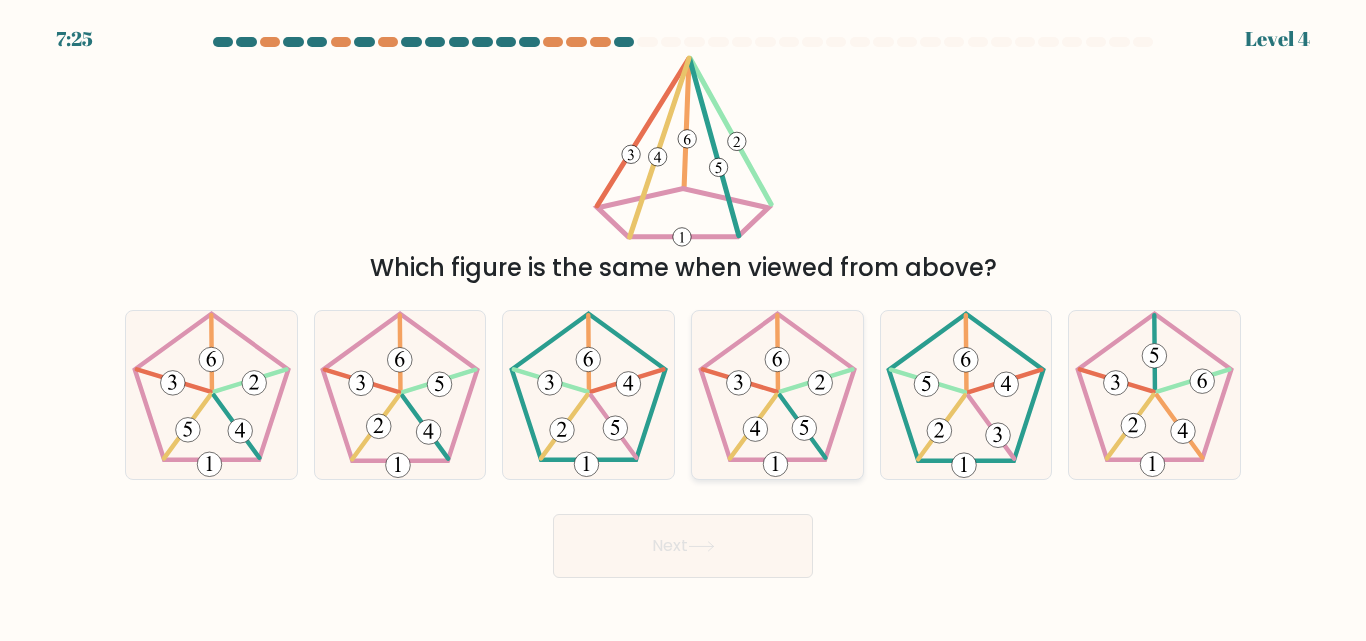 click 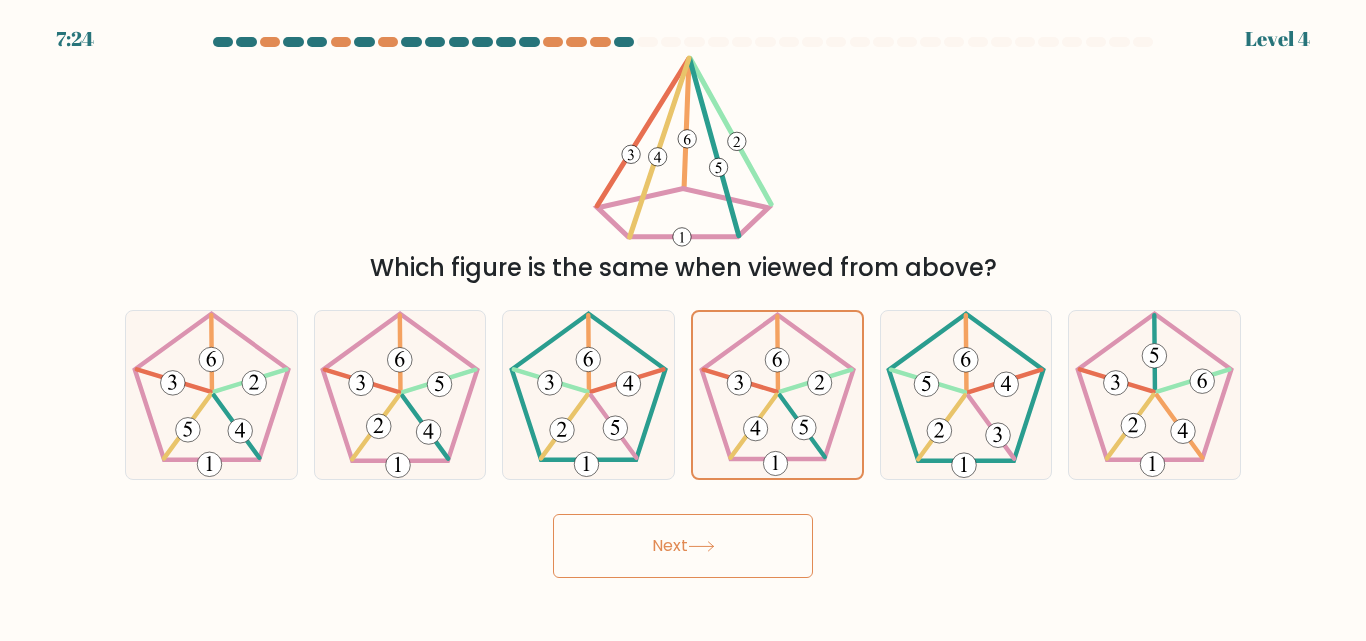 click 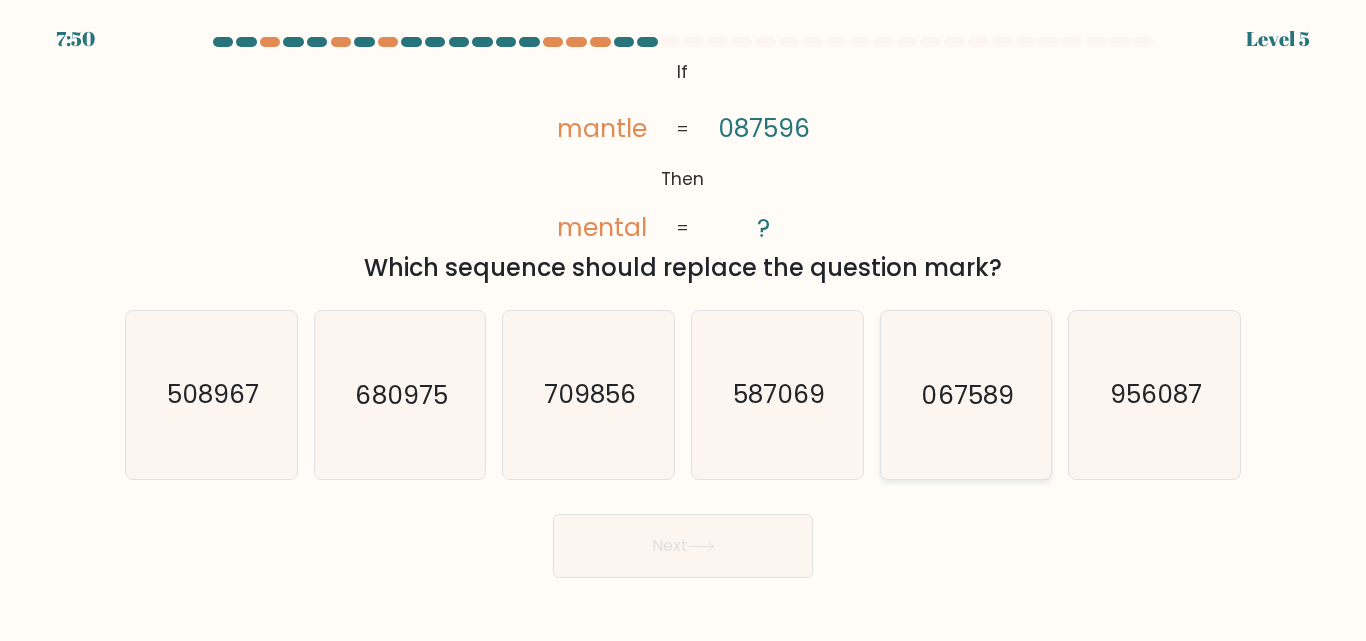drag, startPoint x: 952, startPoint y: 405, endPoint x: 966, endPoint y: 425, distance: 24.41311 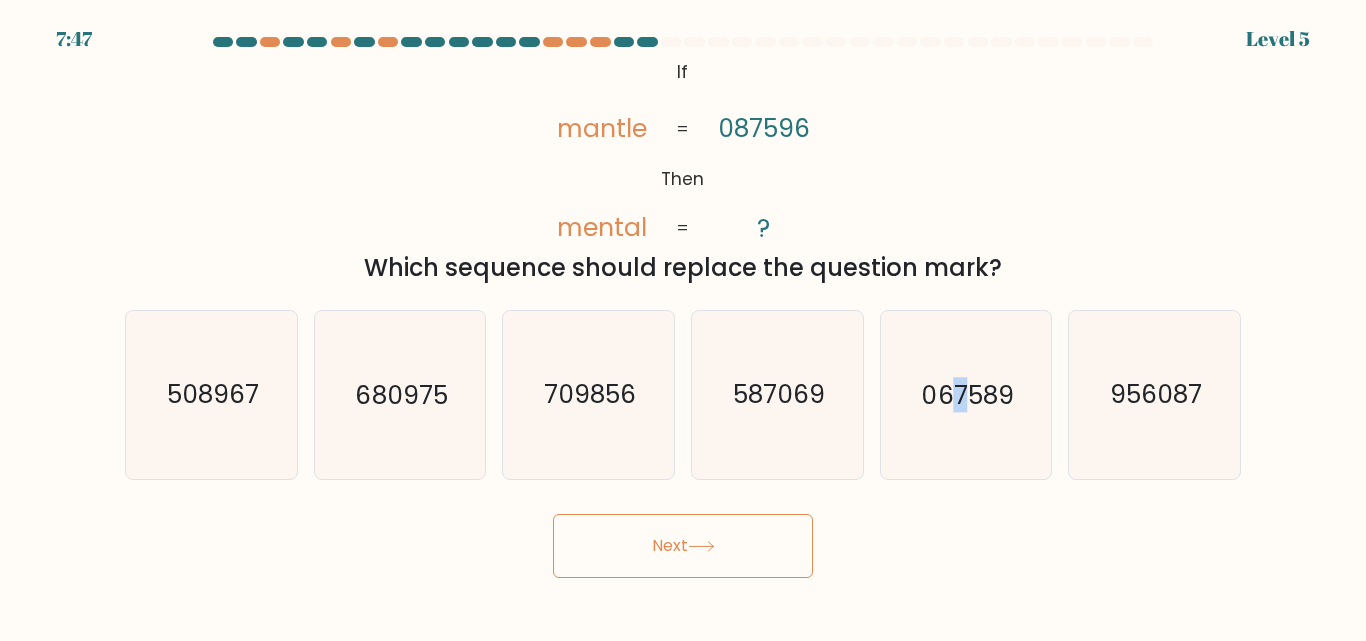 click on "Next" at bounding box center (683, 546) 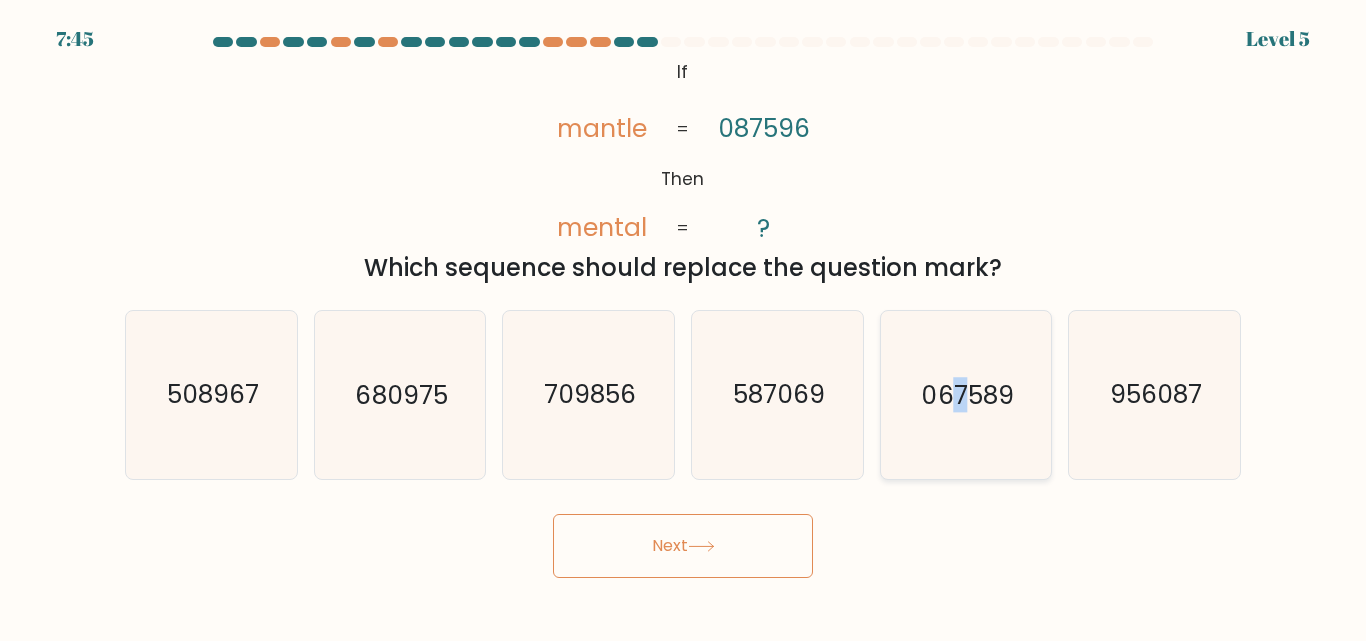 click on "067589" 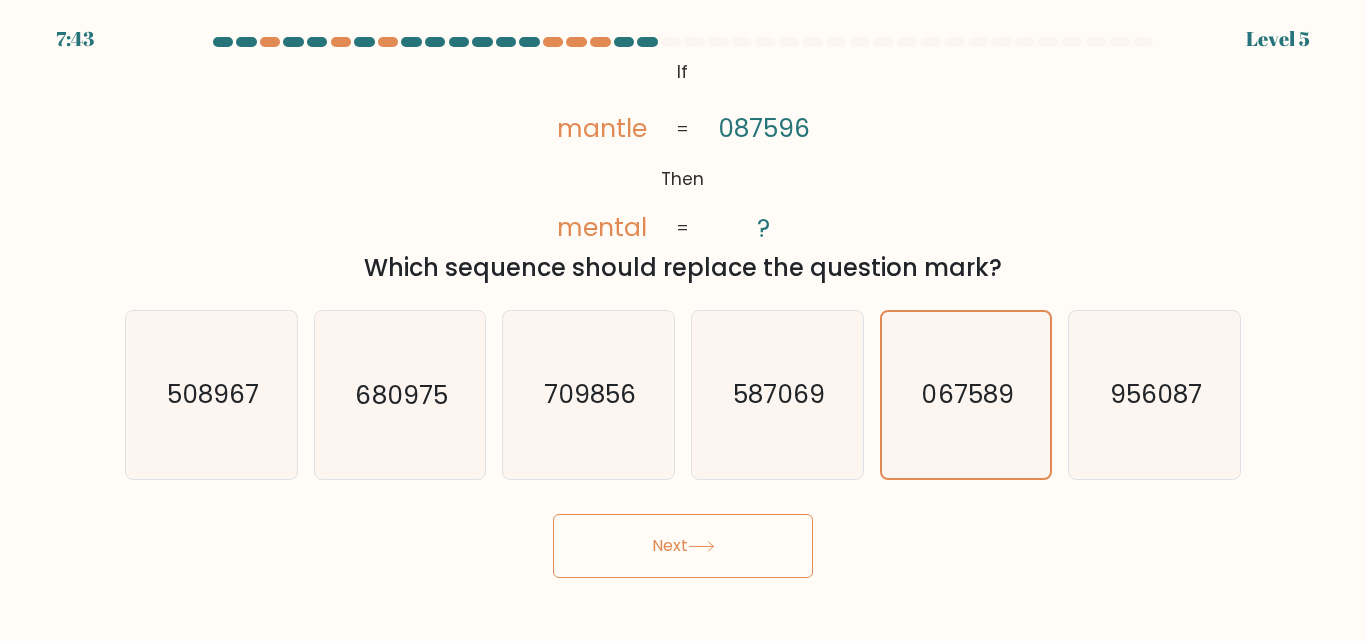 click on "Next" at bounding box center (683, 546) 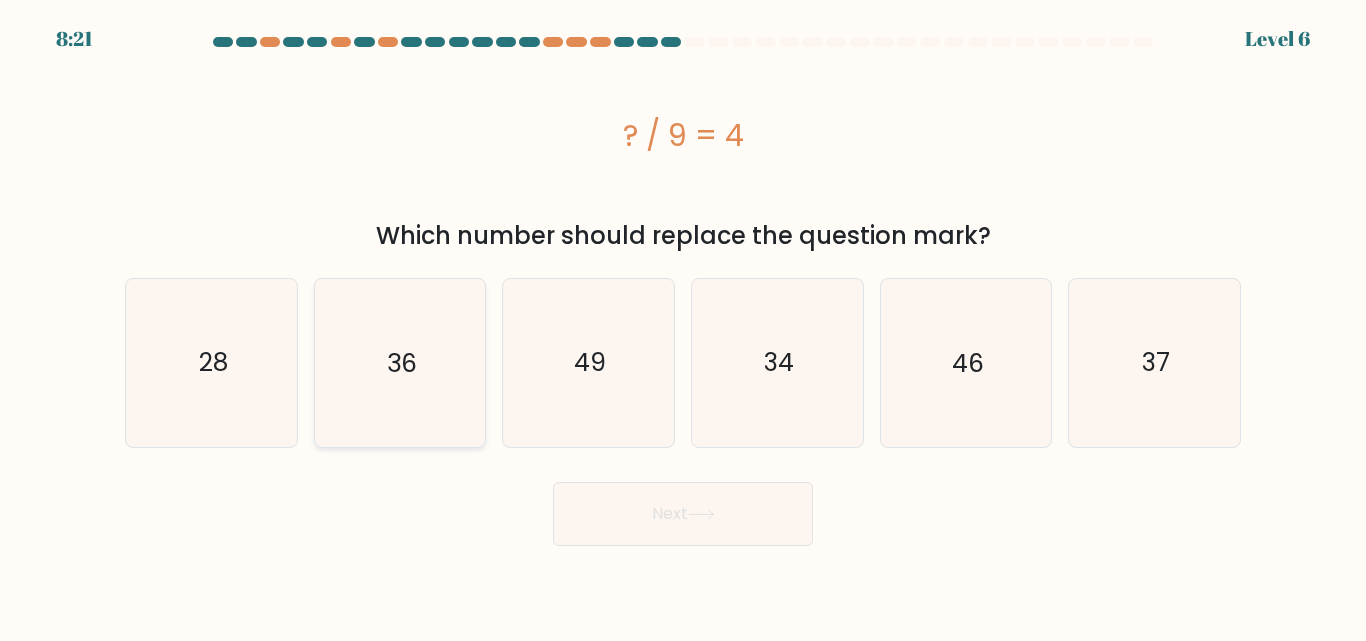 click on "36" 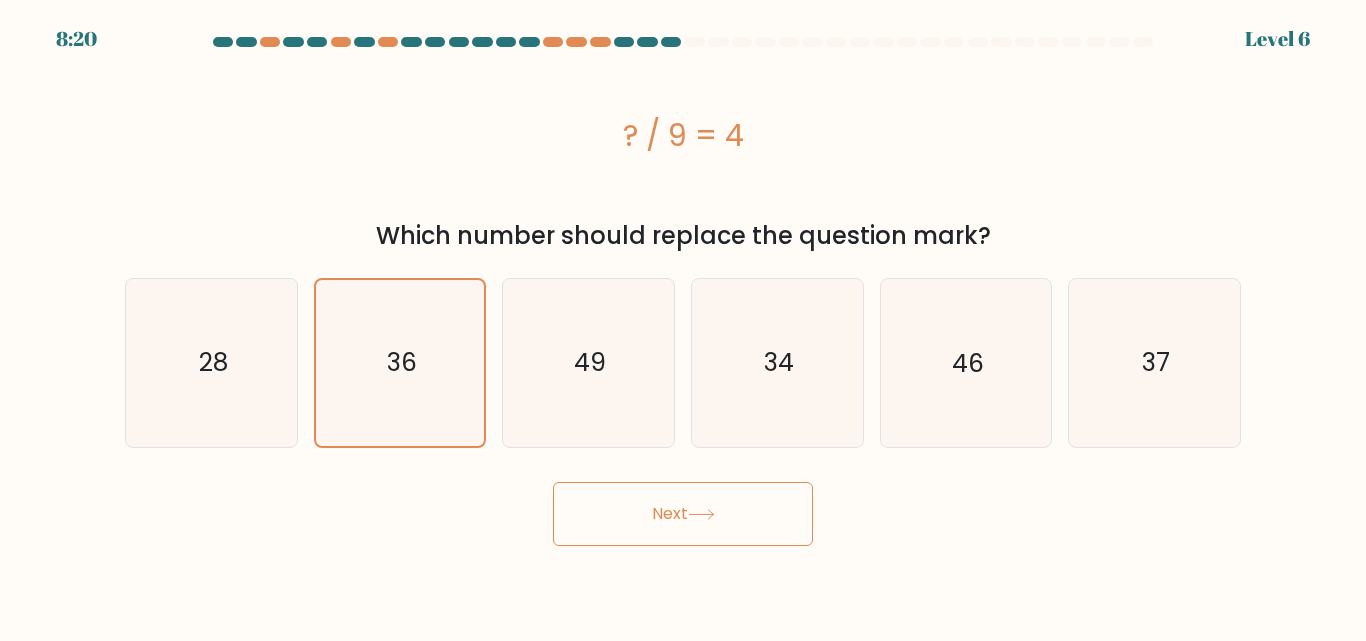 click on "Next" at bounding box center [683, 514] 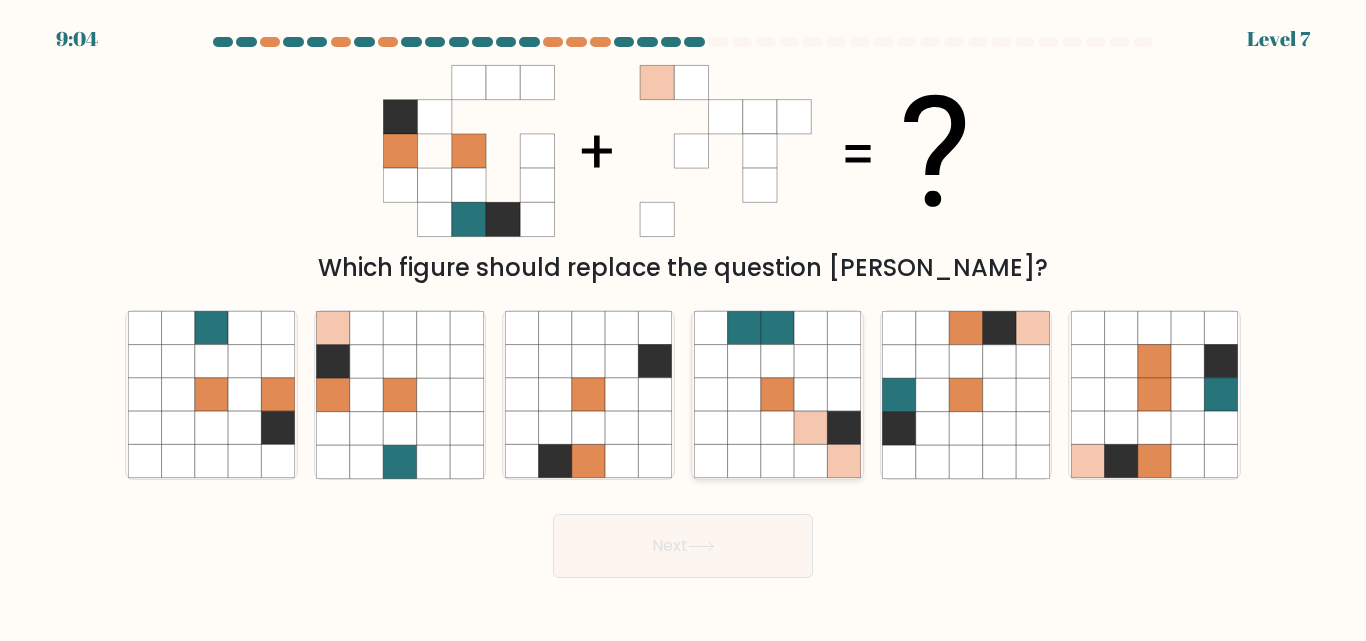 click 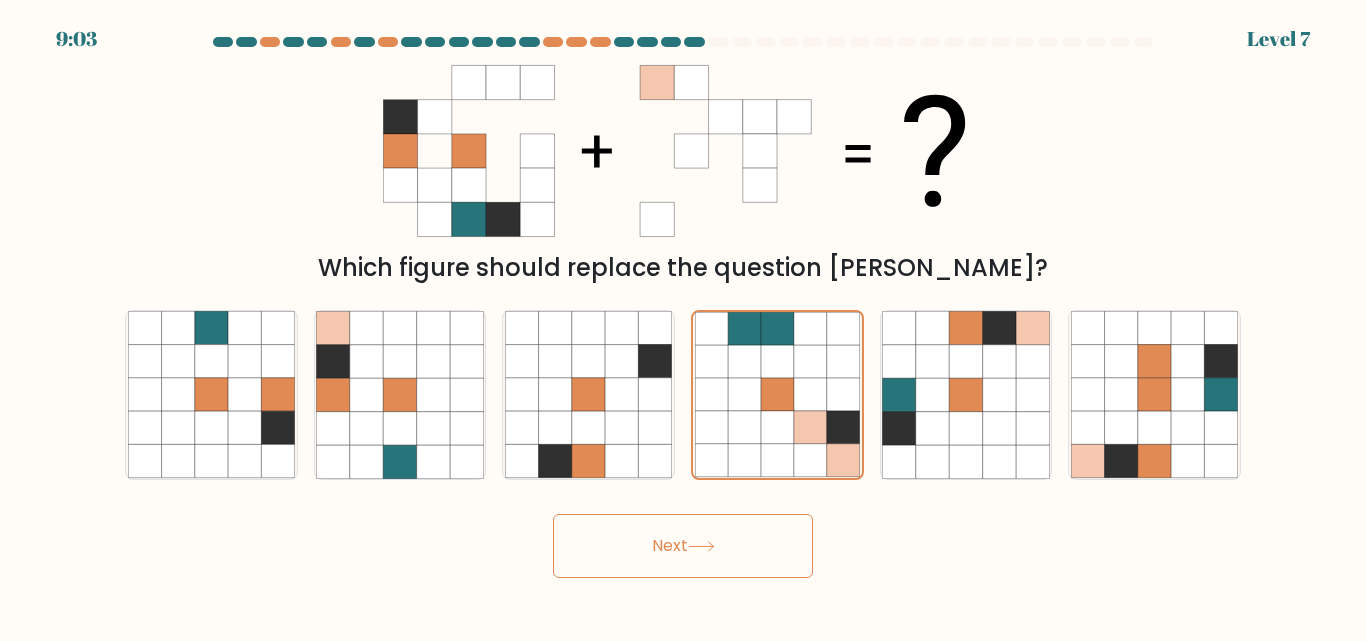 click on "Next" at bounding box center (683, 546) 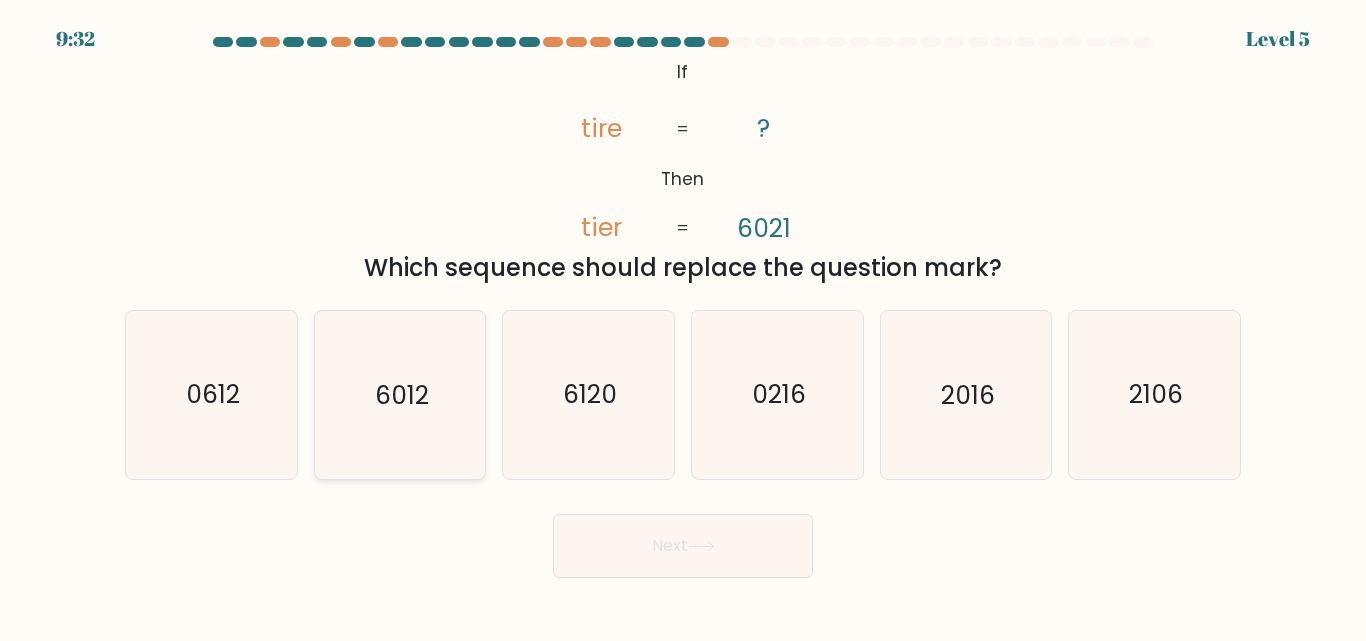 click on "6012" 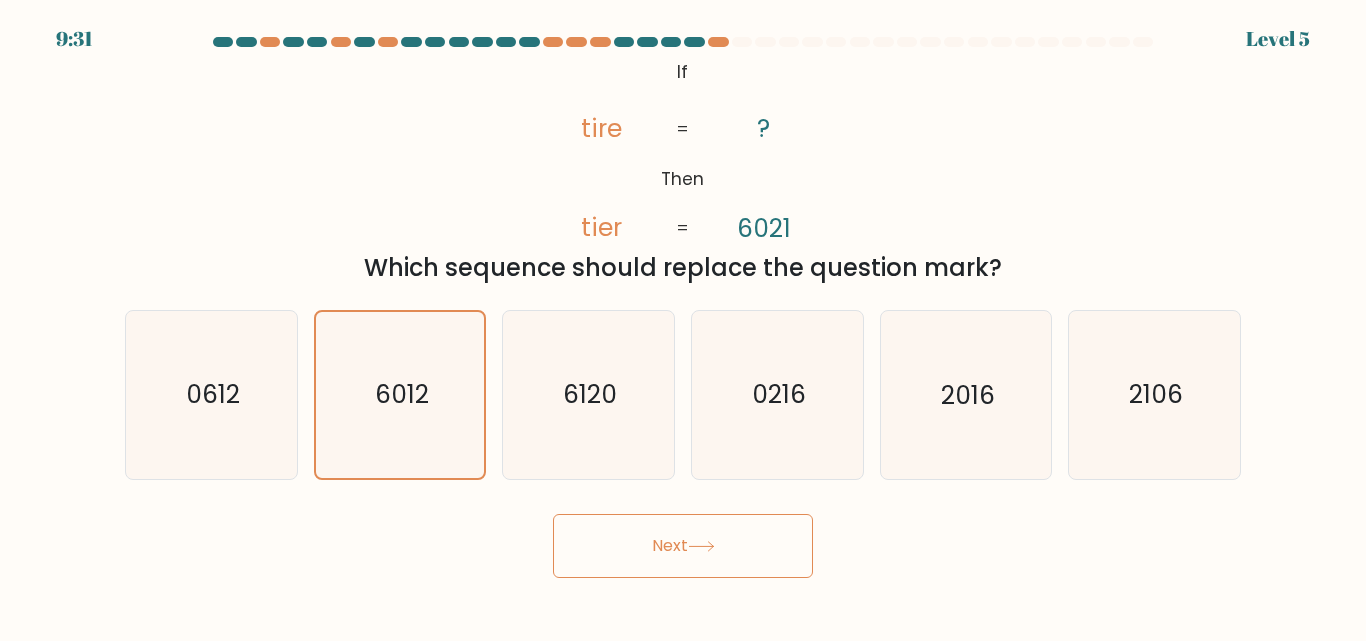 click on "Next" at bounding box center [683, 546] 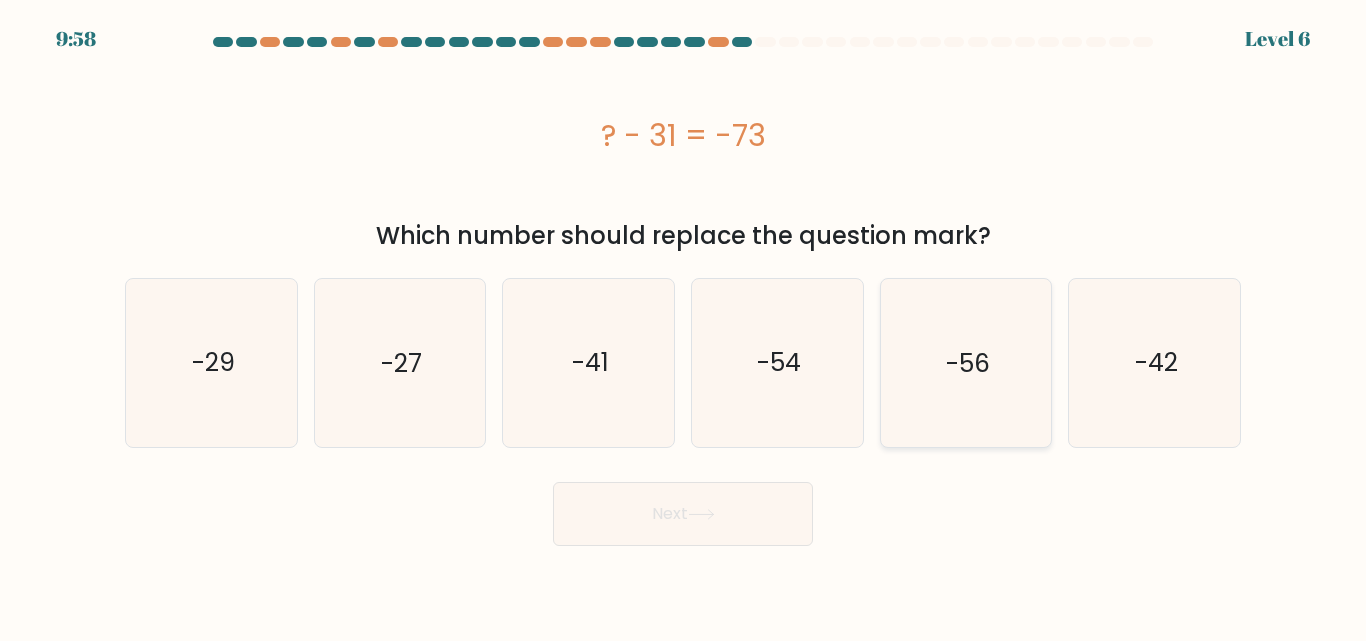 click on "-56" 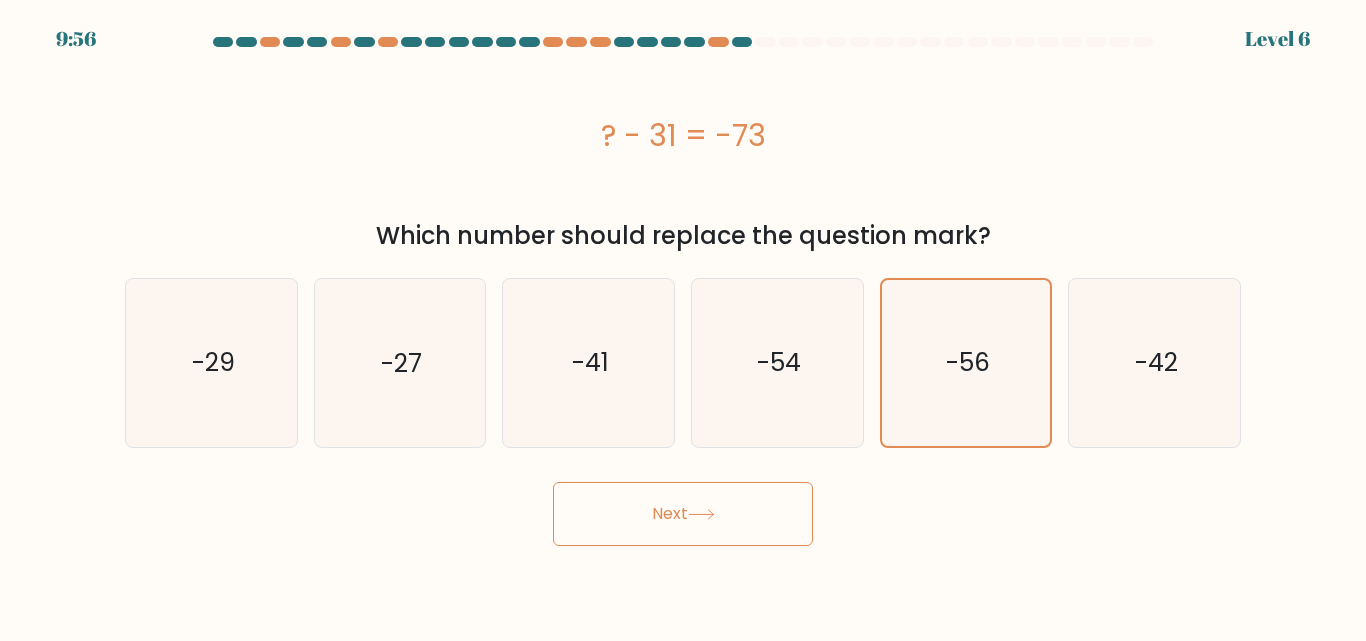 click on "Next" at bounding box center (683, 514) 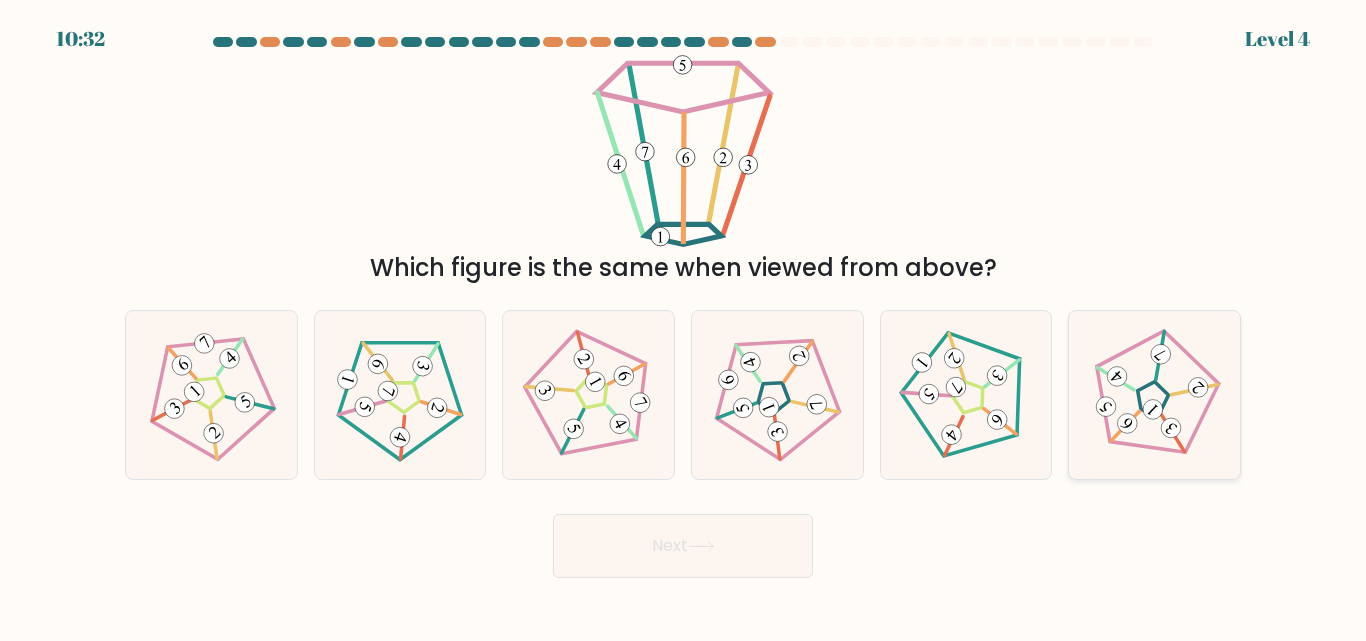 click 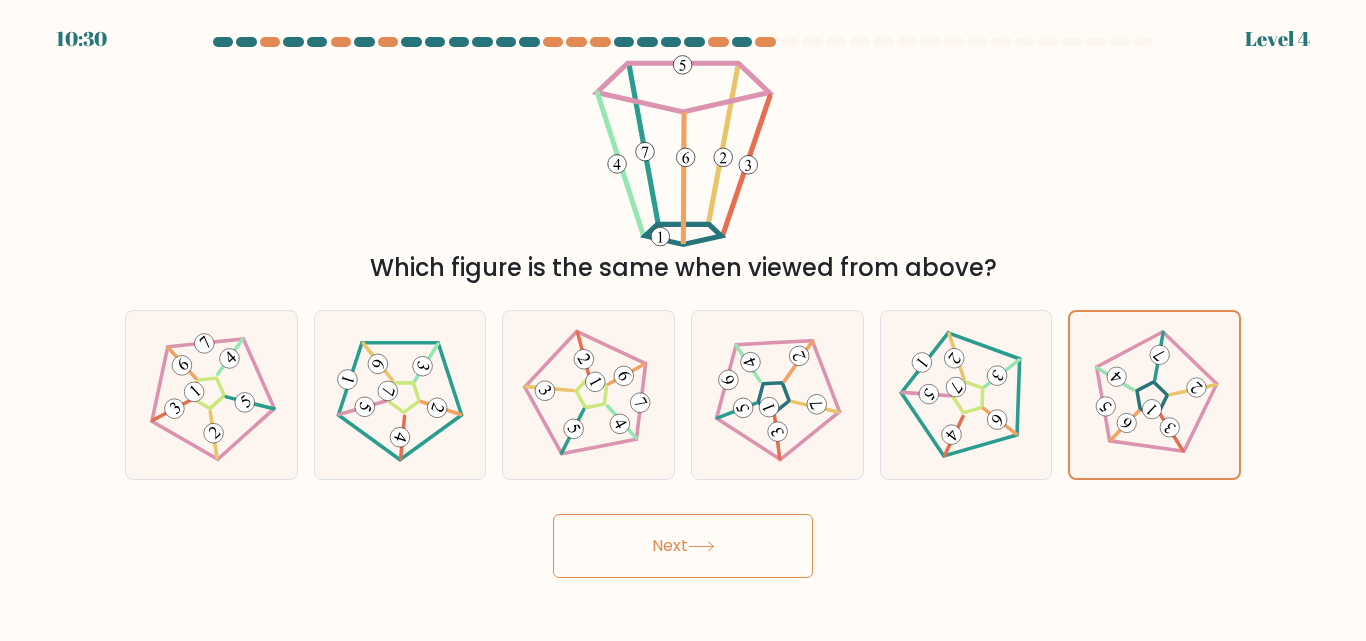 click 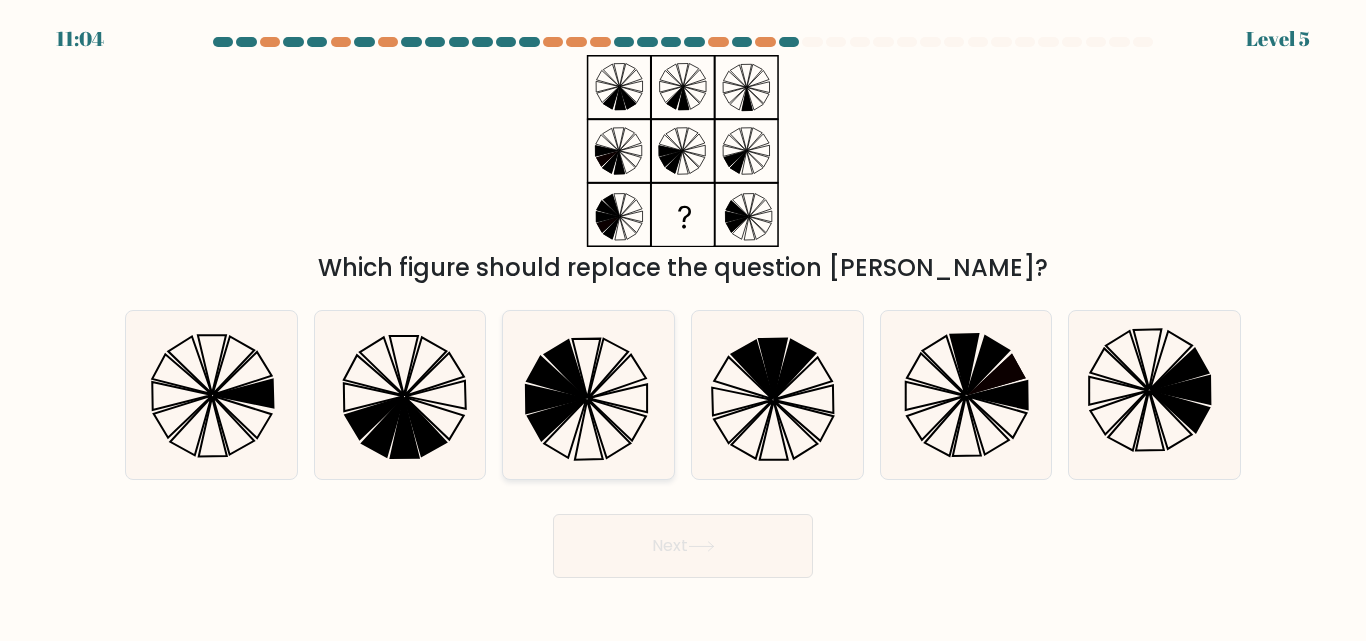click 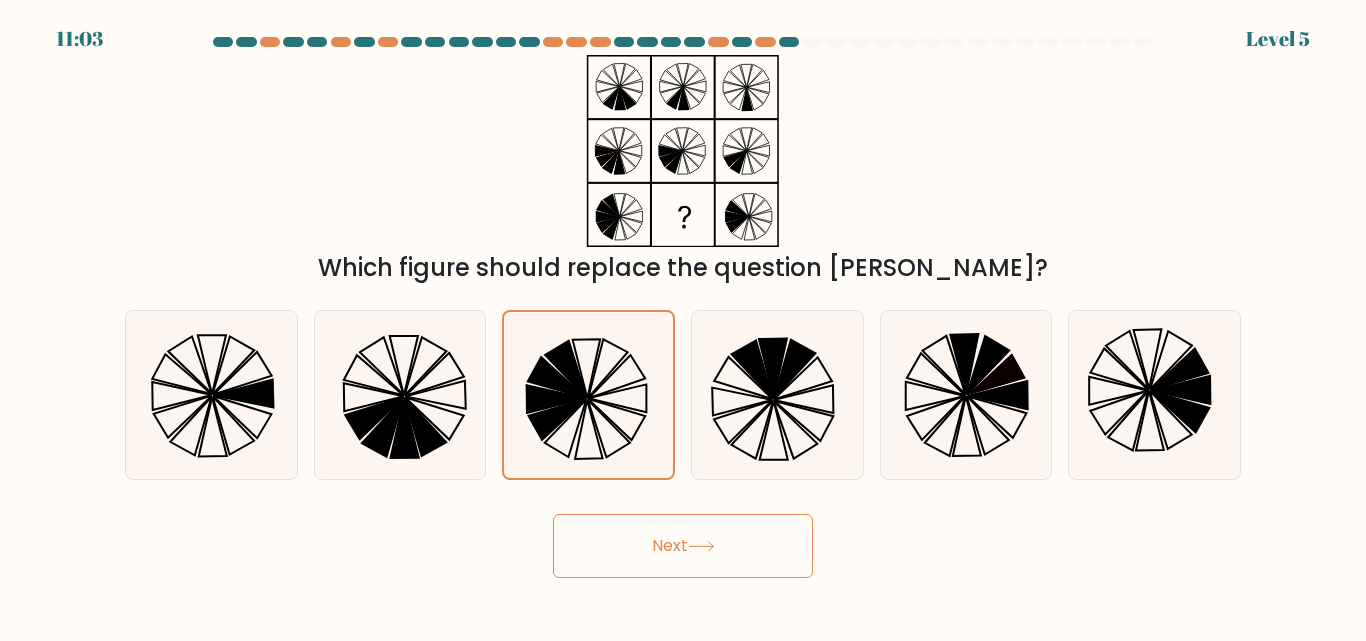 click on "Next" at bounding box center (683, 546) 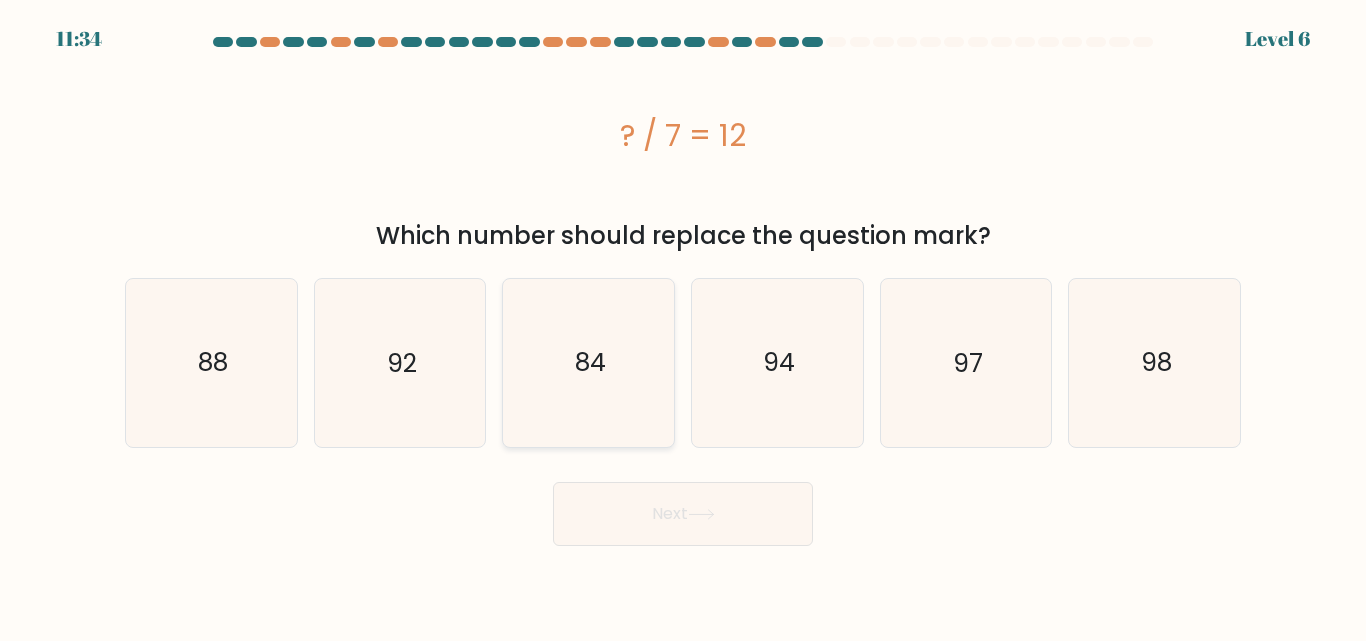 click on "84" 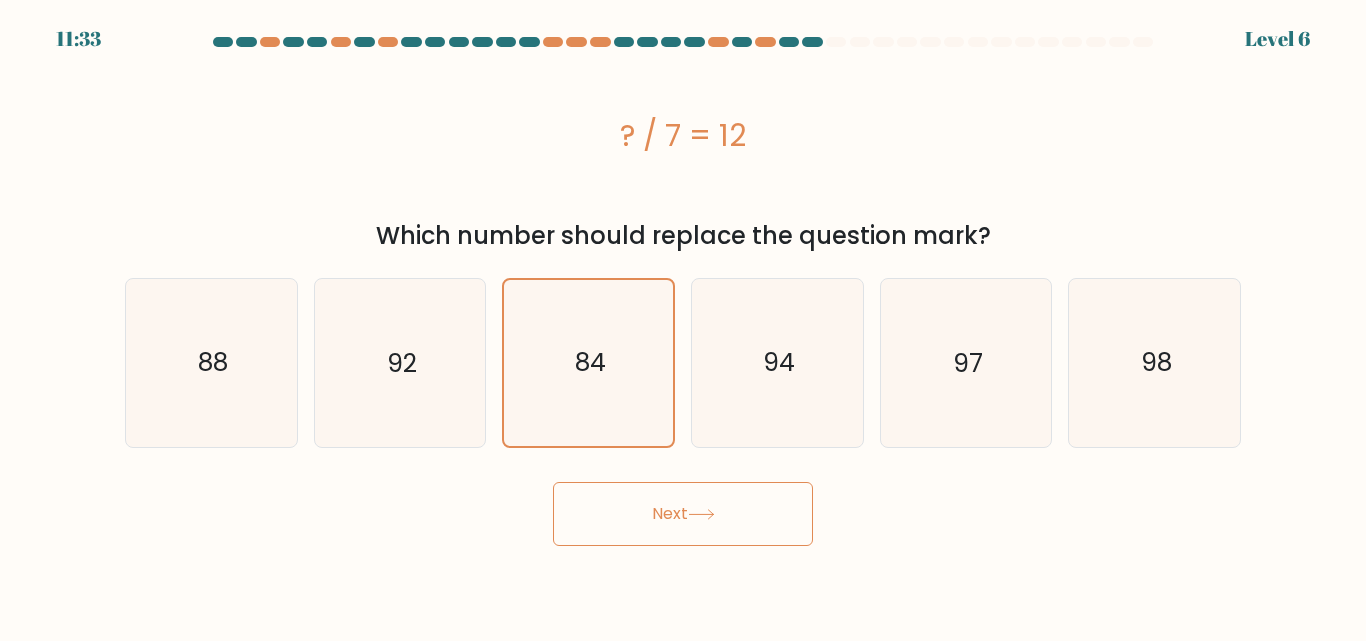 click on "Next" at bounding box center (683, 514) 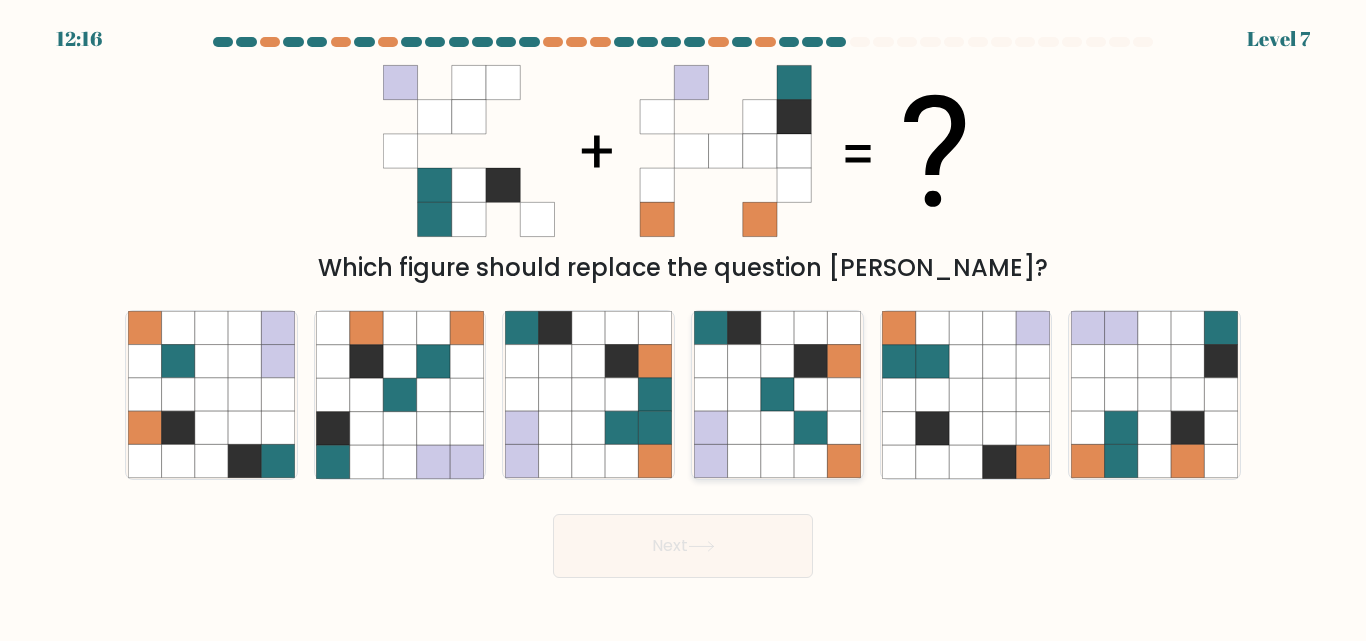click 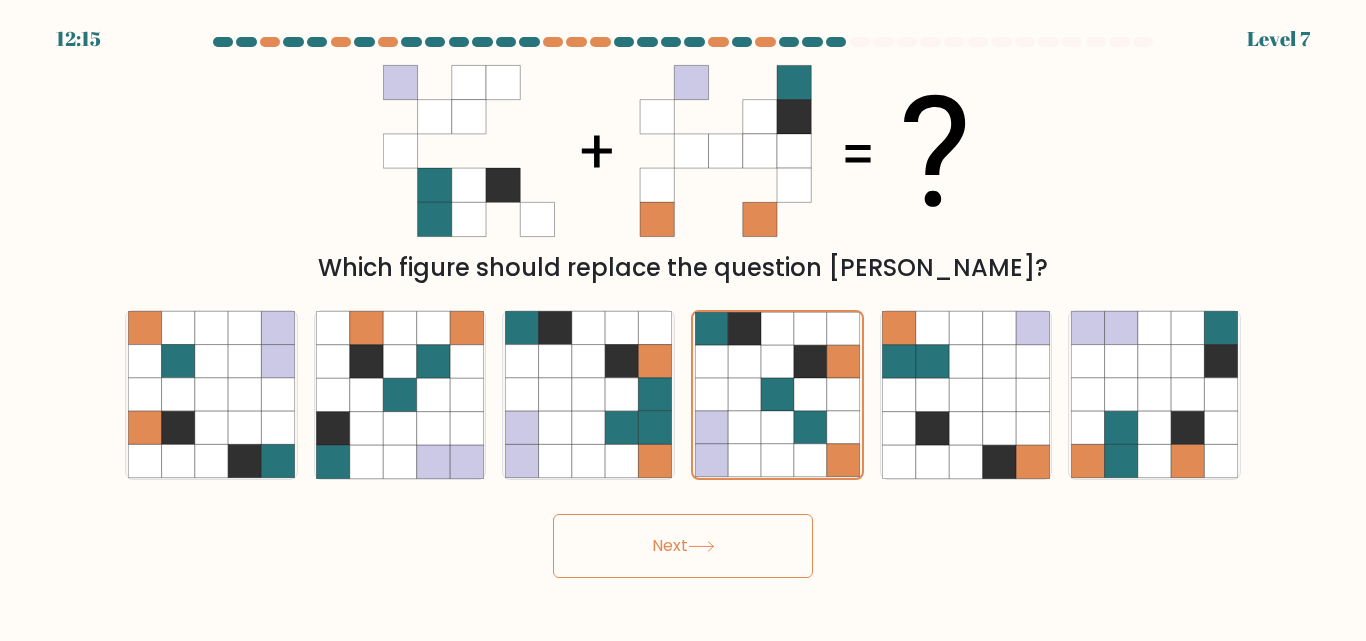 click on "Next" at bounding box center (683, 546) 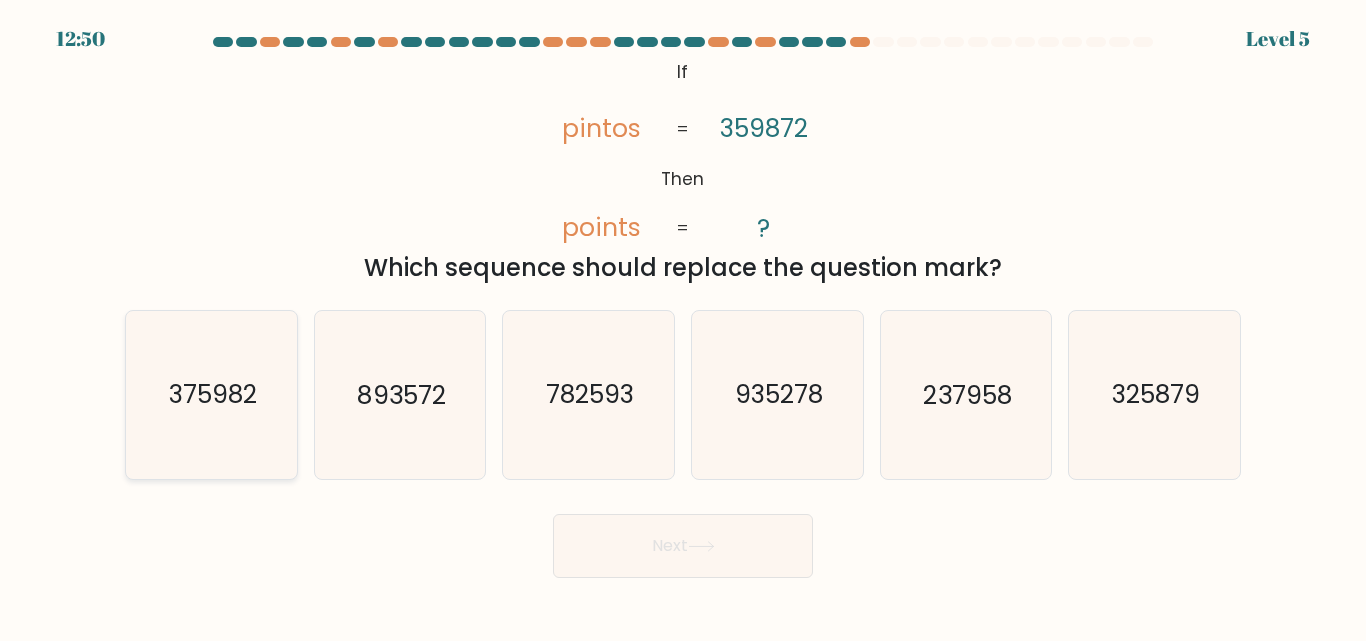 click on "375982" 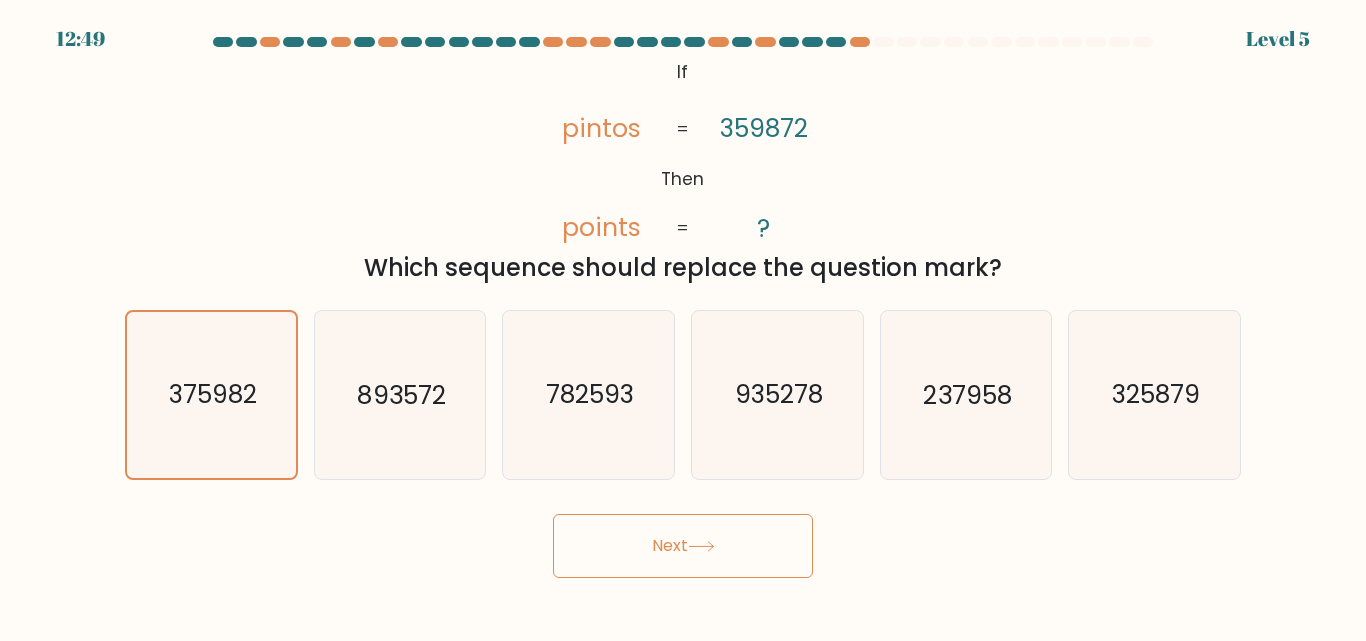 click on "Next" at bounding box center [683, 546] 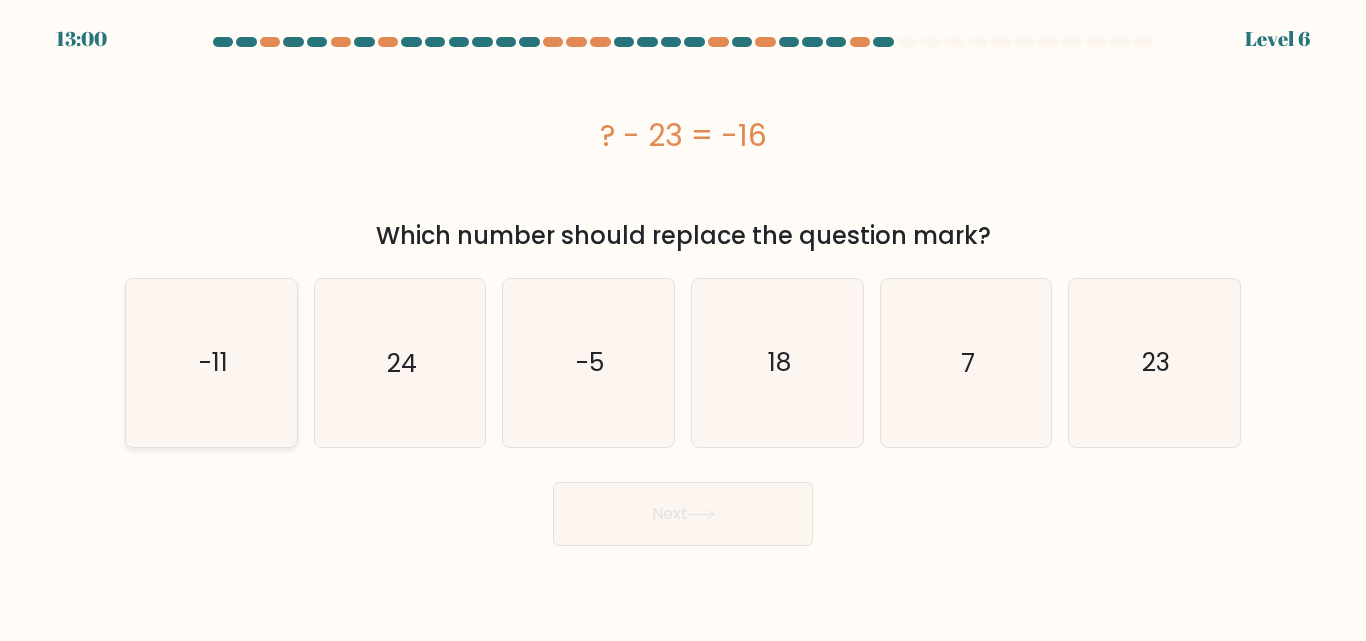 click on "-11" 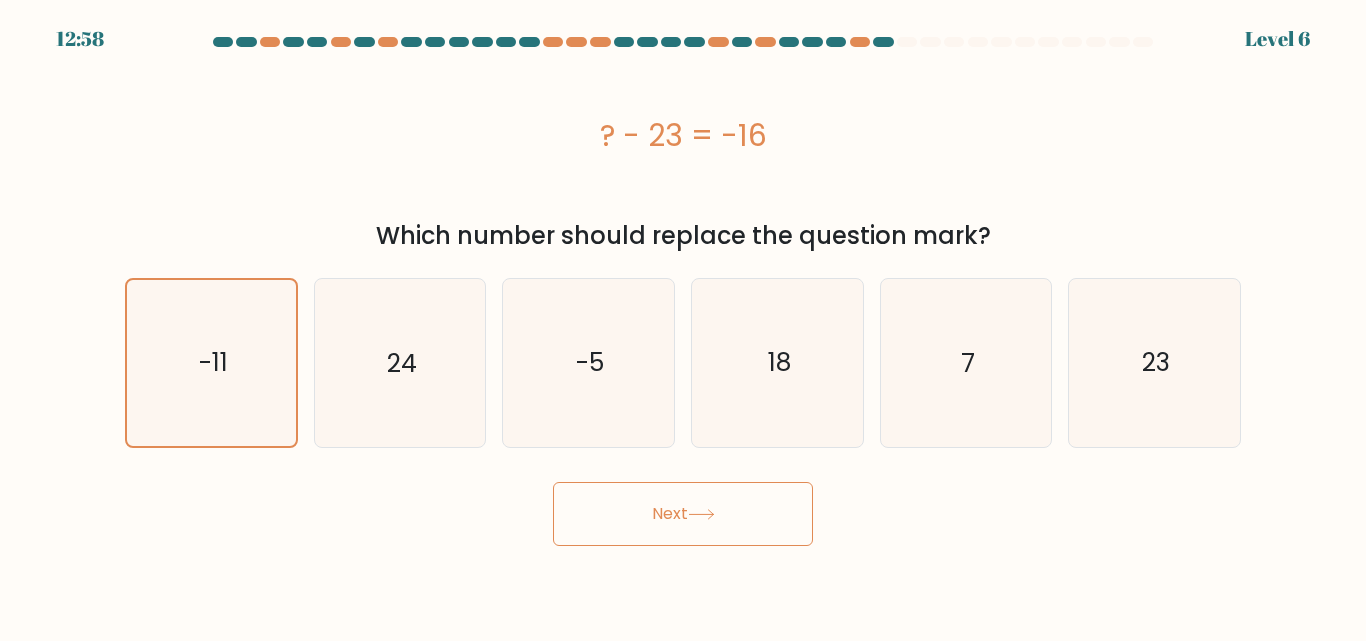 click on "Next" at bounding box center (683, 514) 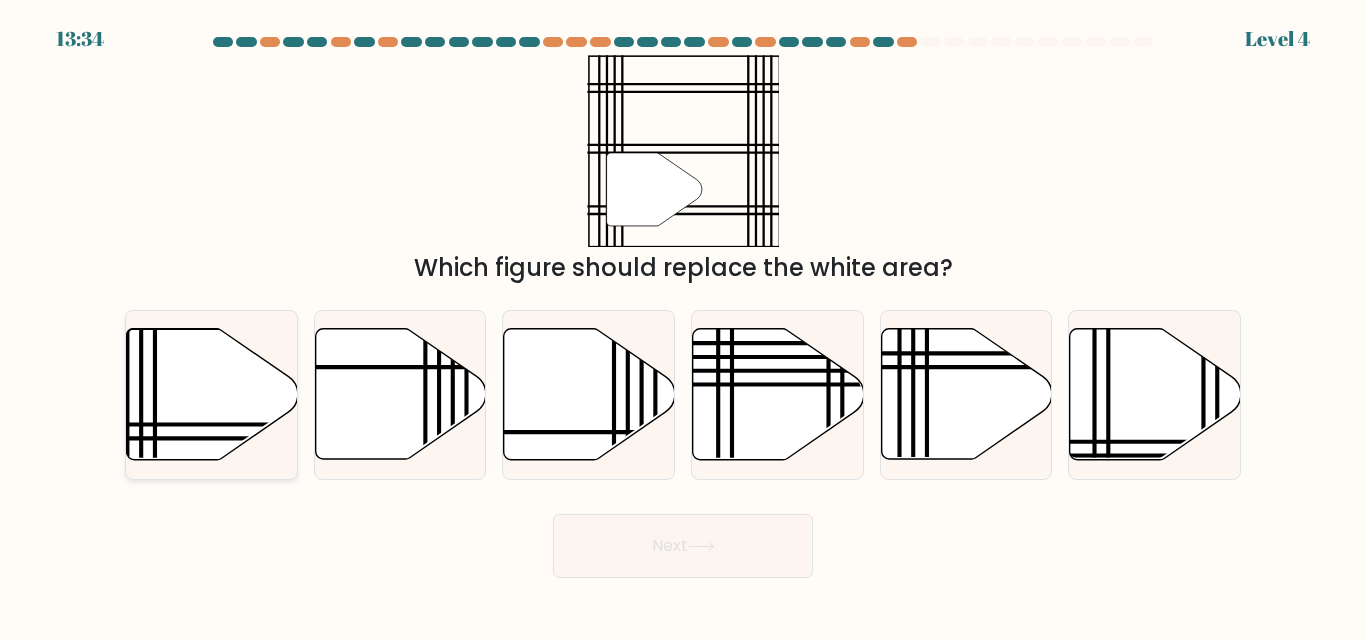 click 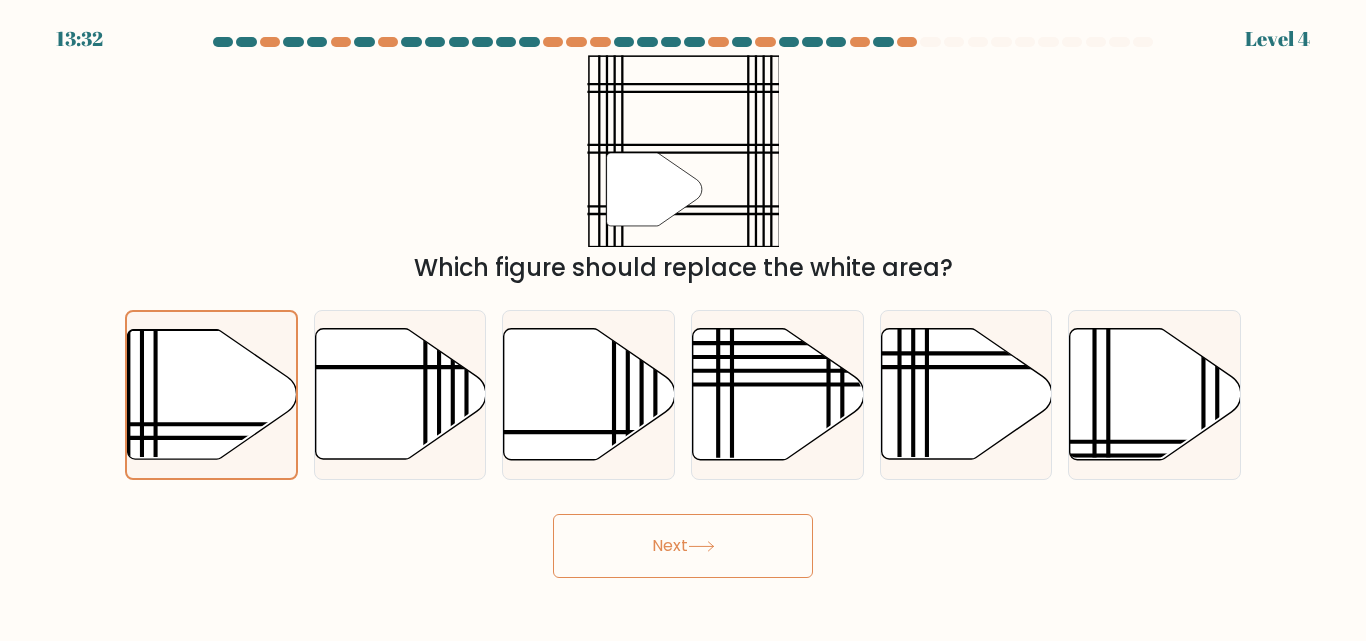 click on "13:32
Level 4" at bounding box center (683, 320) 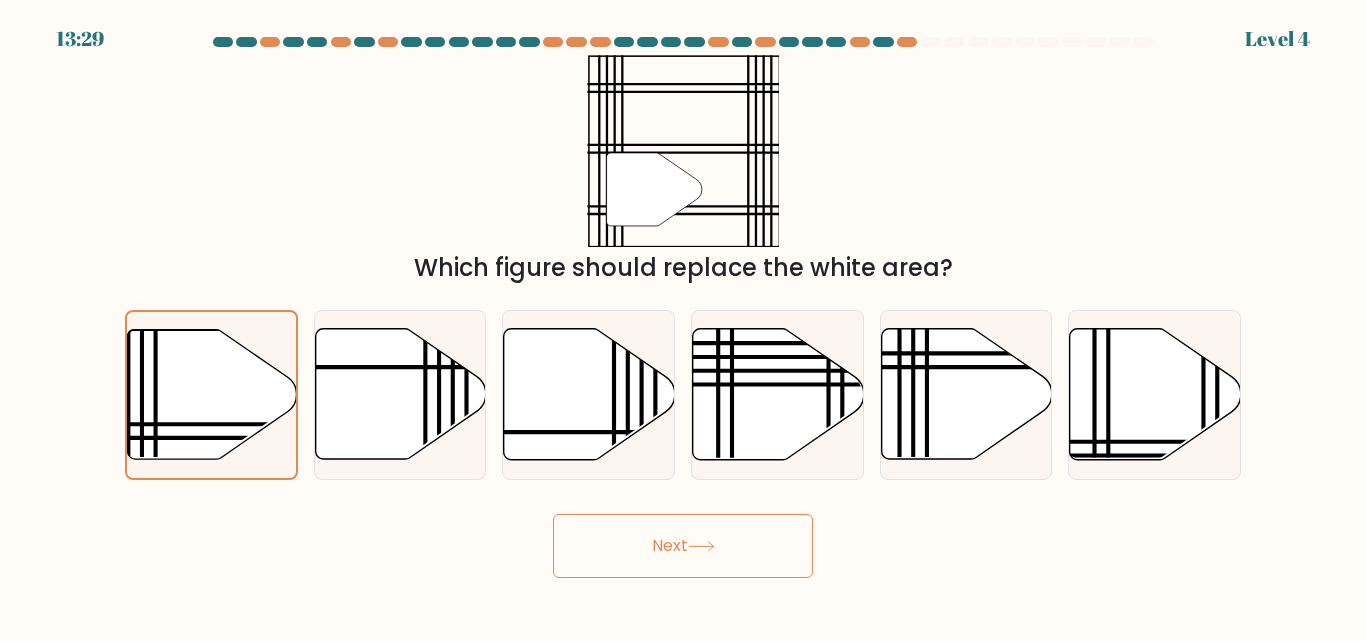 click on "Next" at bounding box center (683, 546) 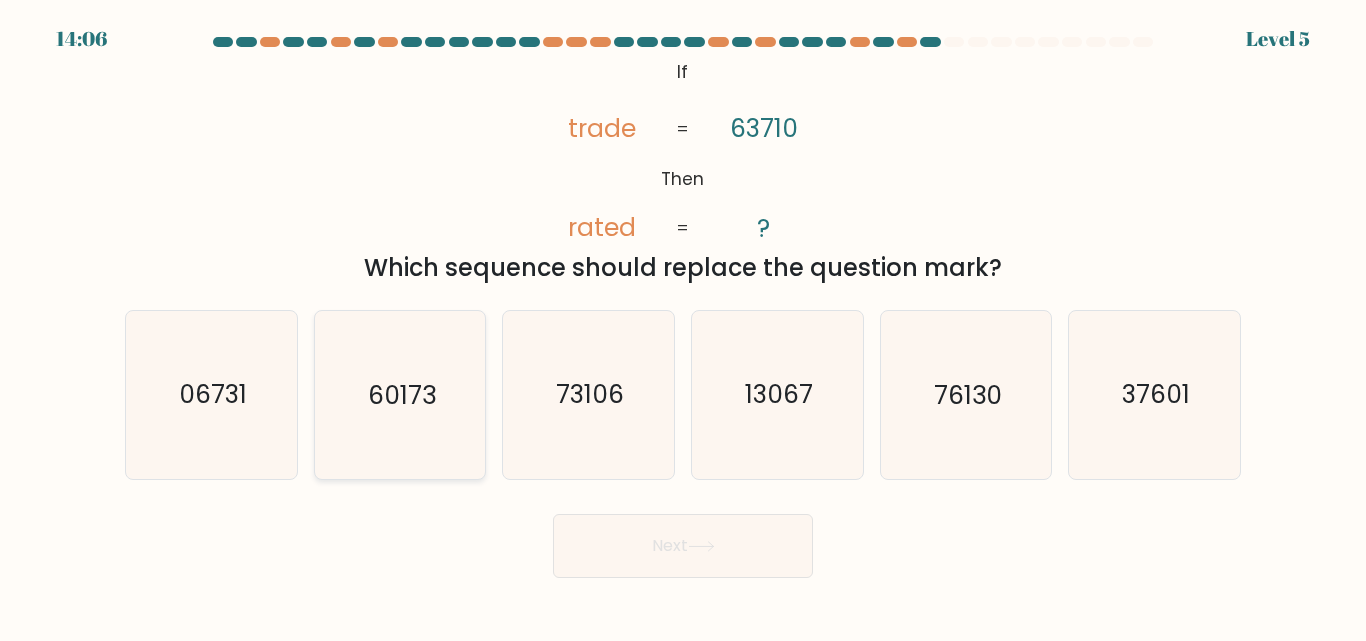 click on "60173" 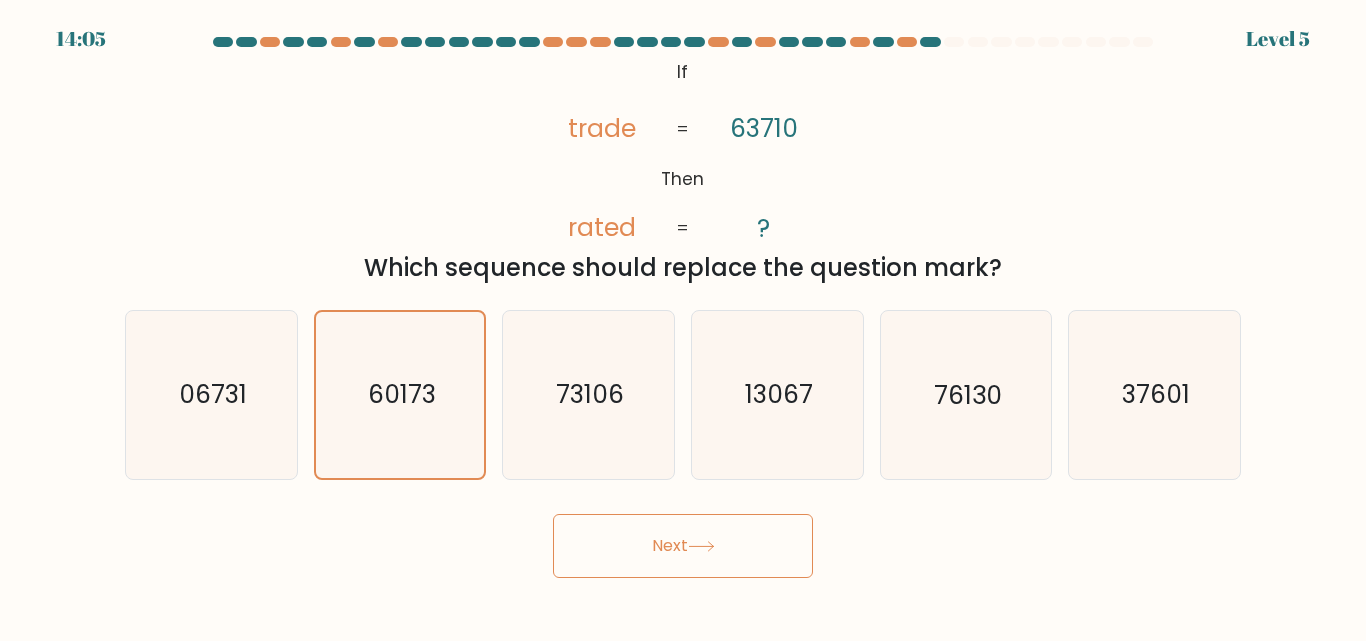 click on "14:05
Level 5
?" at bounding box center (683, 320) 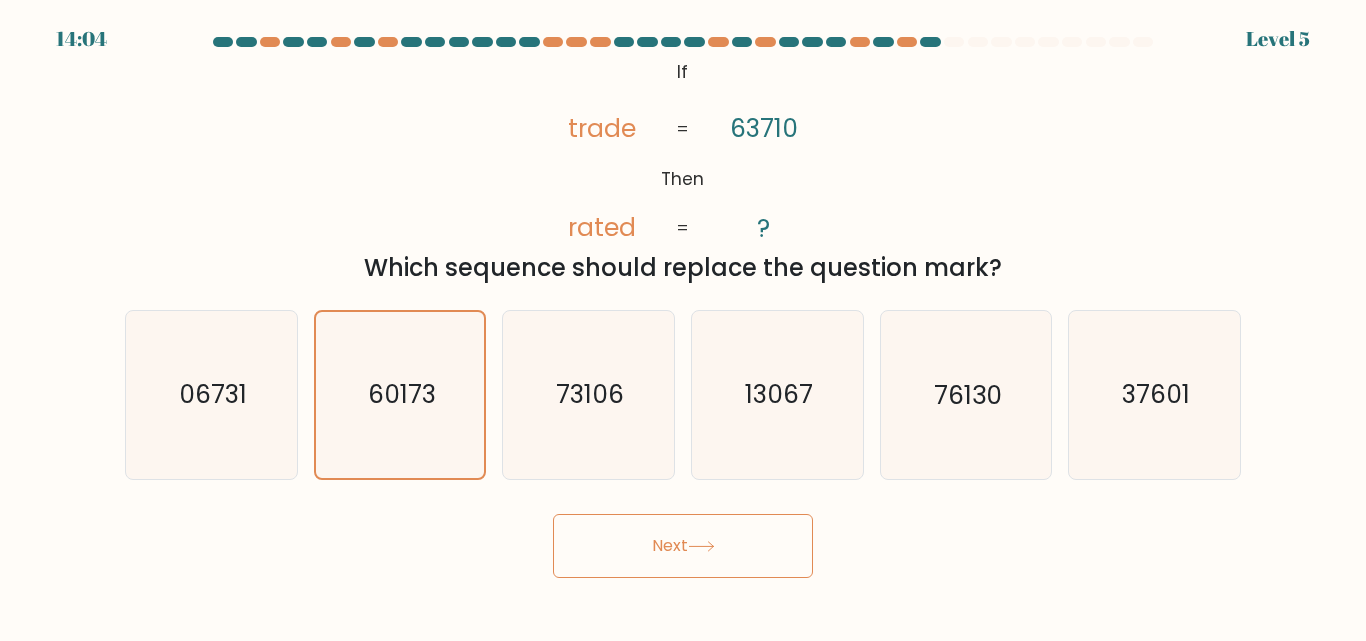 click on "Next" at bounding box center [683, 546] 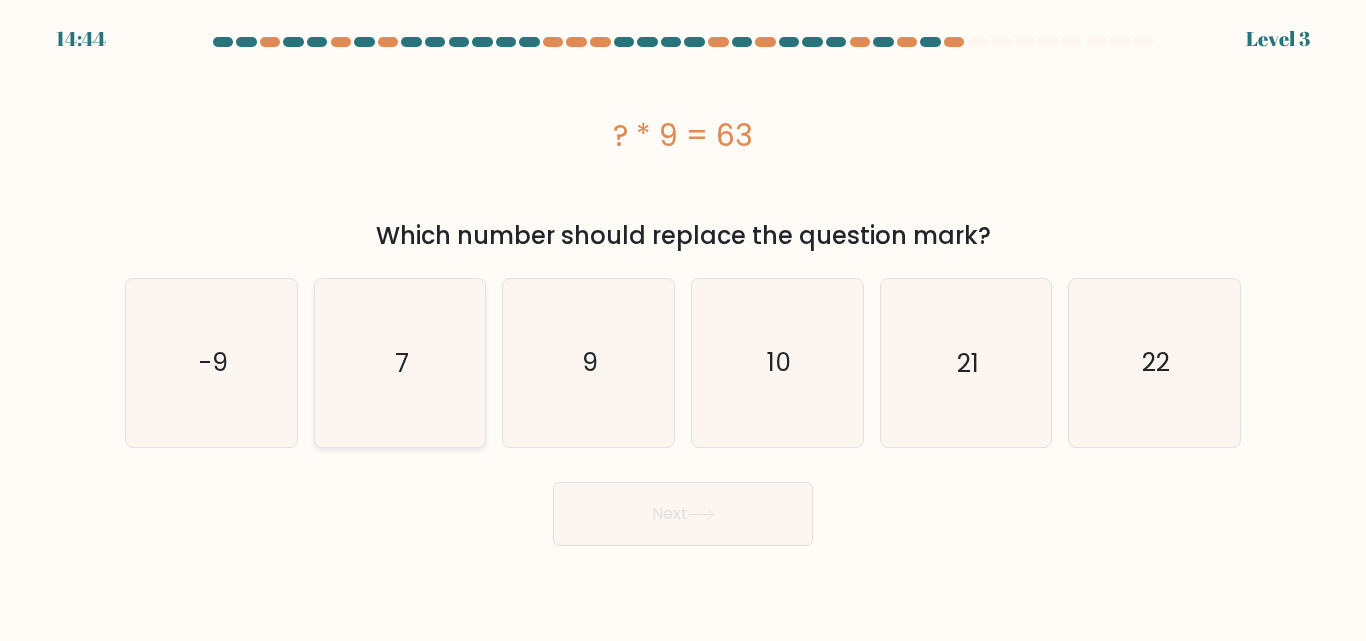 click on "7" 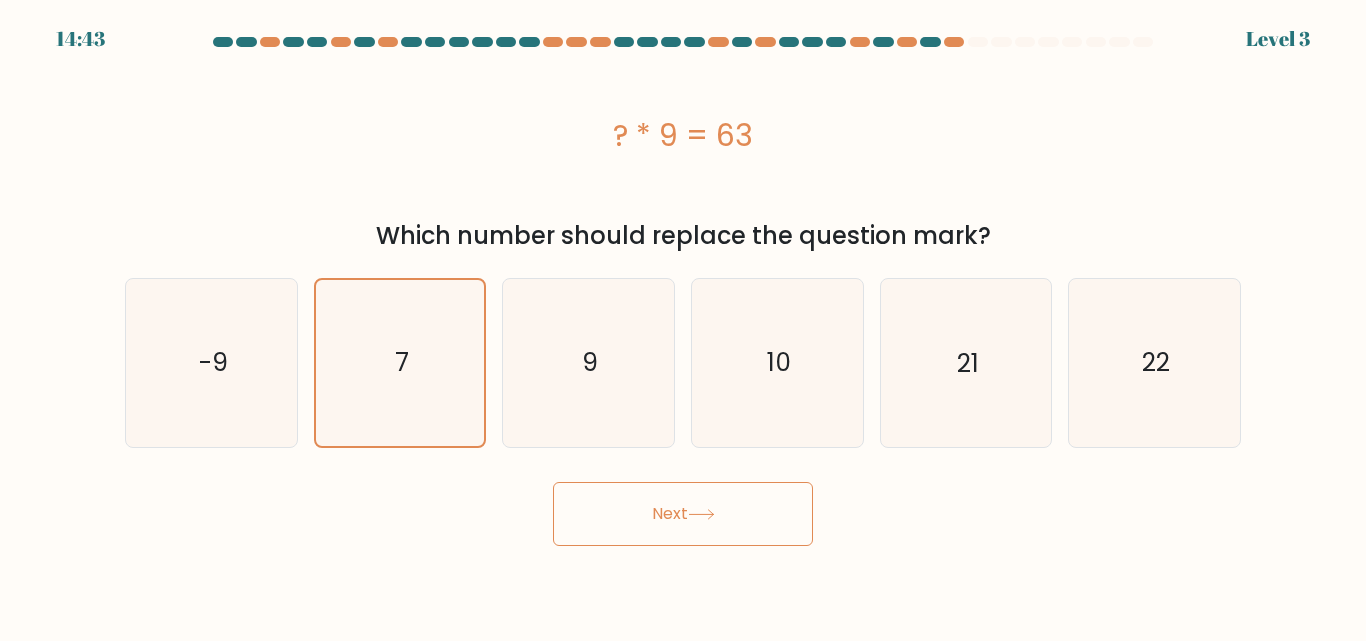 click on "Next" at bounding box center (683, 514) 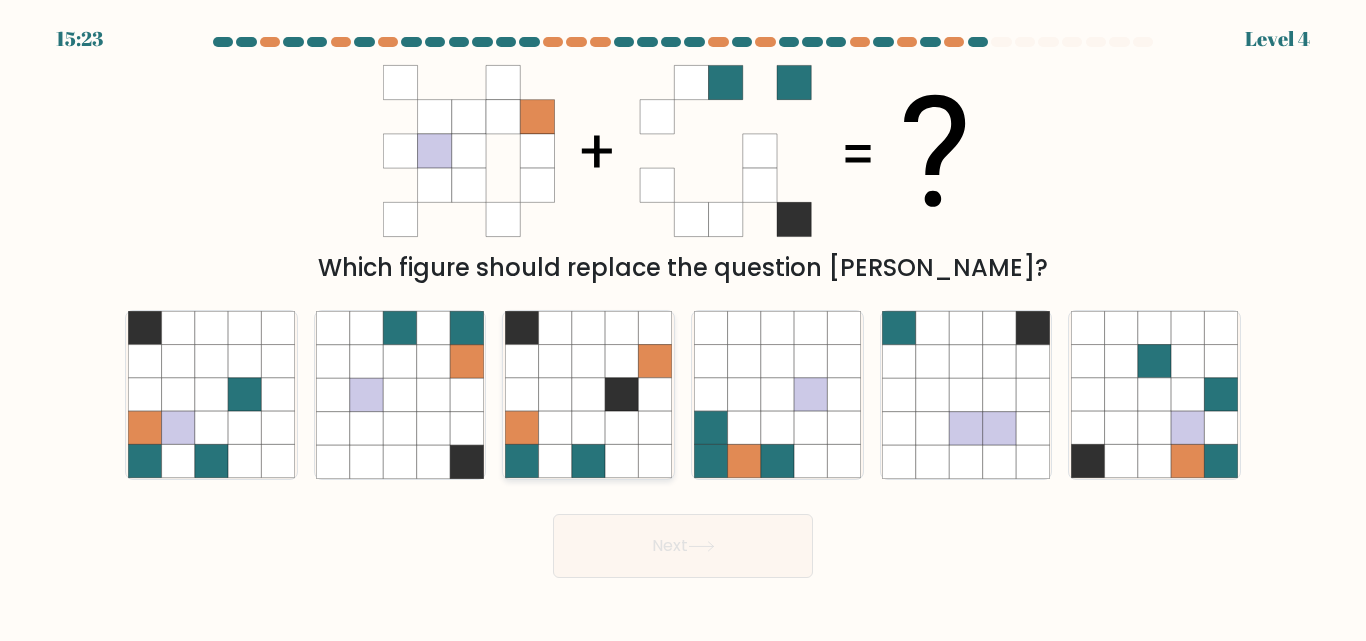 drag, startPoint x: 615, startPoint y: 434, endPoint x: 622, endPoint y: 425, distance: 11.401754 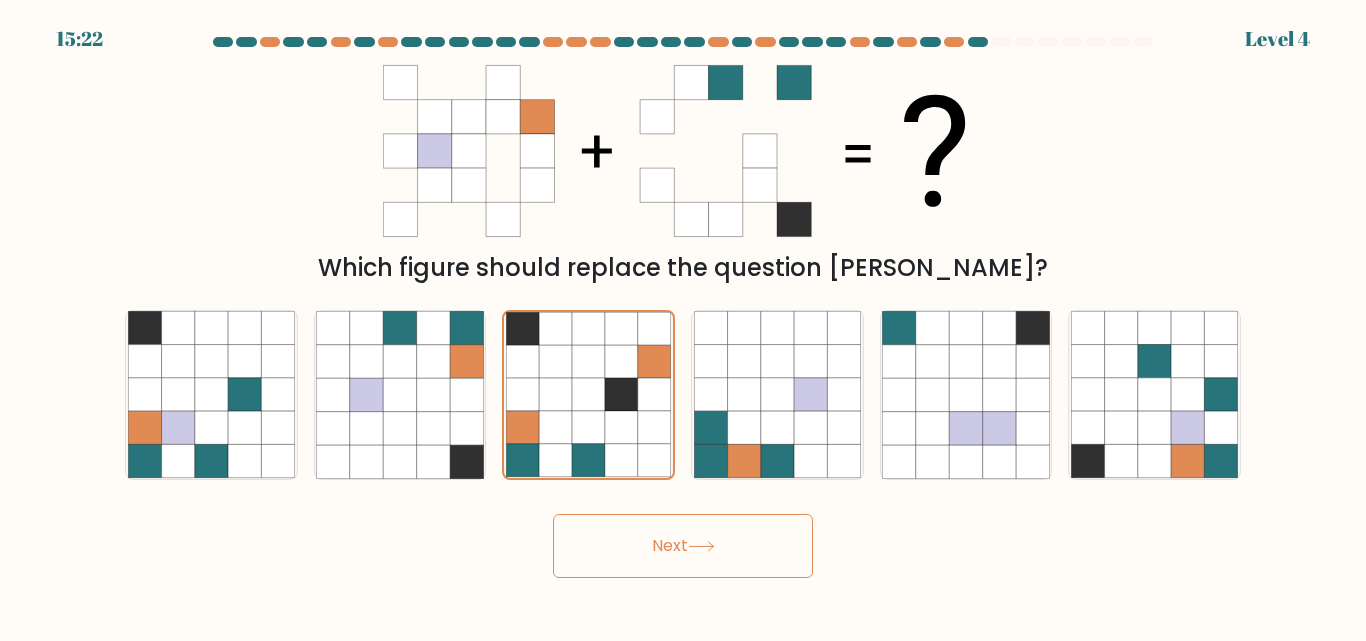 click on "Next" at bounding box center [683, 546] 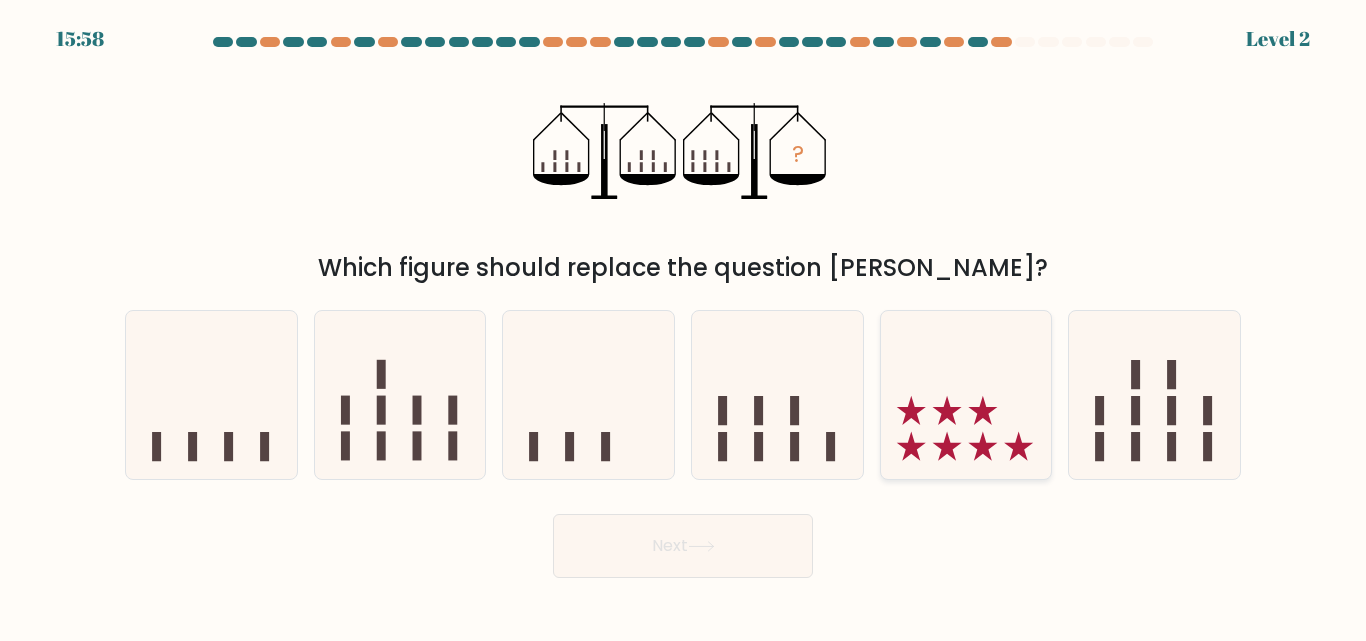 click 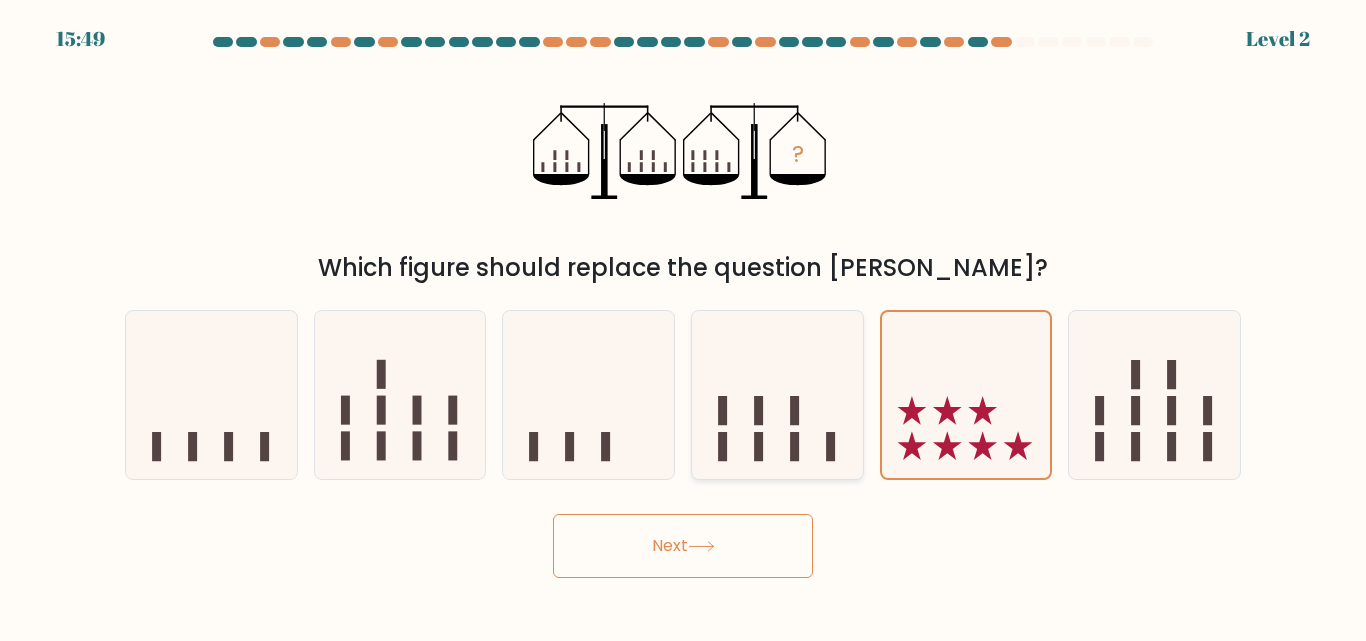 click 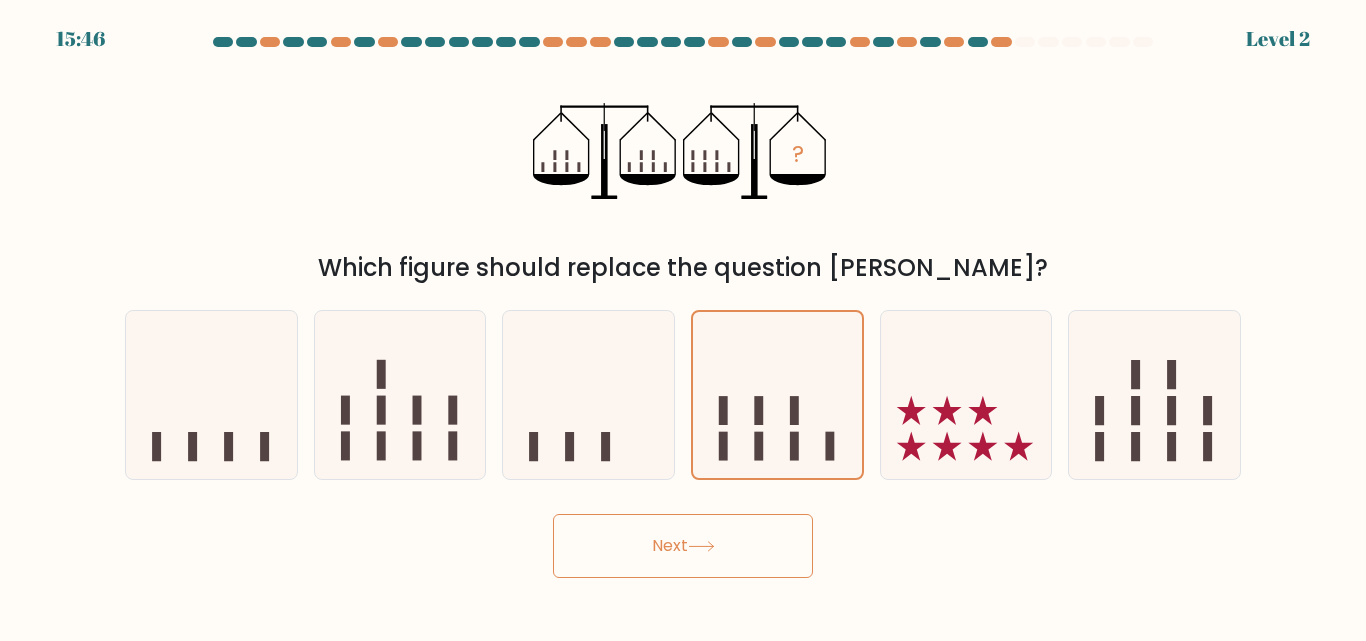 click on "Next" at bounding box center (683, 546) 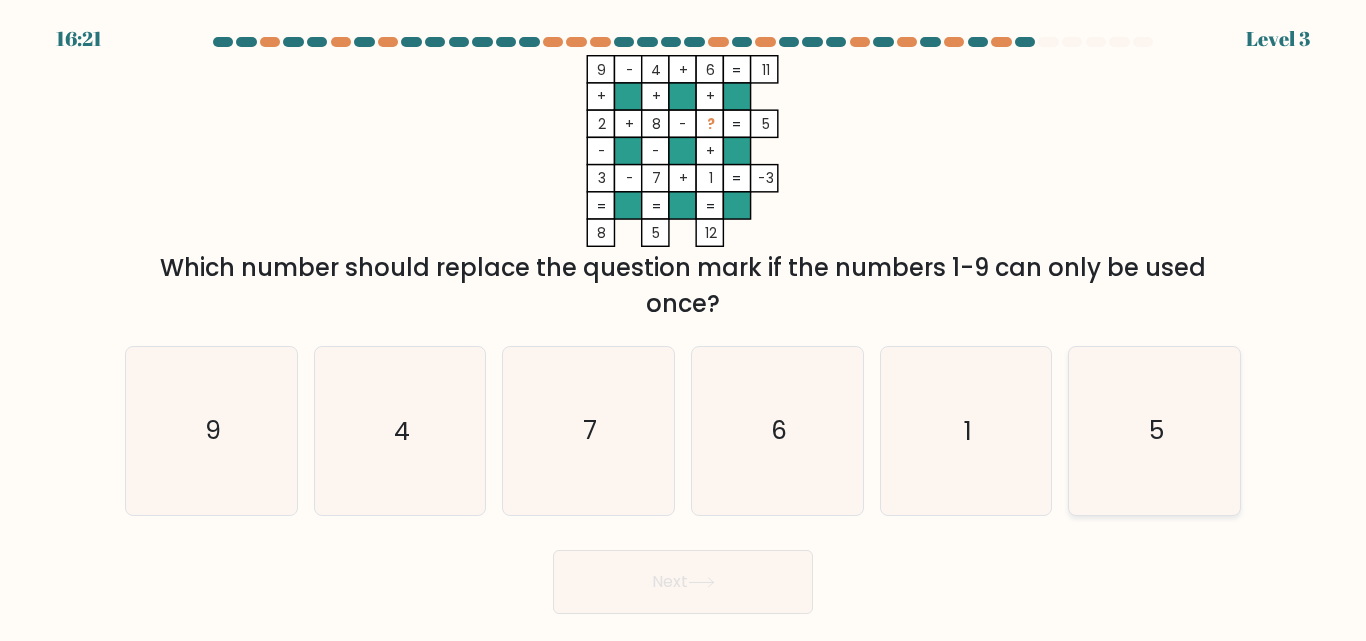 click on "5" 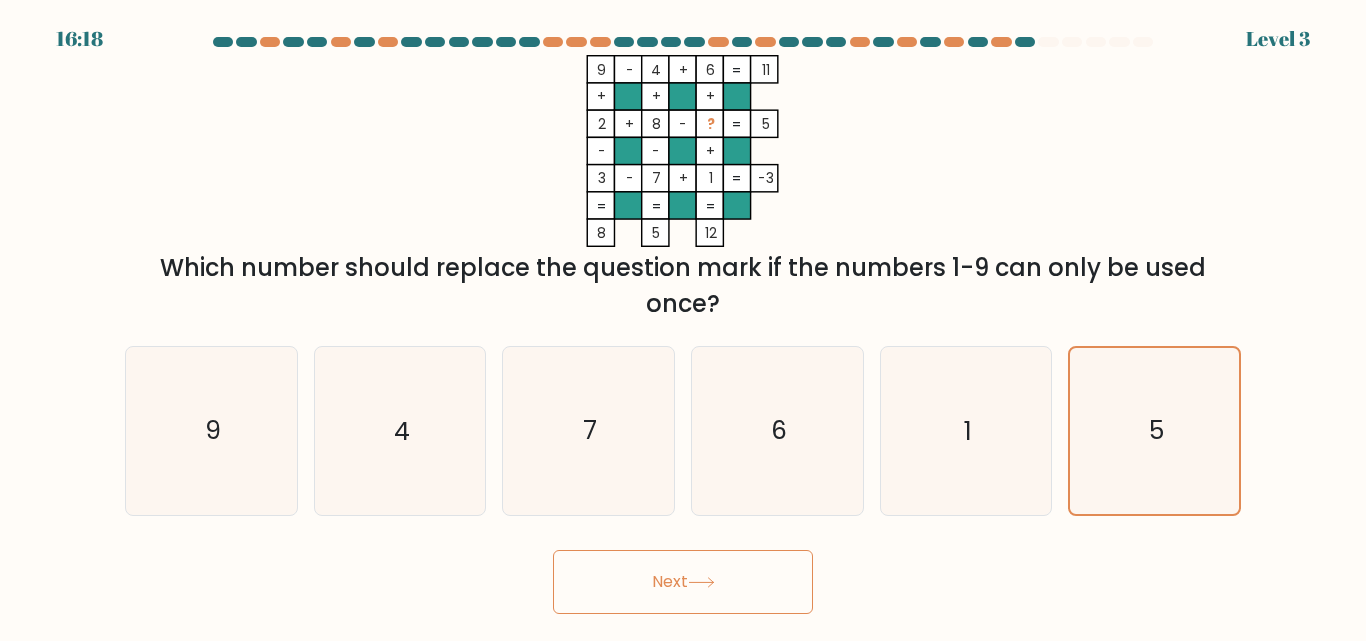 click on "Next" at bounding box center [683, 582] 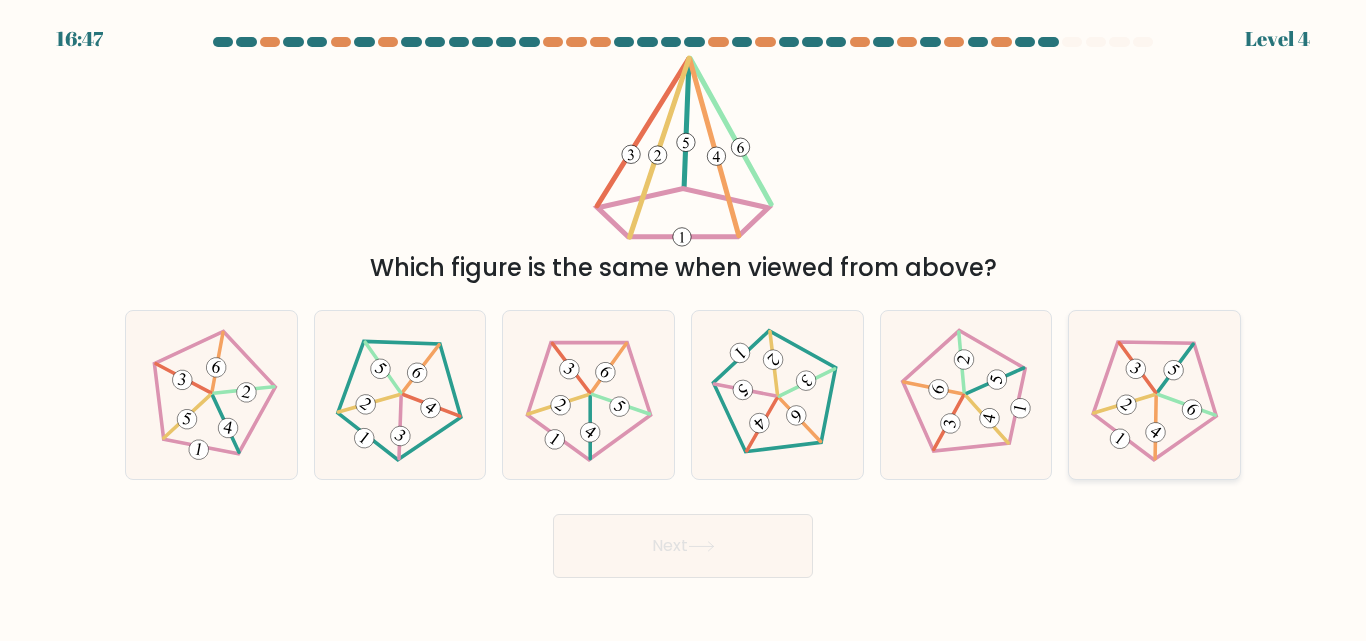 click 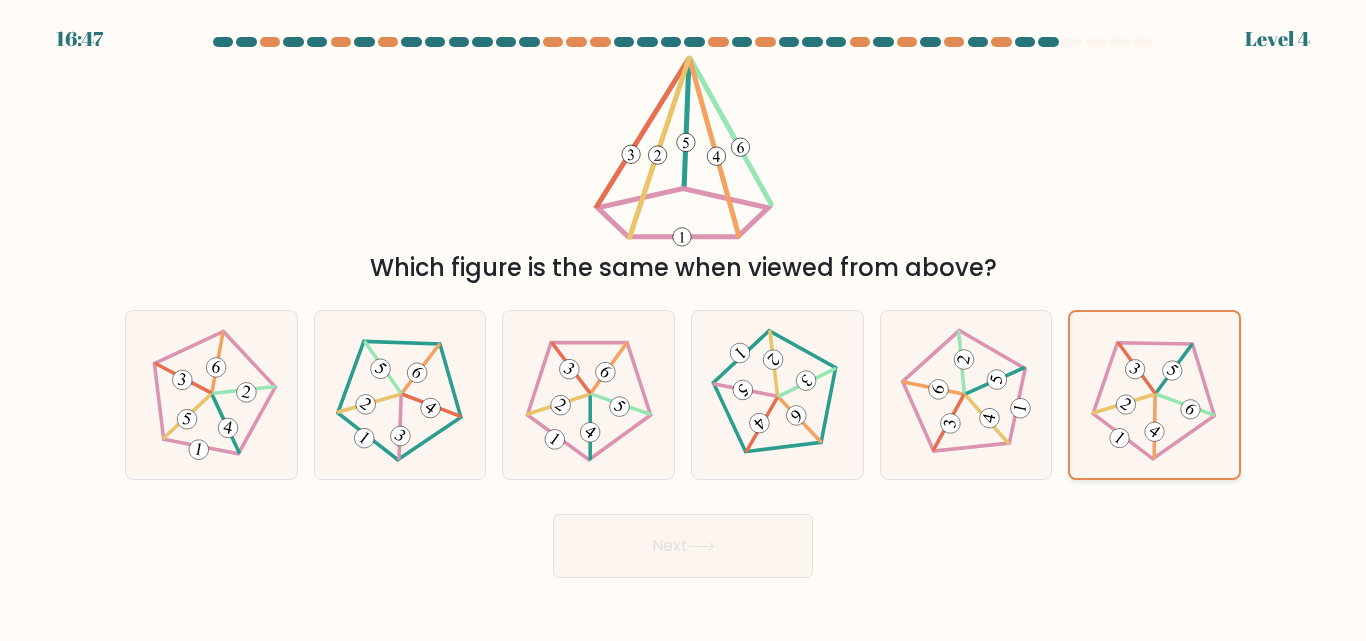 click 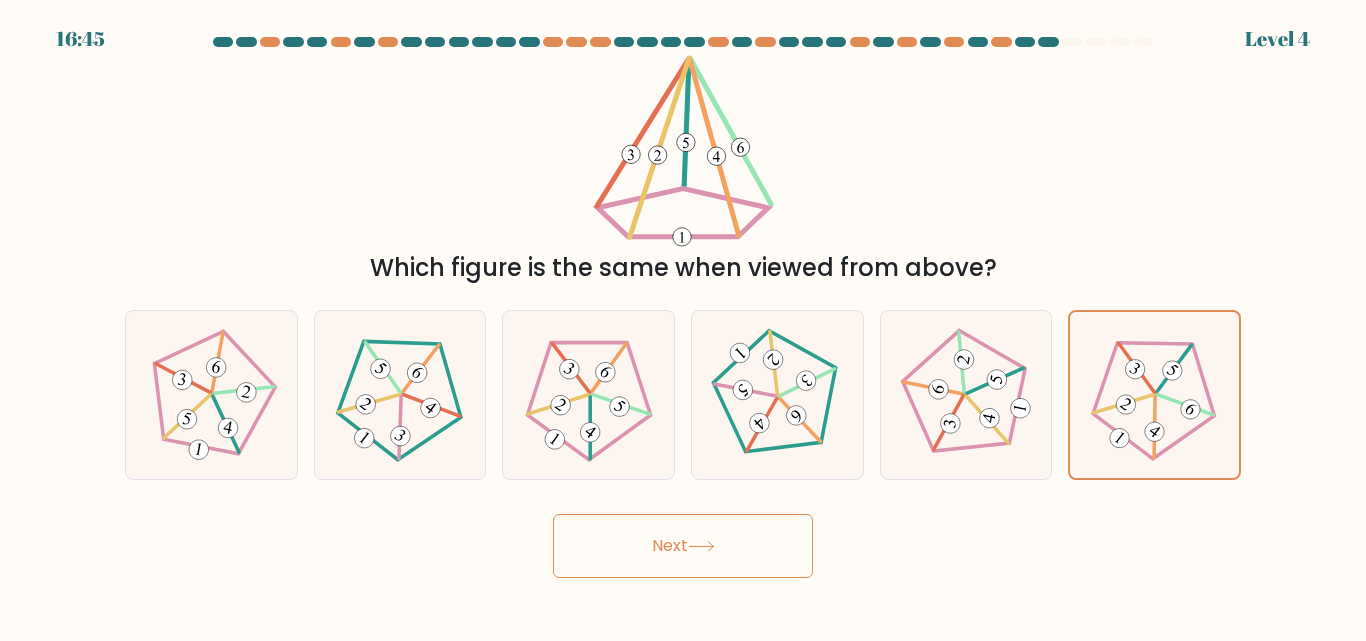 click on "Next" at bounding box center (683, 541) 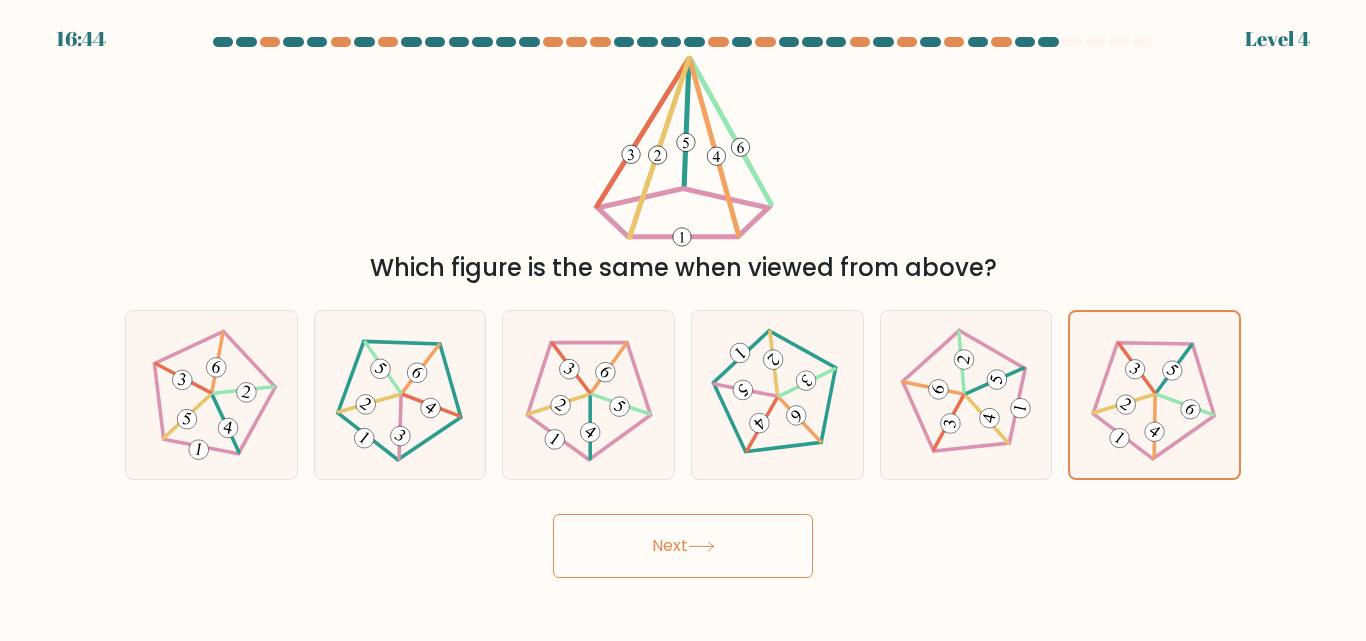 click on "Next" at bounding box center [683, 546] 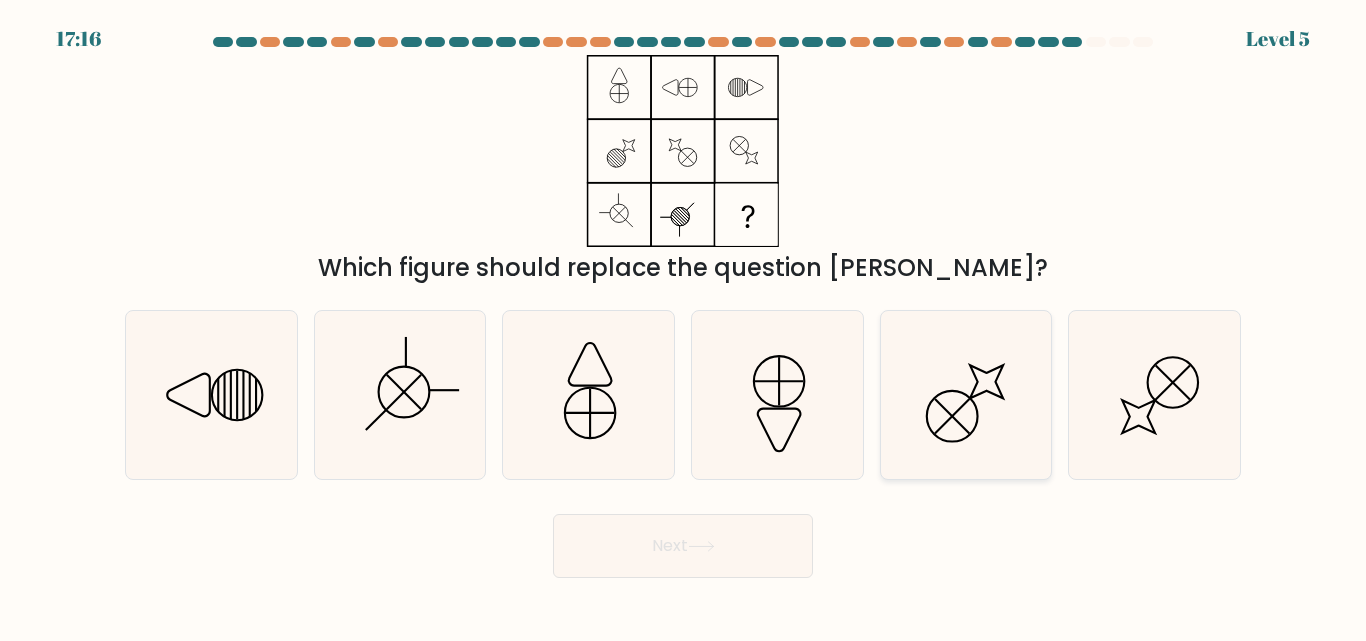 click 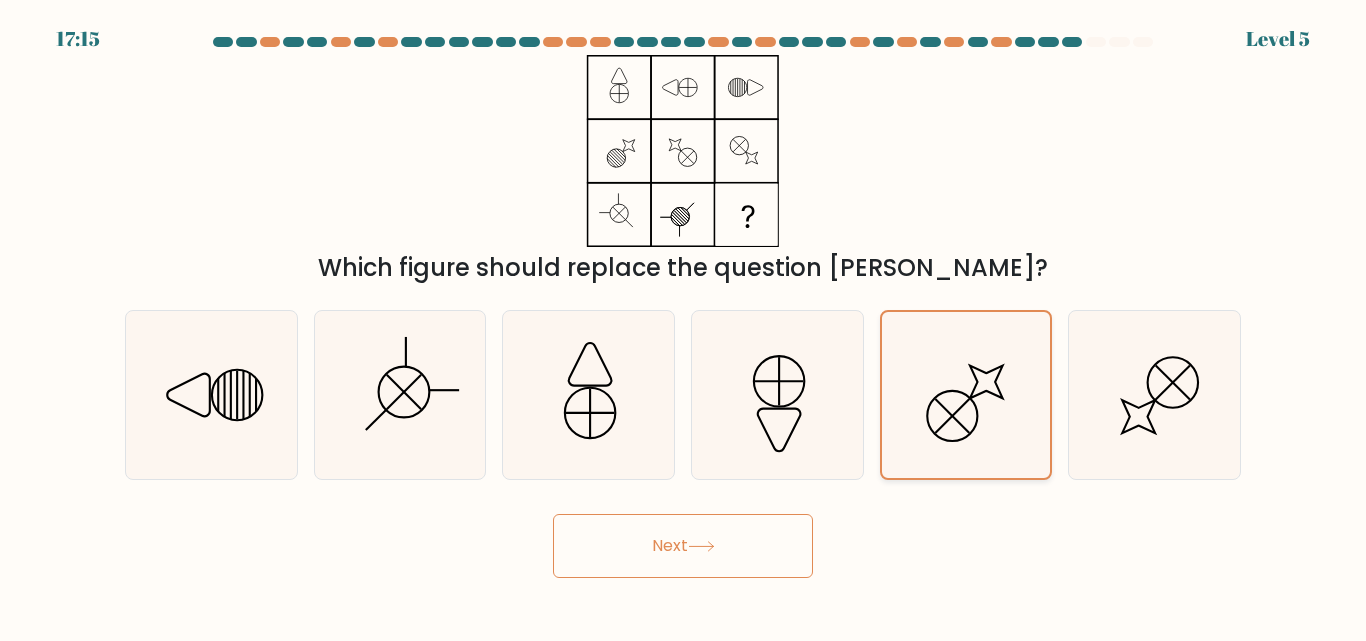 click 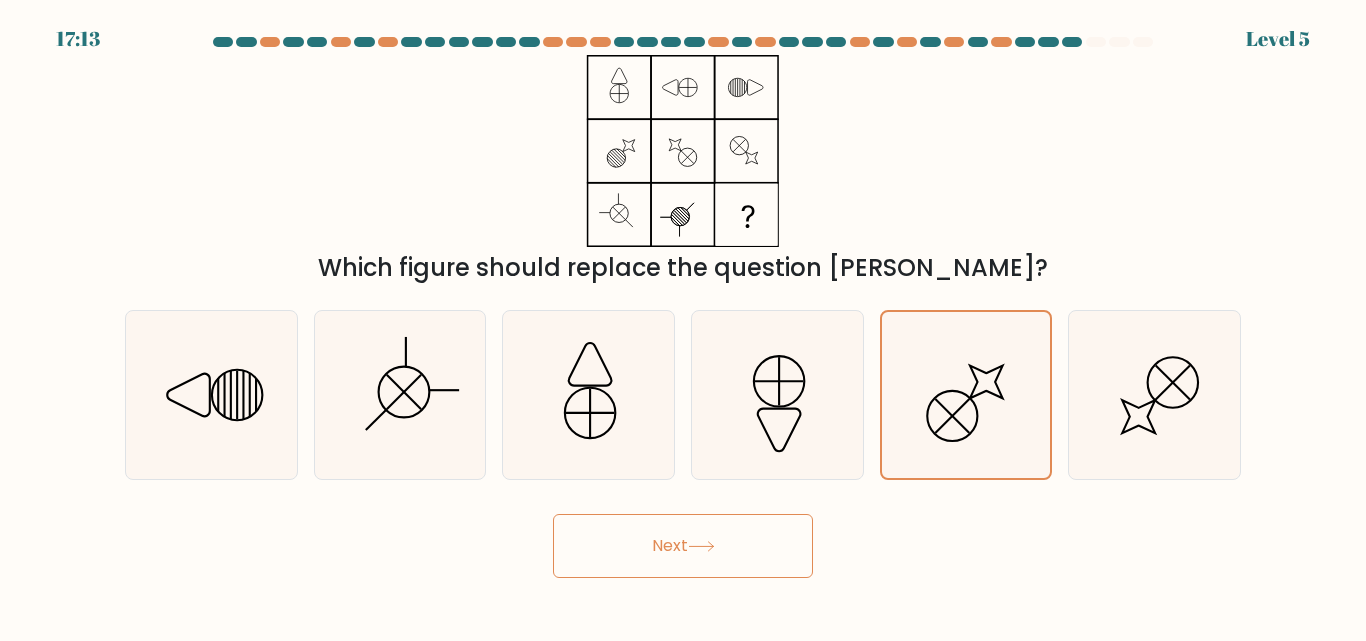 click on "Next" at bounding box center [683, 546] 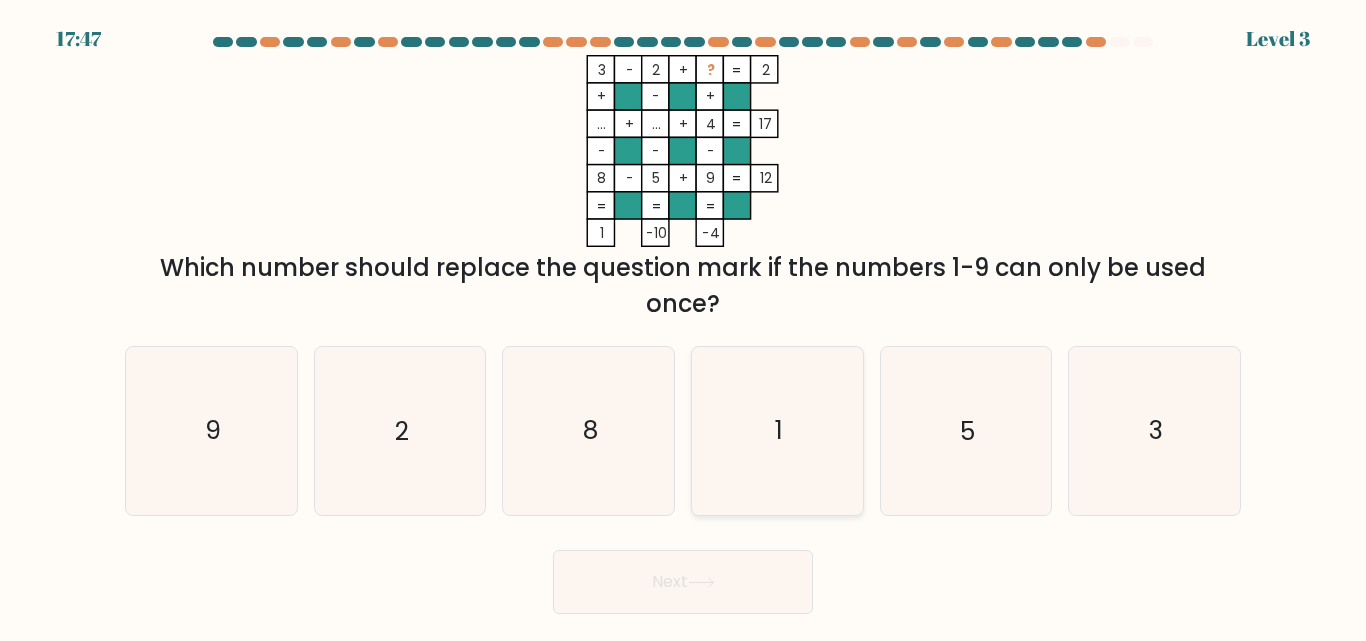 click on "1" 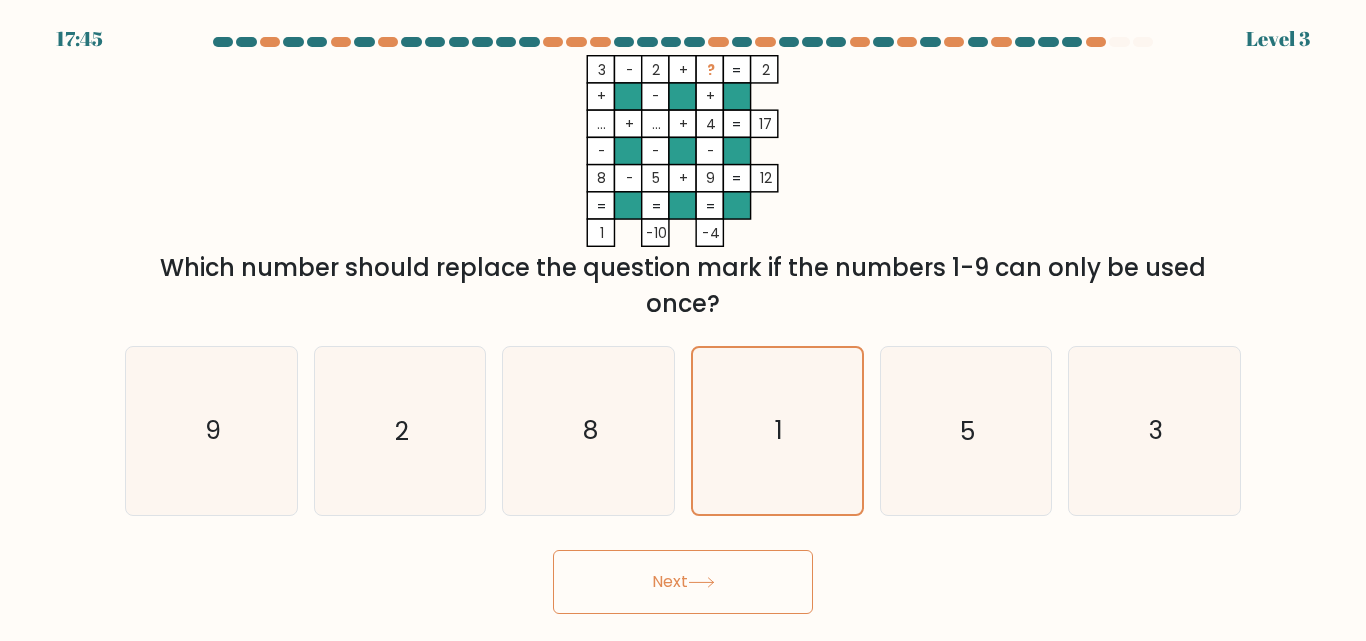click on "Next" at bounding box center [683, 582] 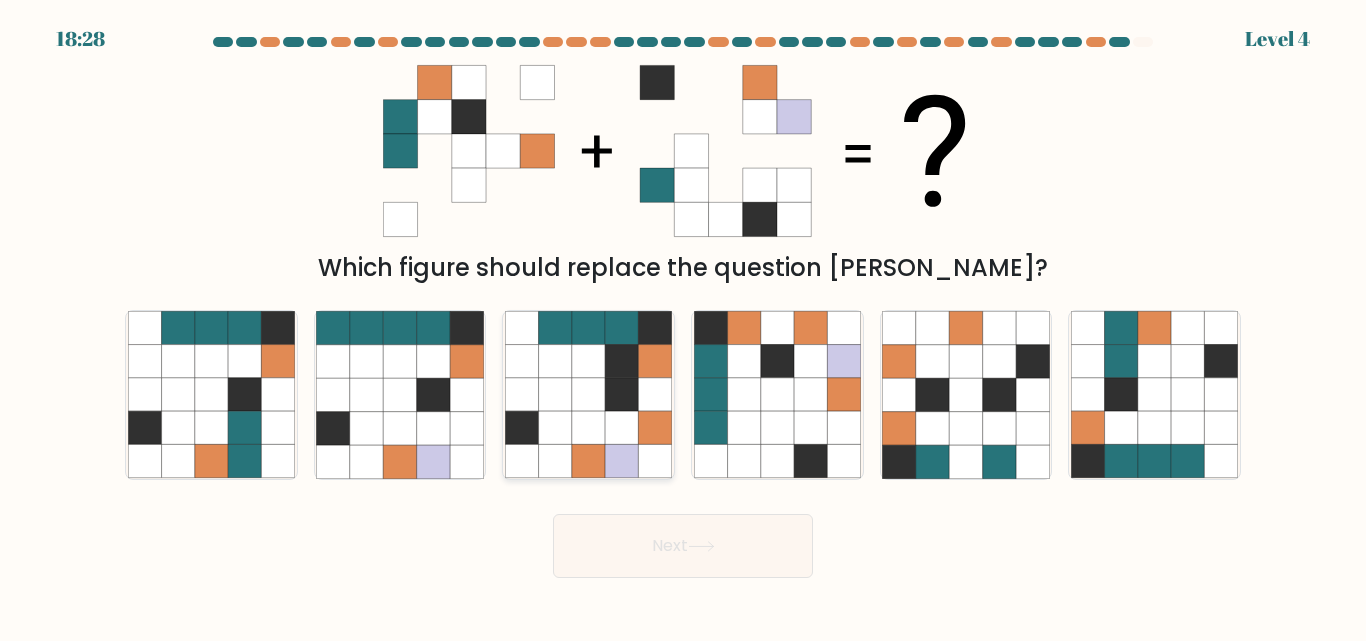 drag, startPoint x: 662, startPoint y: 444, endPoint x: 614, endPoint y: 396, distance: 67.88225 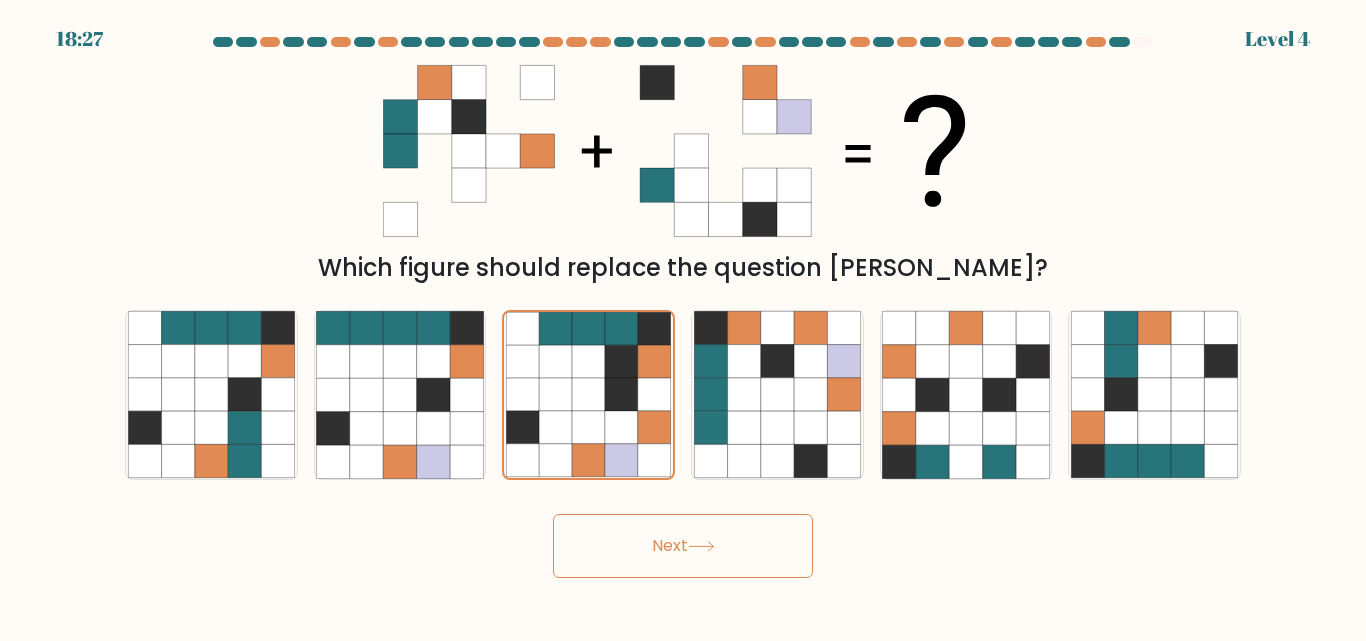 click on "Next" at bounding box center [683, 546] 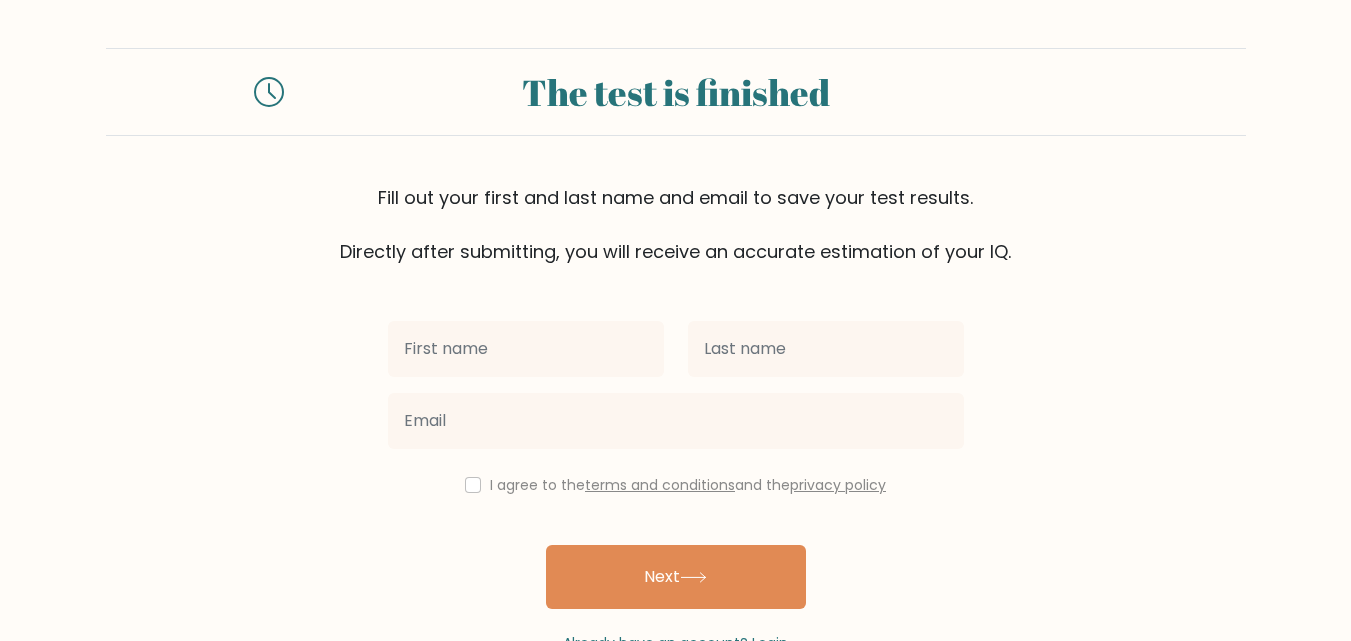 scroll, scrollTop: 0, scrollLeft: 0, axis: both 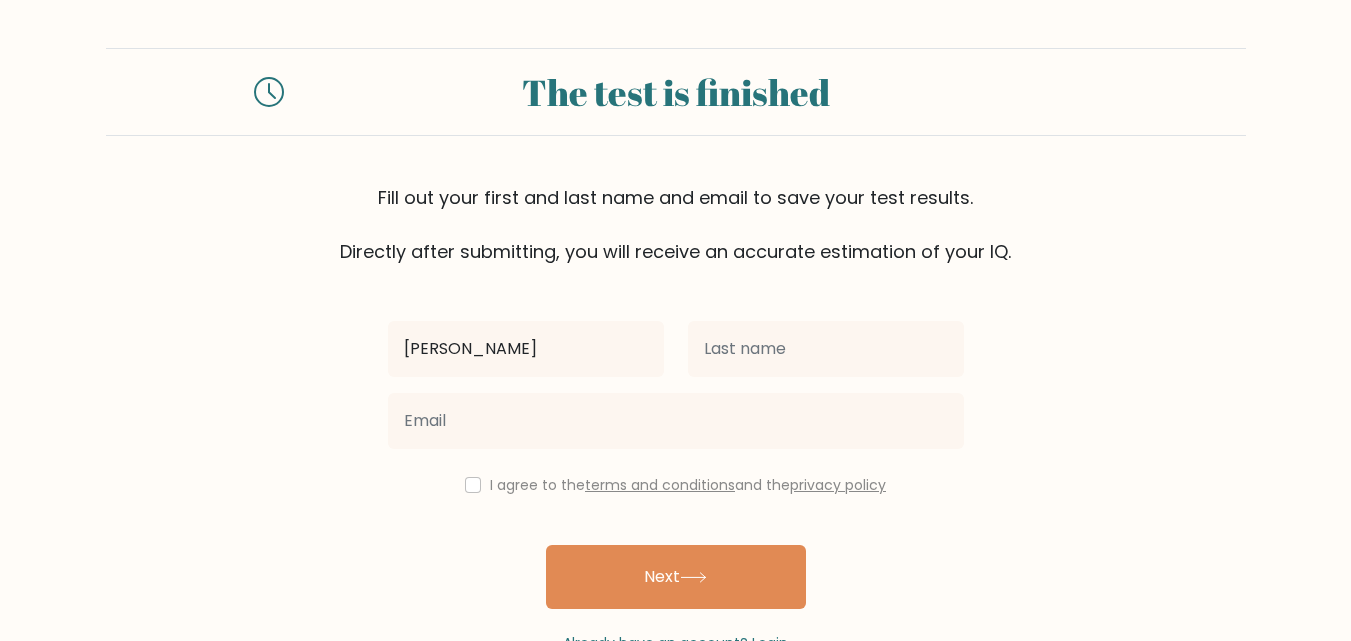 type on "kim" 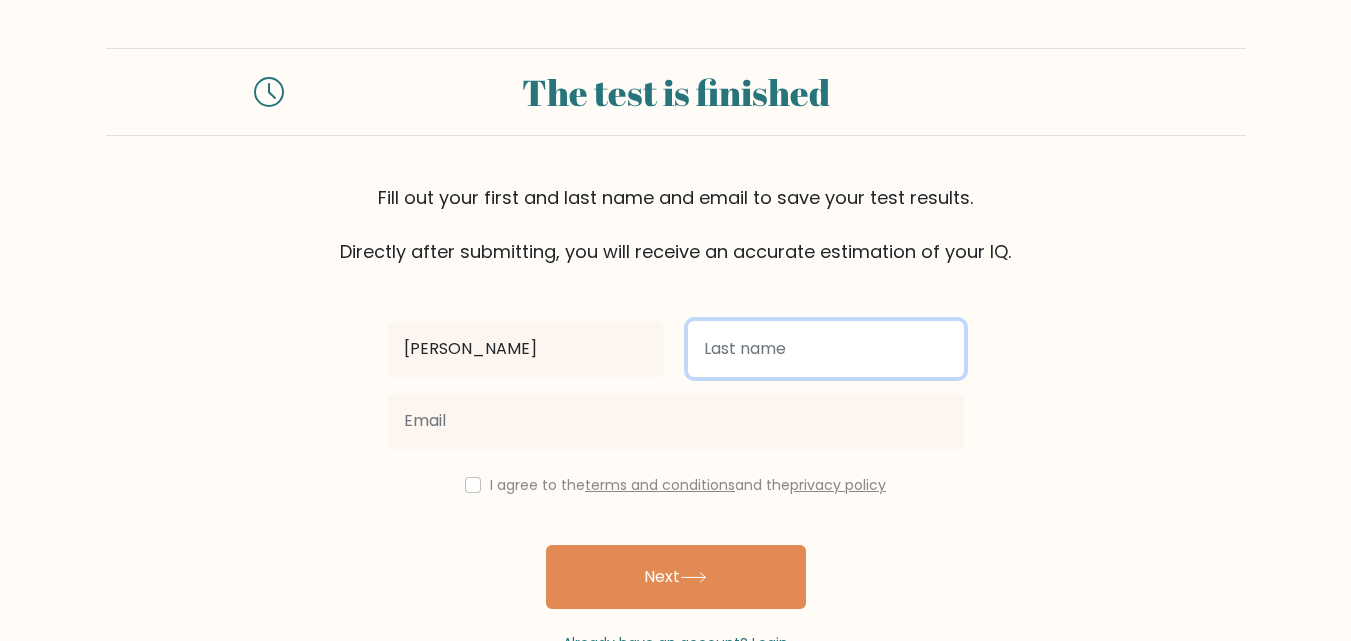 click at bounding box center [826, 349] 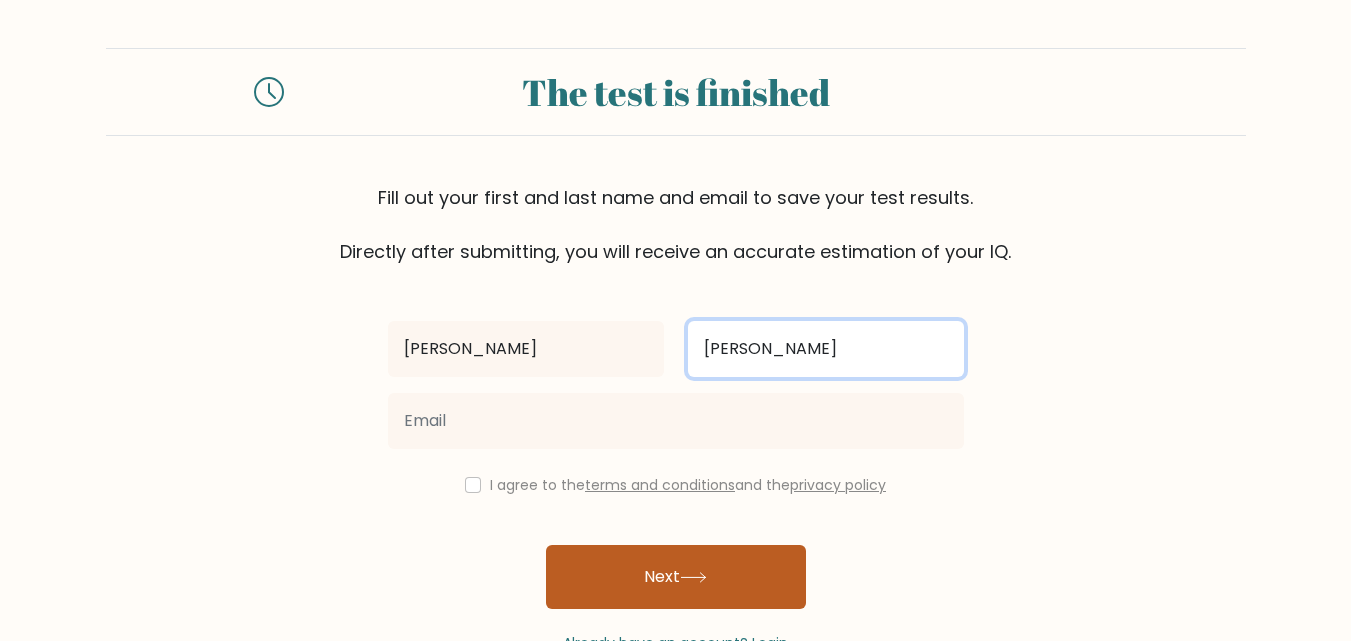 type on "jamal" 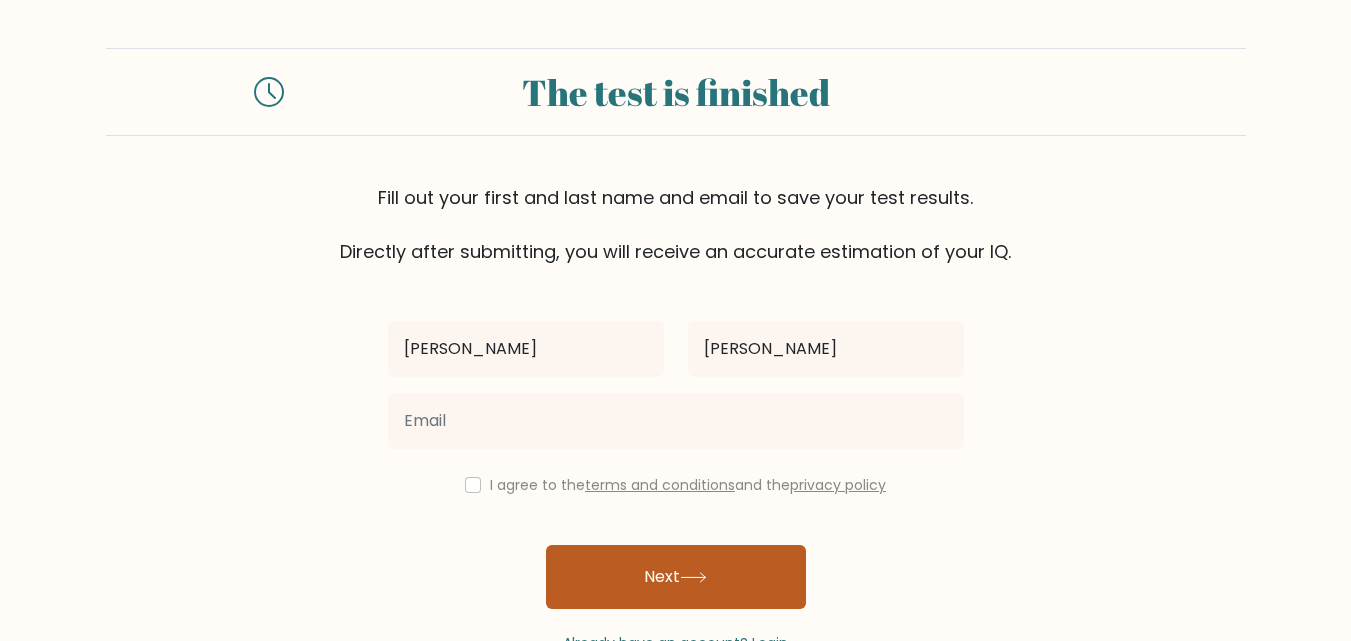 click on "Next" at bounding box center [676, 577] 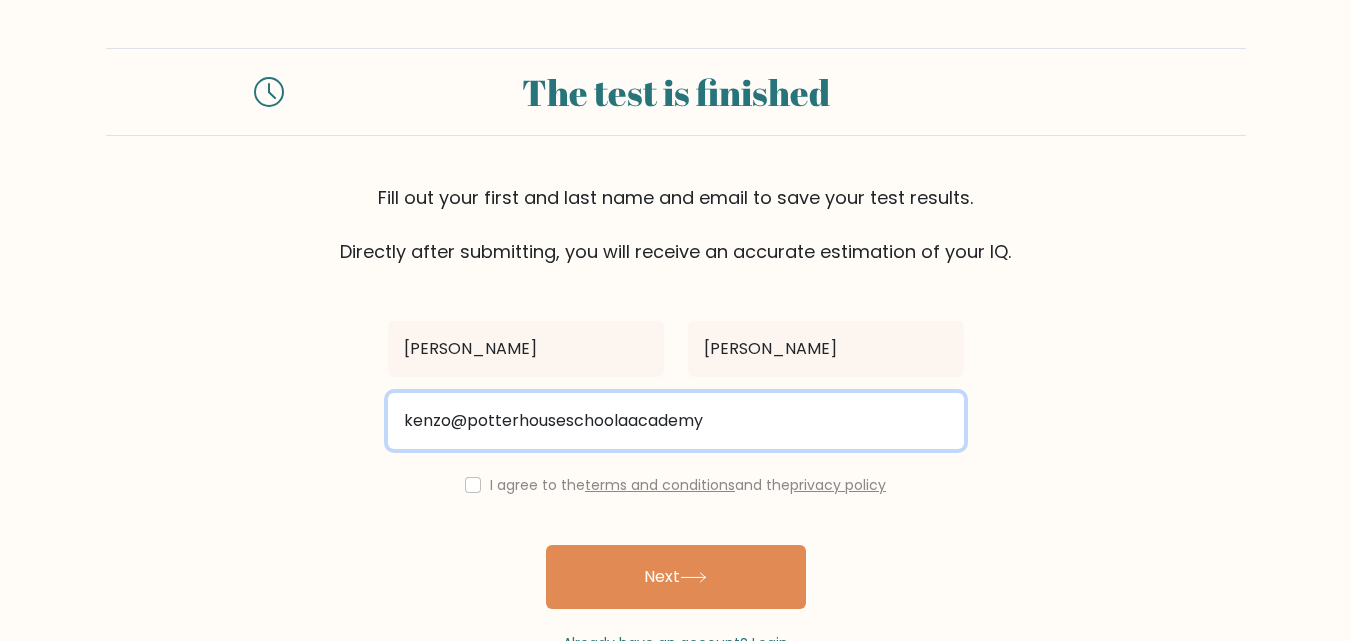 click on "kenzo@potterhouseschoolaacademy" at bounding box center (676, 421) 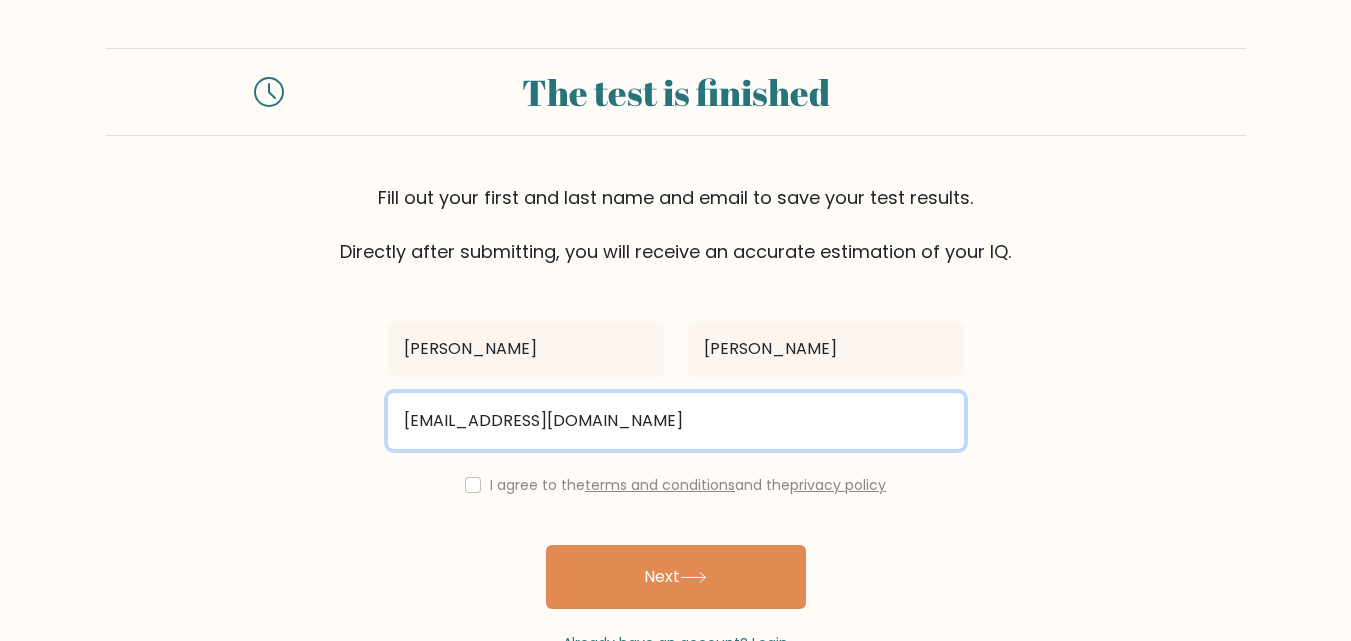 type on "kenzo@potterhouseschool.ac.ke" 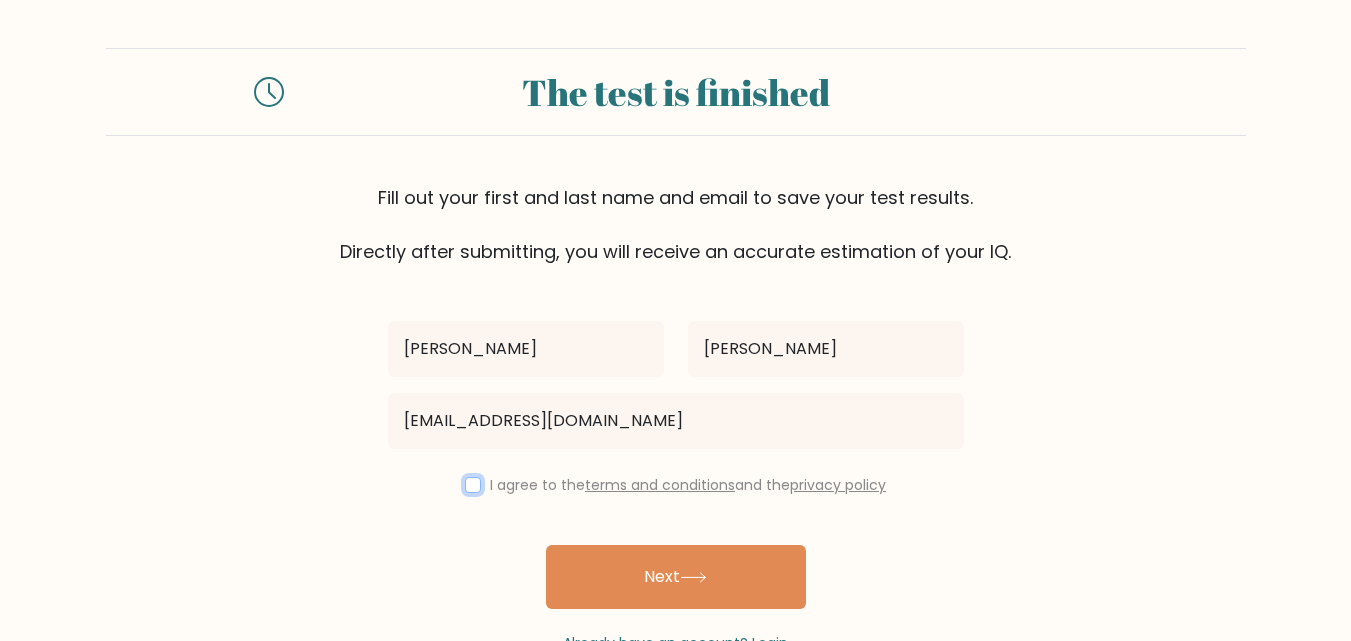 click at bounding box center [473, 485] 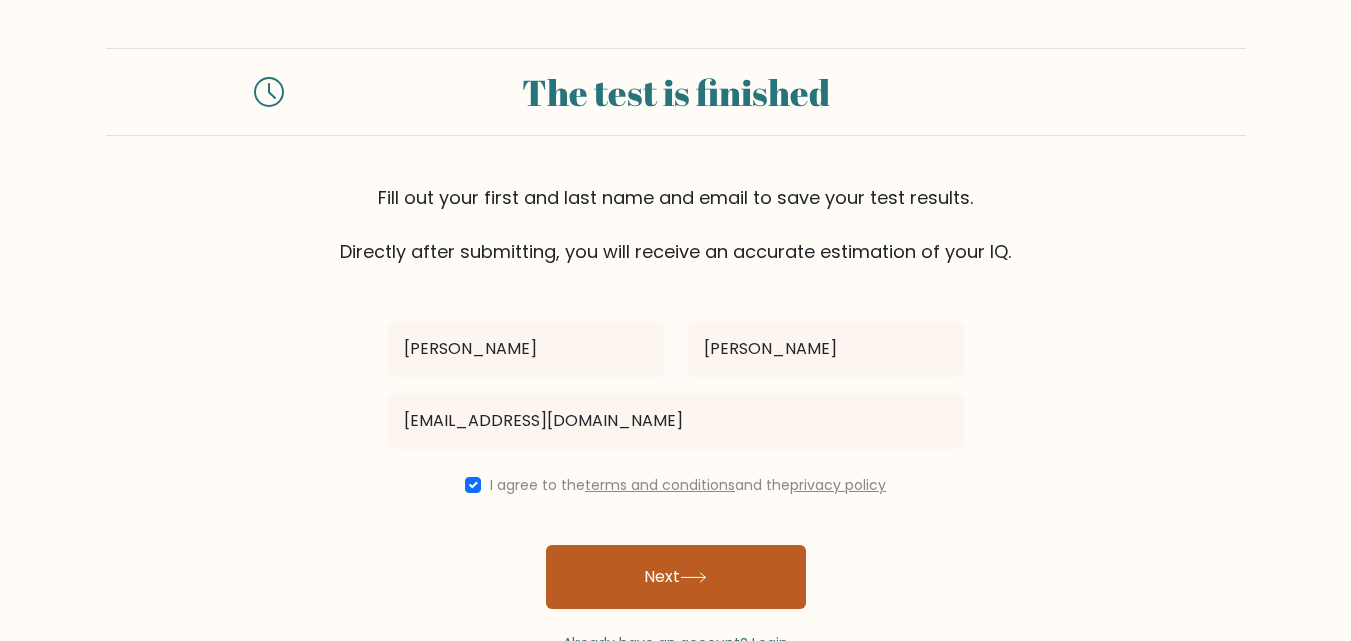 click on "Next" at bounding box center (676, 577) 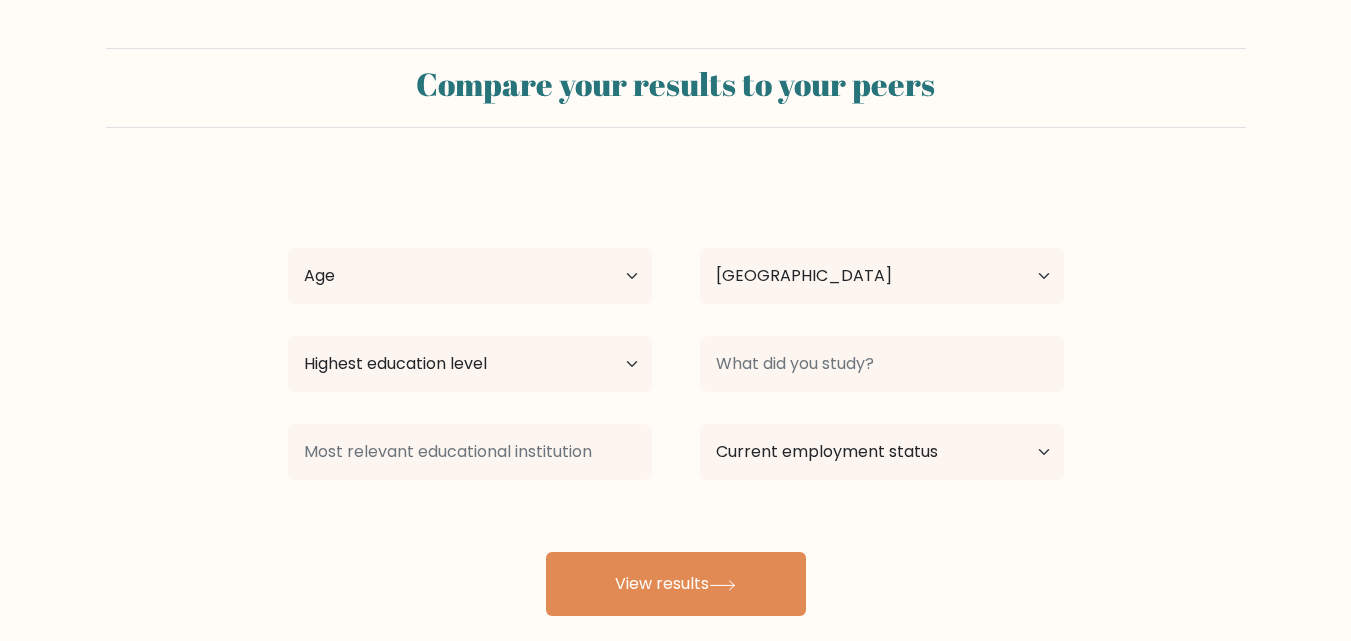 select on "KE" 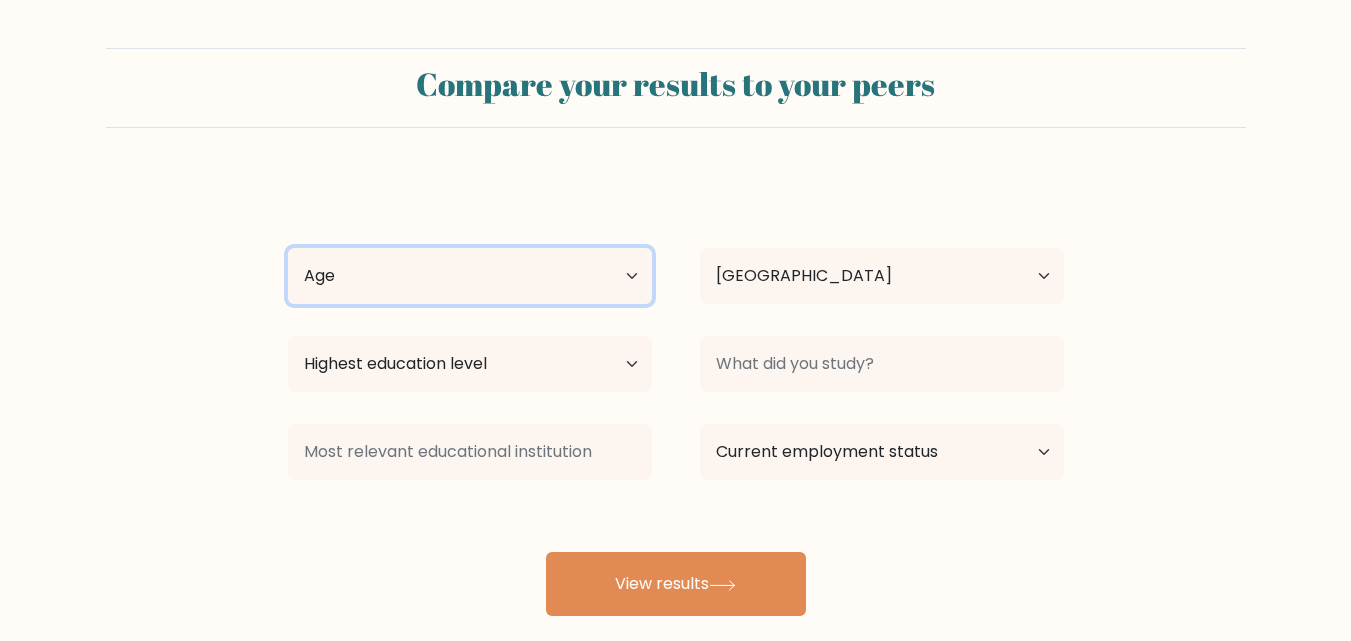 click on "Age
Under [DEMOGRAPHIC_DATA]
[DEMOGRAPHIC_DATA]
[DEMOGRAPHIC_DATA]
[DEMOGRAPHIC_DATA]
[DEMOGRAPHIC_DATA]
[DEMOGRAPHIC_DATA]
[DEMOGRAPHIC_DATA] and above" at bounding box center [470, 276] 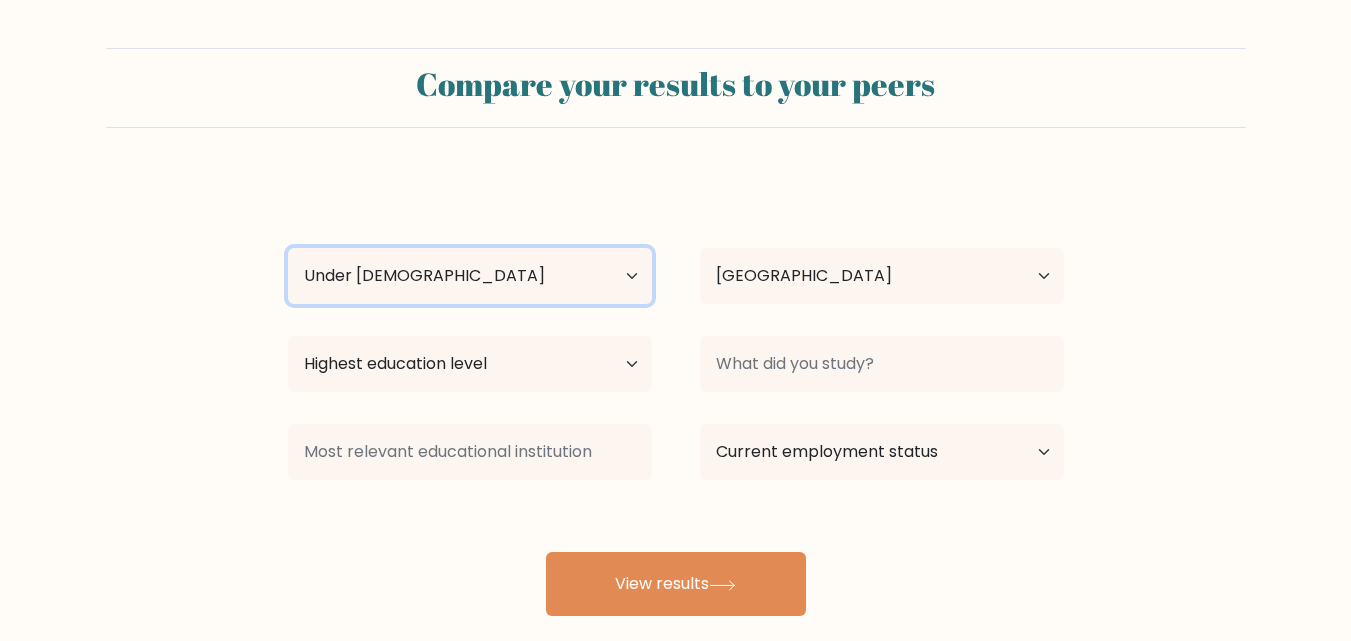 click on "Age
Under [DEMOGRAPHIC_DATA]
[DEMOGRAPHIC_DATA]
[DEMOGRAPHIC_DATA]
[DEMOGRAPHIC_DATA]
[DEMOGRAPHIC_DATA]
[DEMOGRAPHIC_DATA]
[DEMOGRAPHIC_DATA] and above" at bounding box center [470, 276] 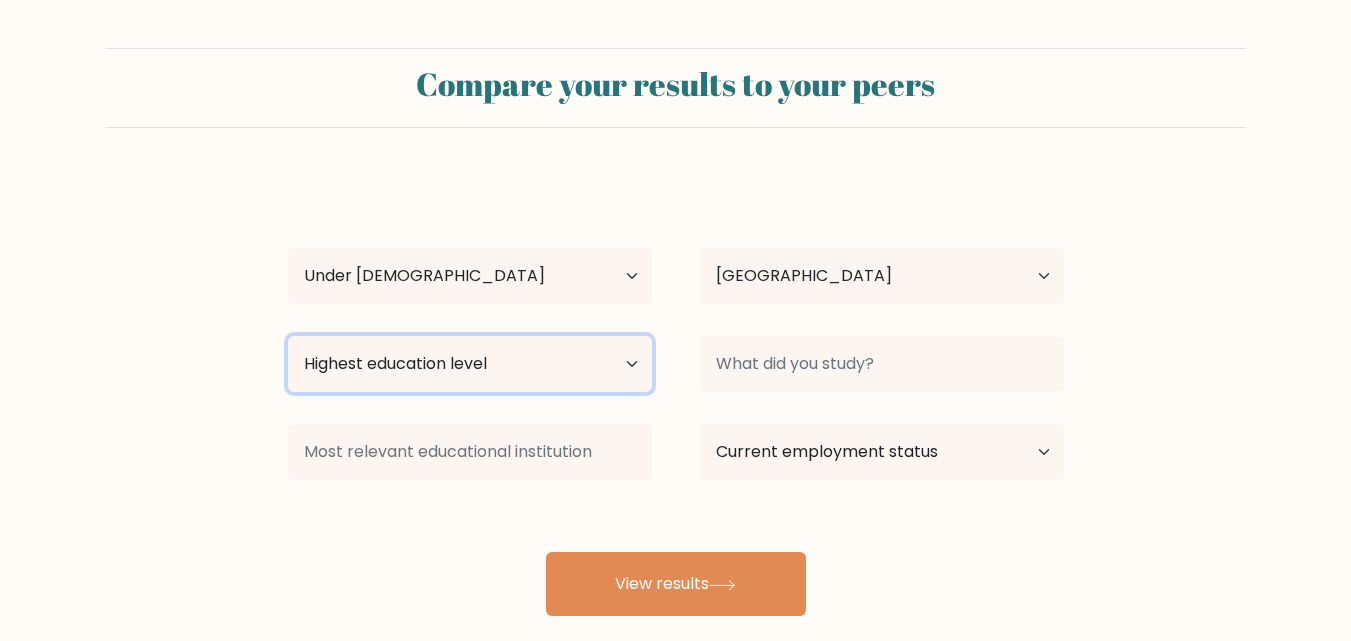 click on "Highest education level
No schooling
Primary
Lower Secondary
Upper Secondary
Occupation Specific
Bachelor's degree
Master's degree
Doctoral degree" at bounding box center [470, 364] 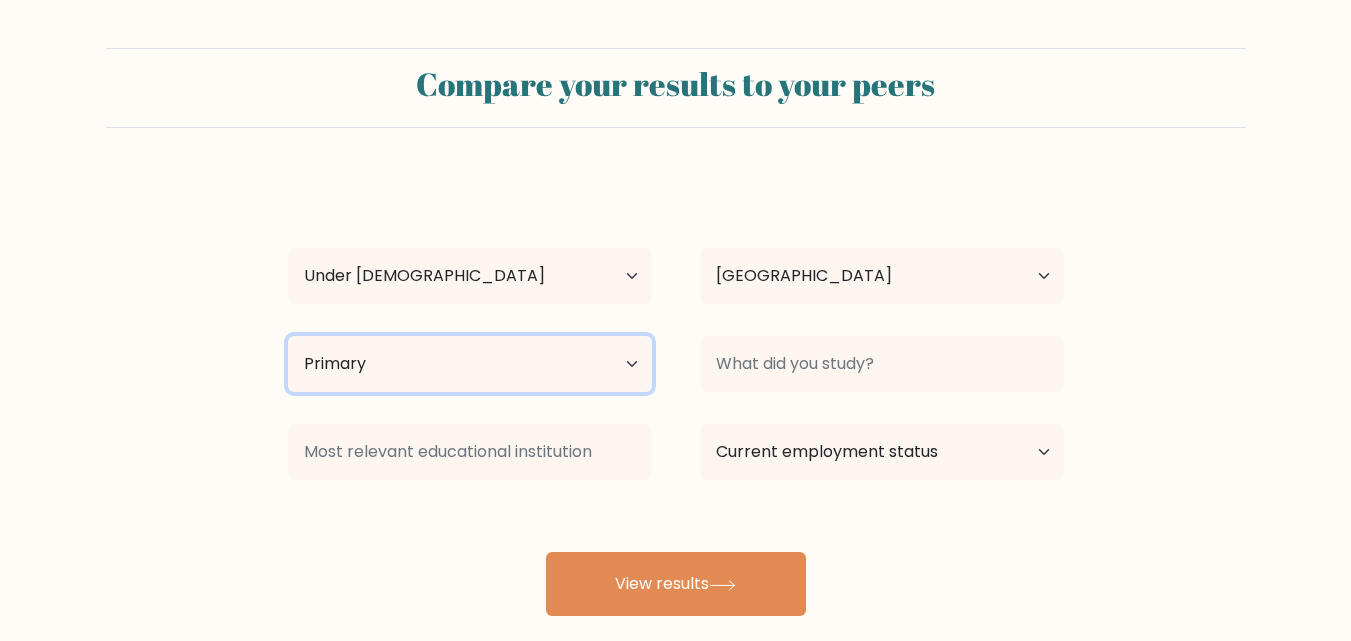 click on "Highest education level
No schooling
Primary
Lower Secondary
Upper Secondary
Occupation Specific
Bachelor's degree
Master's degree
Doctoral degree" at bounding box center (470, 364) 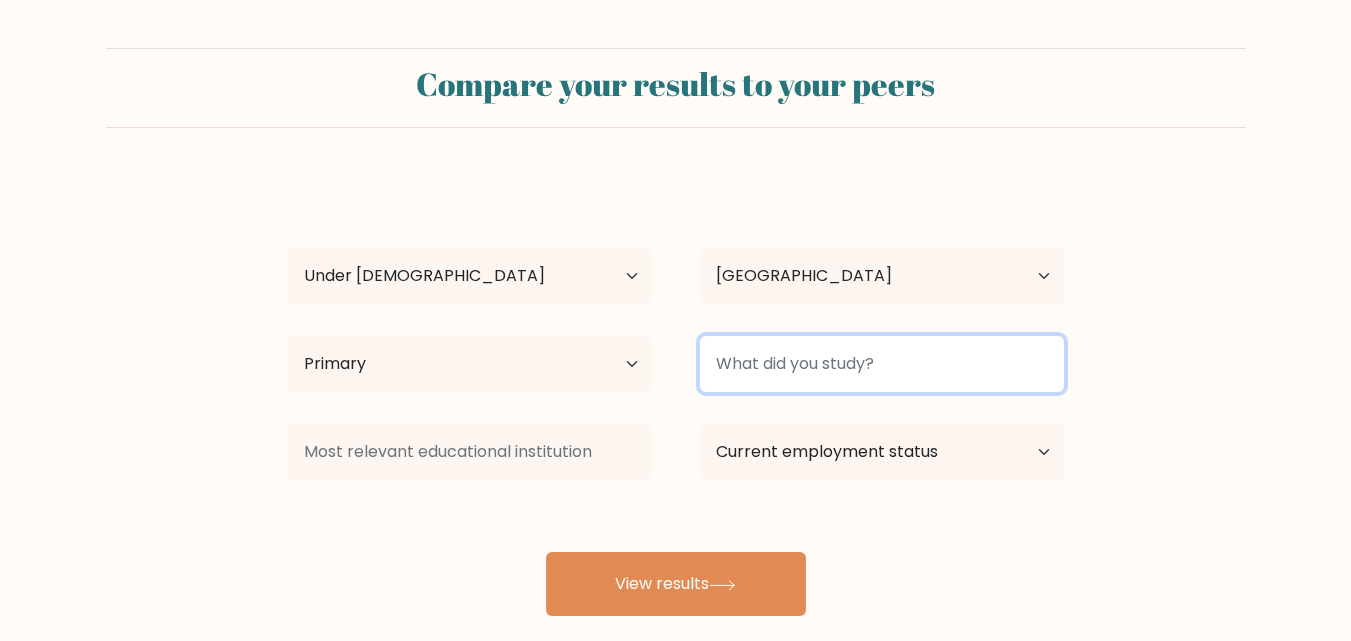 click at bounding box center [882, 364] 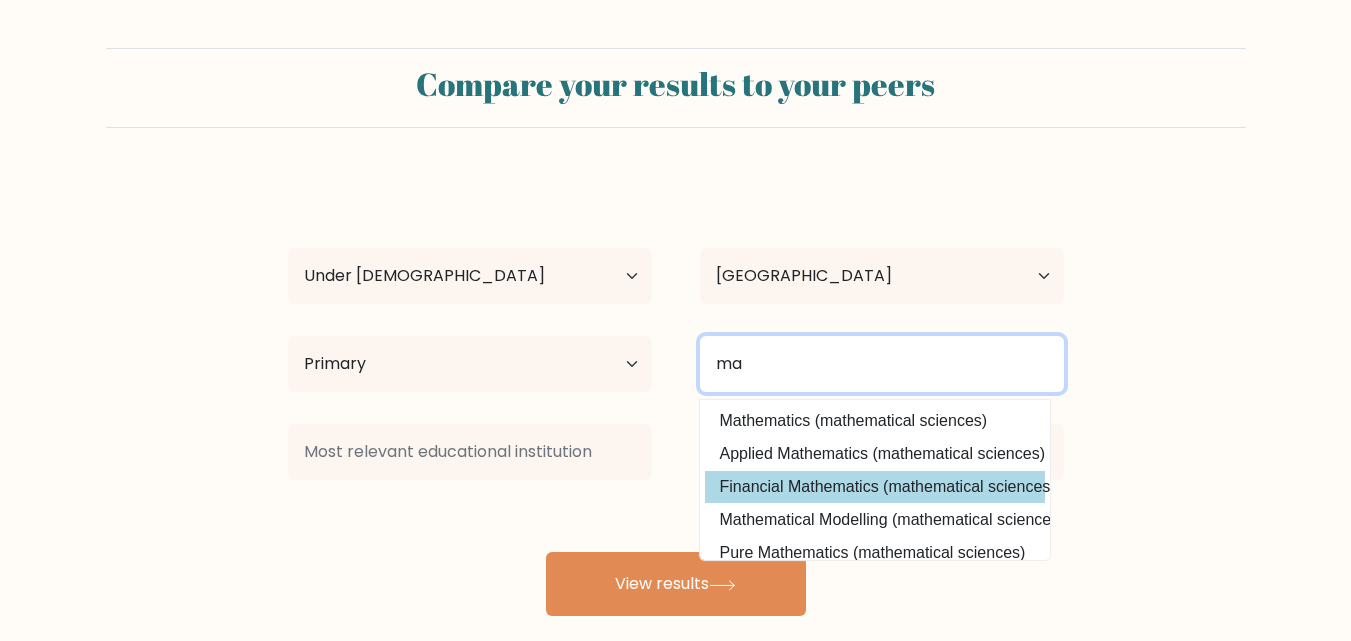 type on "ma" 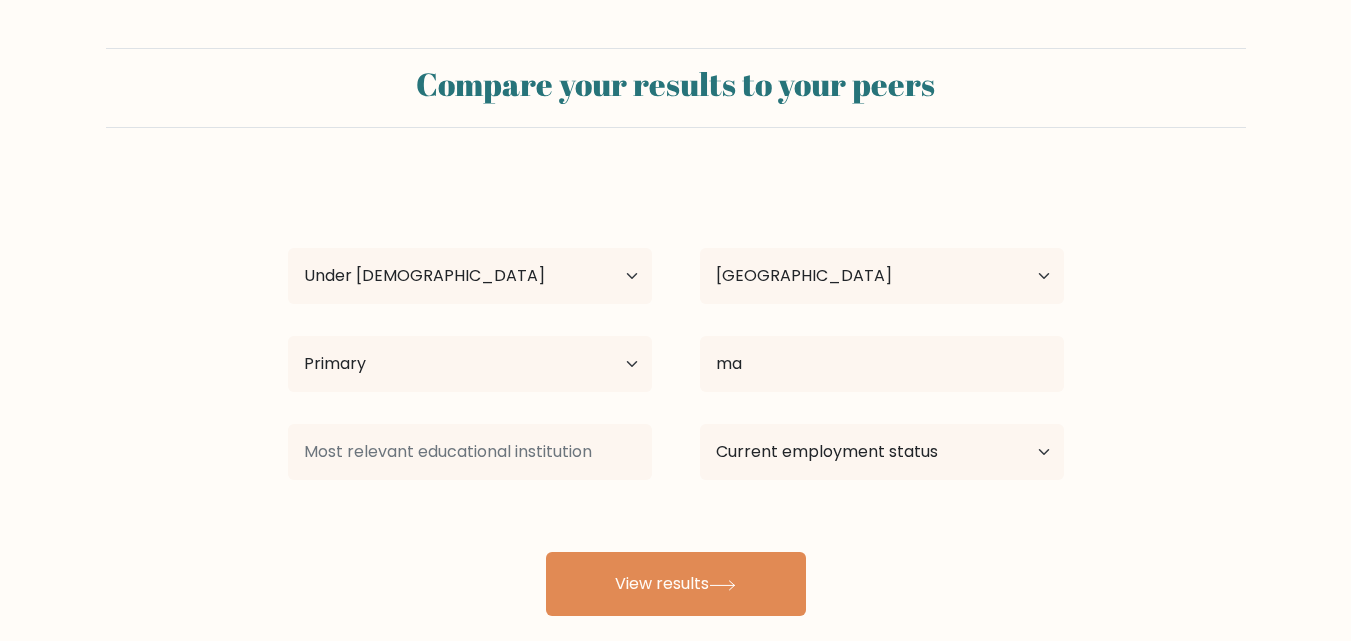 click on "kim
jamal
Age
Under 18 years old
18-24 years old
25-34 years old
35-44 years old
45-54 years old
55-64 years old
65 years old and above
Country
Afghanistan
Albania
Algeria
American Samoa
Andorra
Angola
Anguilla
Antarctica
Antigua and Barbuda
Argentina
Armenia
Aruba
Australia
Austria
Azerbaijan
Bahamas
Bahrain
Bangladesh
Barbados
Belarus
Belgium
Belize
Benin
Bermuda
Bhutan
Bolivia
Bonaire, Sint Eustatius and Saba
Bosnia and Herzegovina
Botswana
Bouvet Island
Brazil
Brunei" at bounding box center [676, 396] 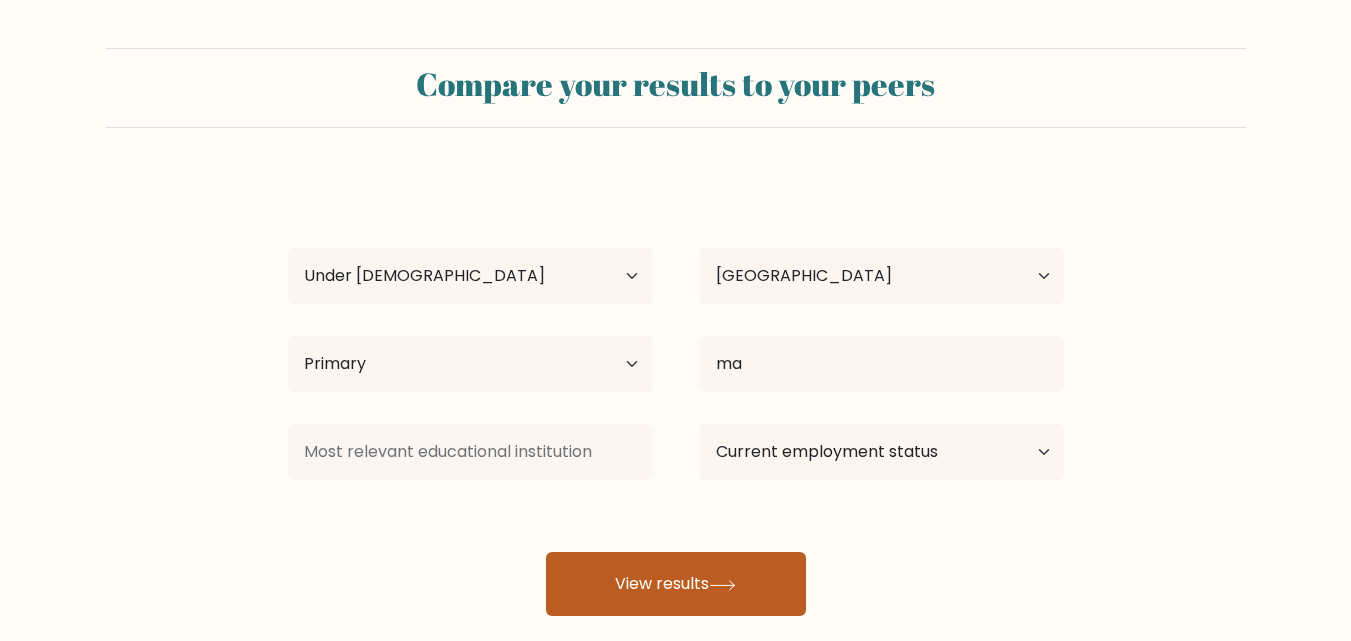 click on "View results" at bounding box center (676, 584) 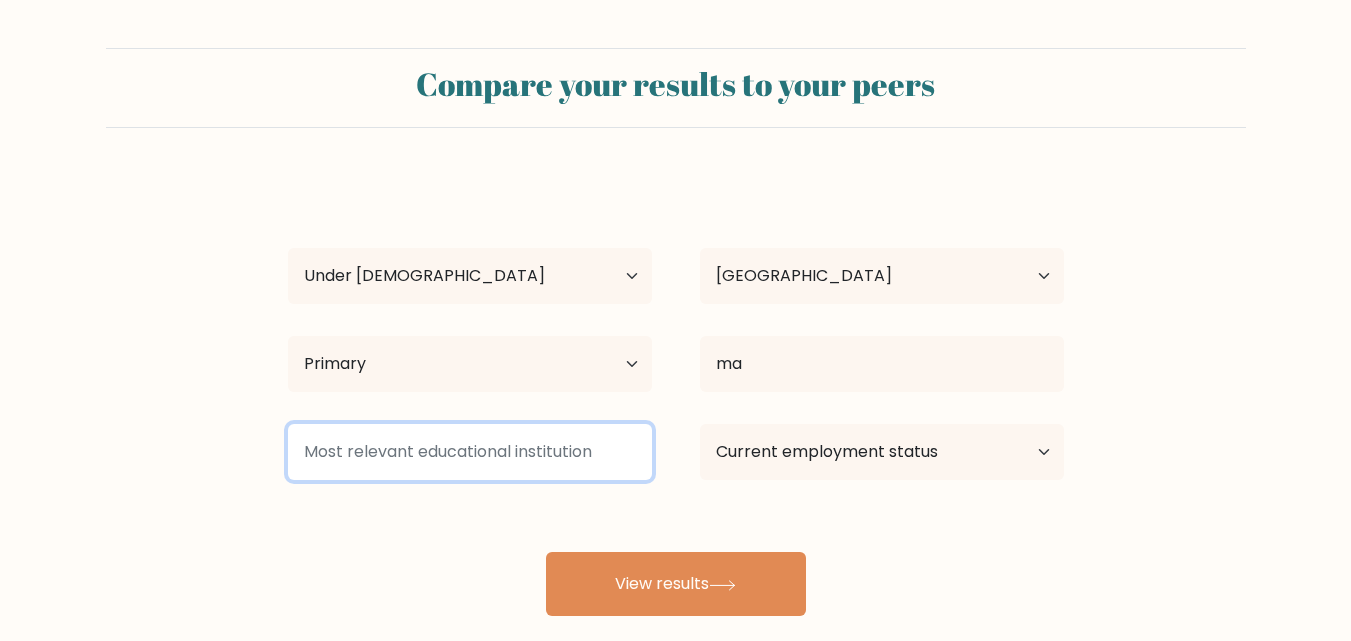 click at bounding box center (470, 452) 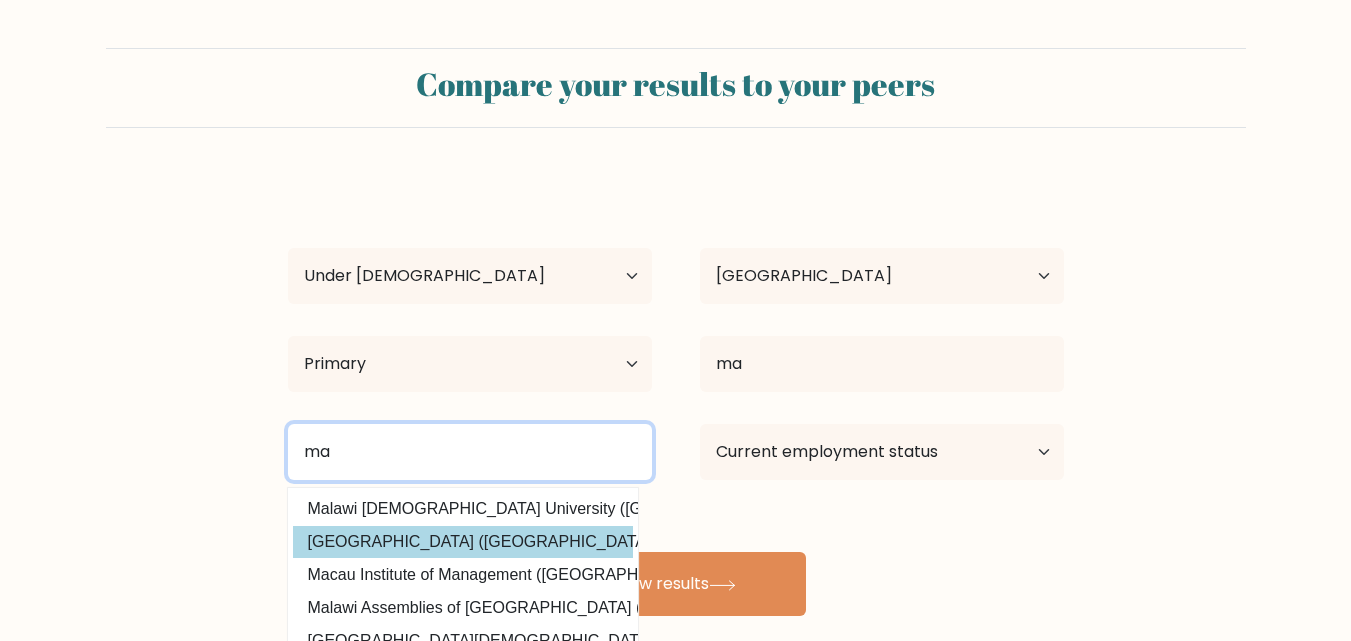 type on "m" 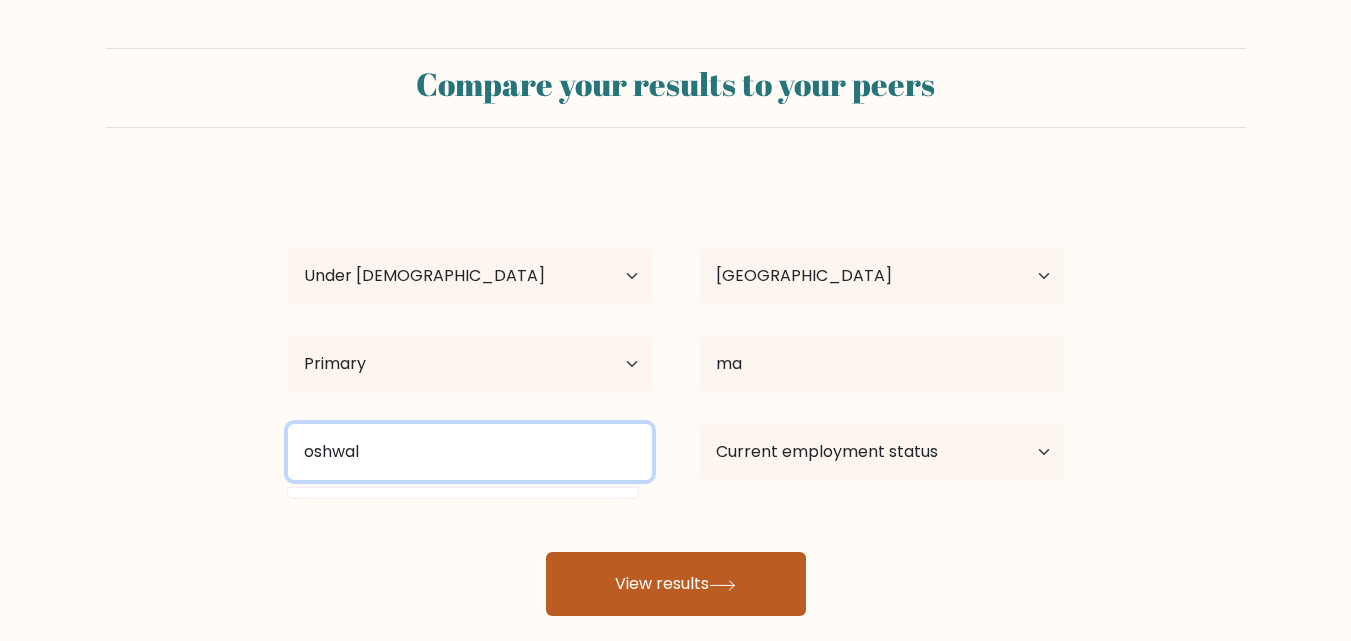 type on "oshwal" 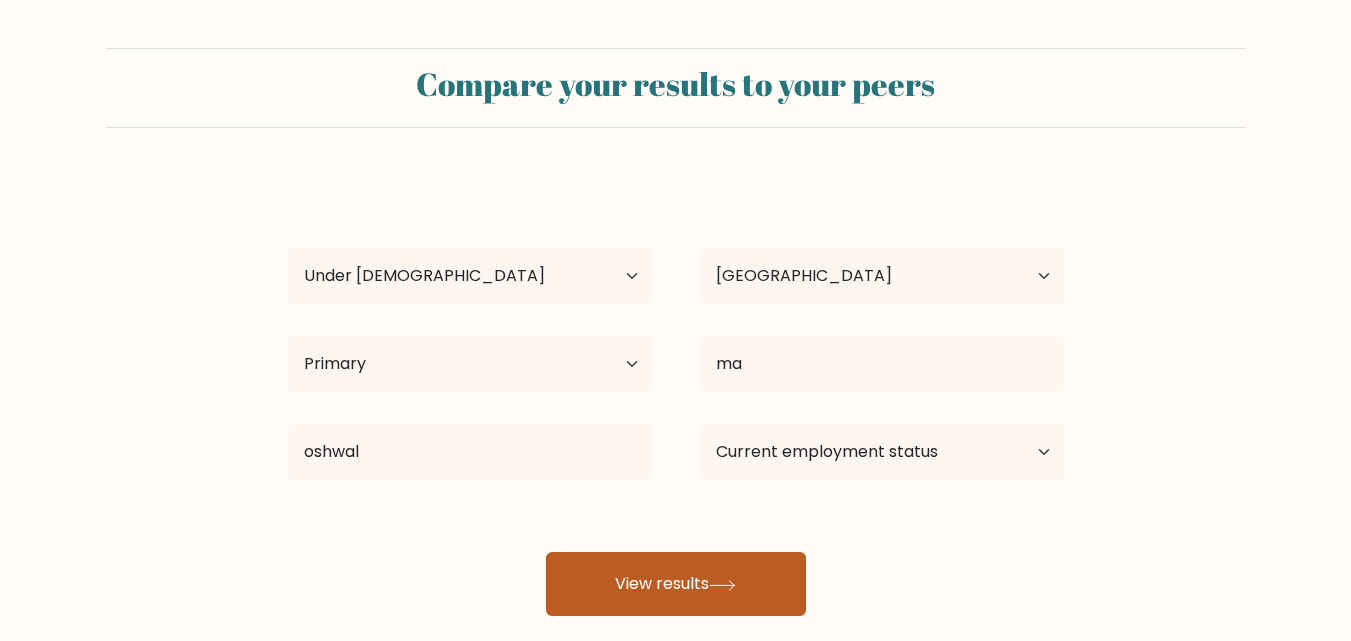 click on "View results" at bounding box center (676, 584) 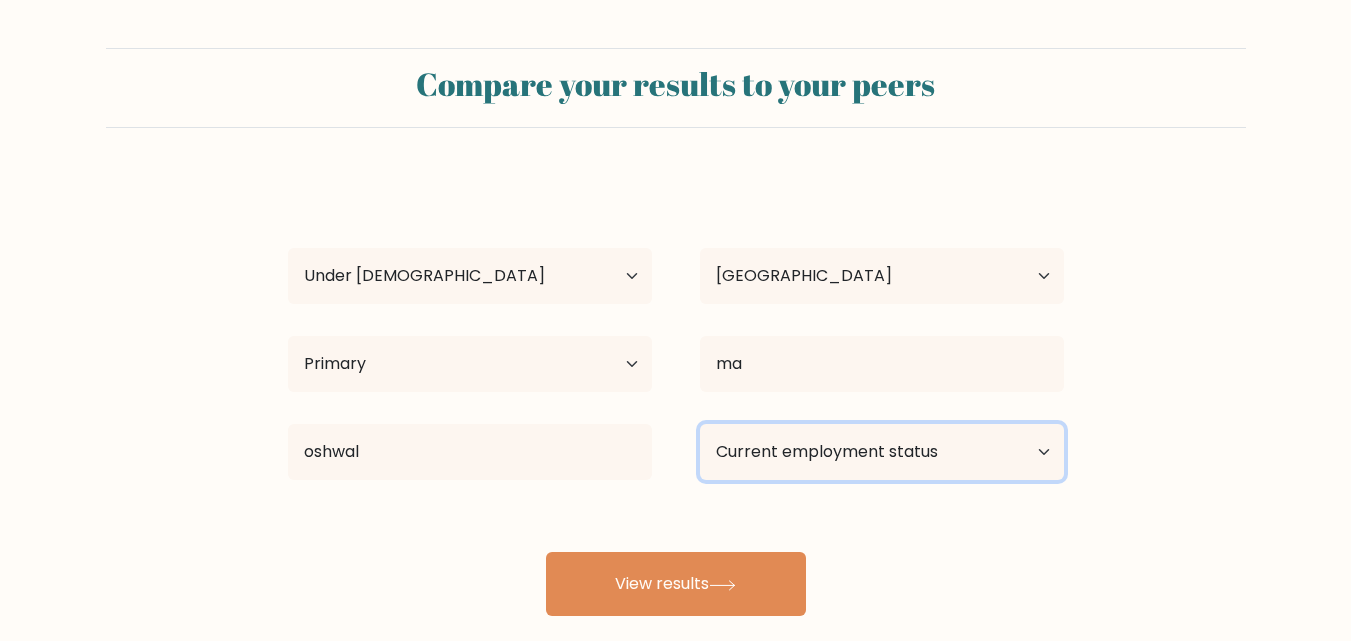click on "Current employment status
Employed
Student
Retired
Other / prefer not to answer" at bounding box center (882, 452) 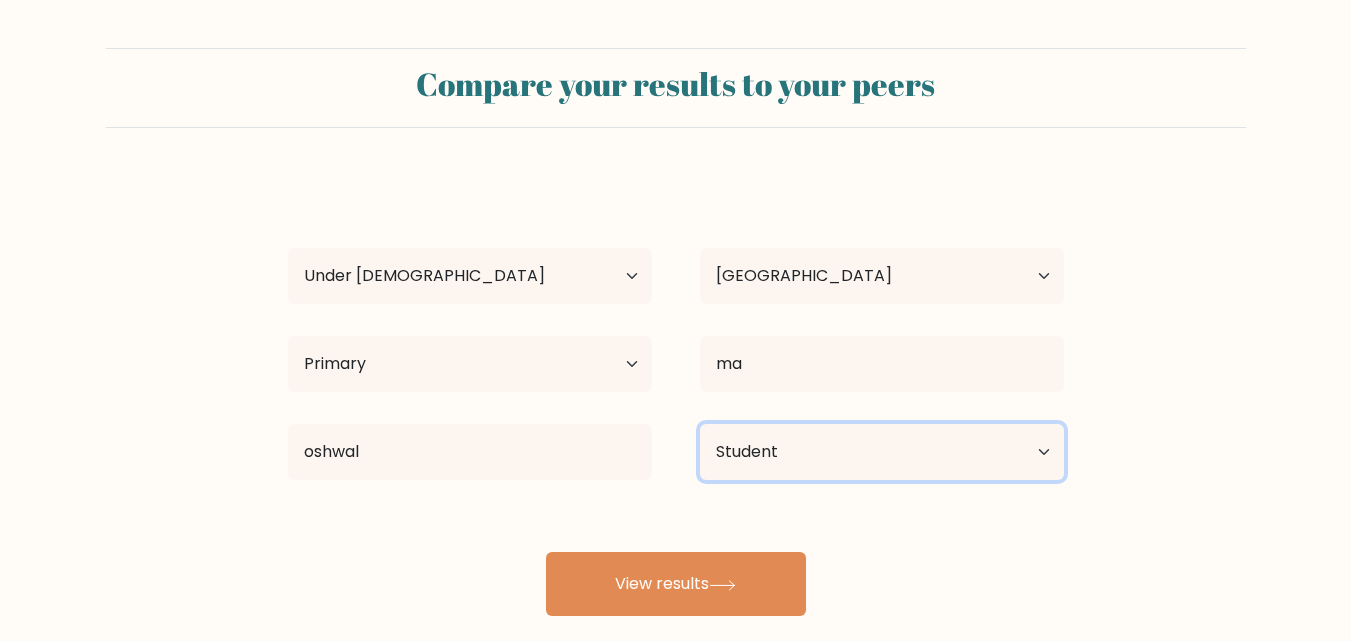 click on "Current employment status
Employed
Student
Retired
Other / prefer not to answer" at bounding box center (882, 452) 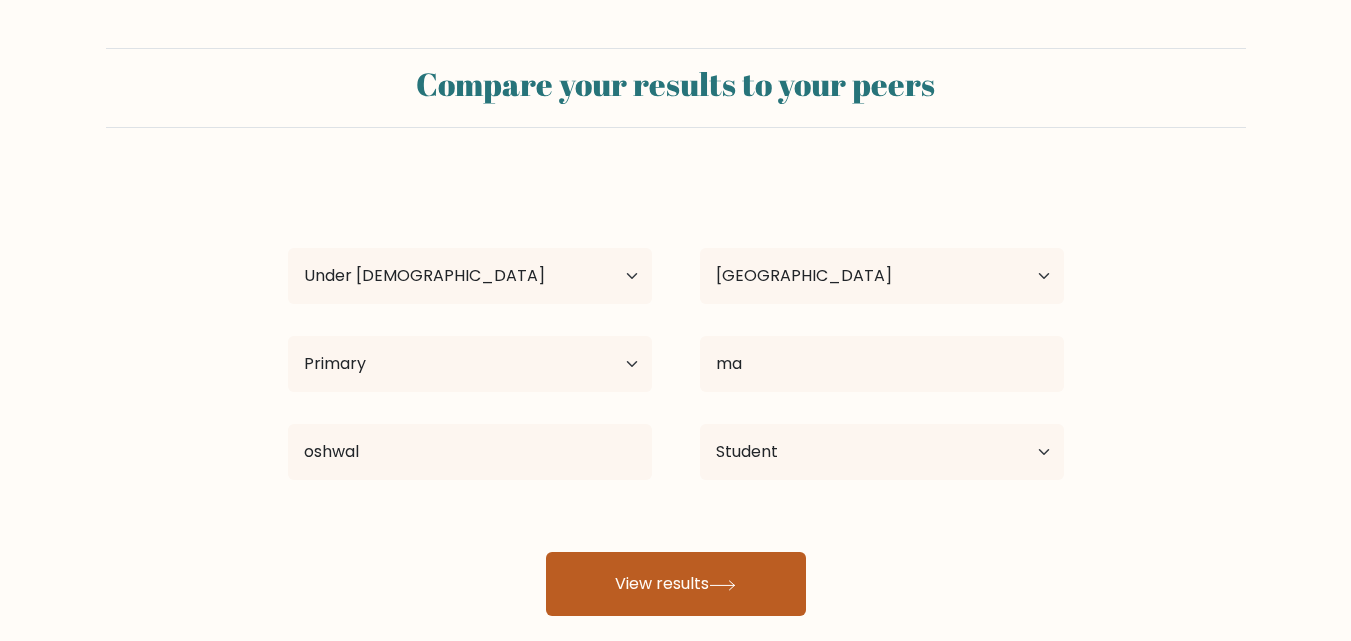 click on "View results" at bounding box center (676, 584) 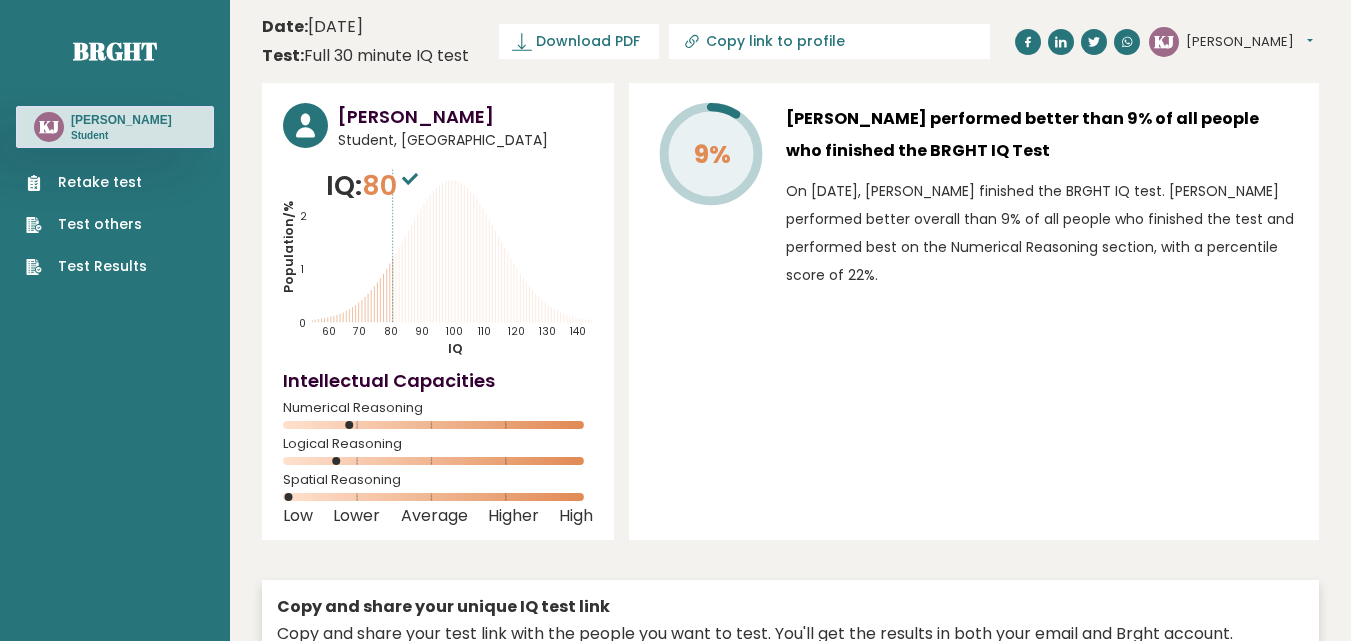 scroll, scrollTop: 0, scrollLeft: 0, axis: both 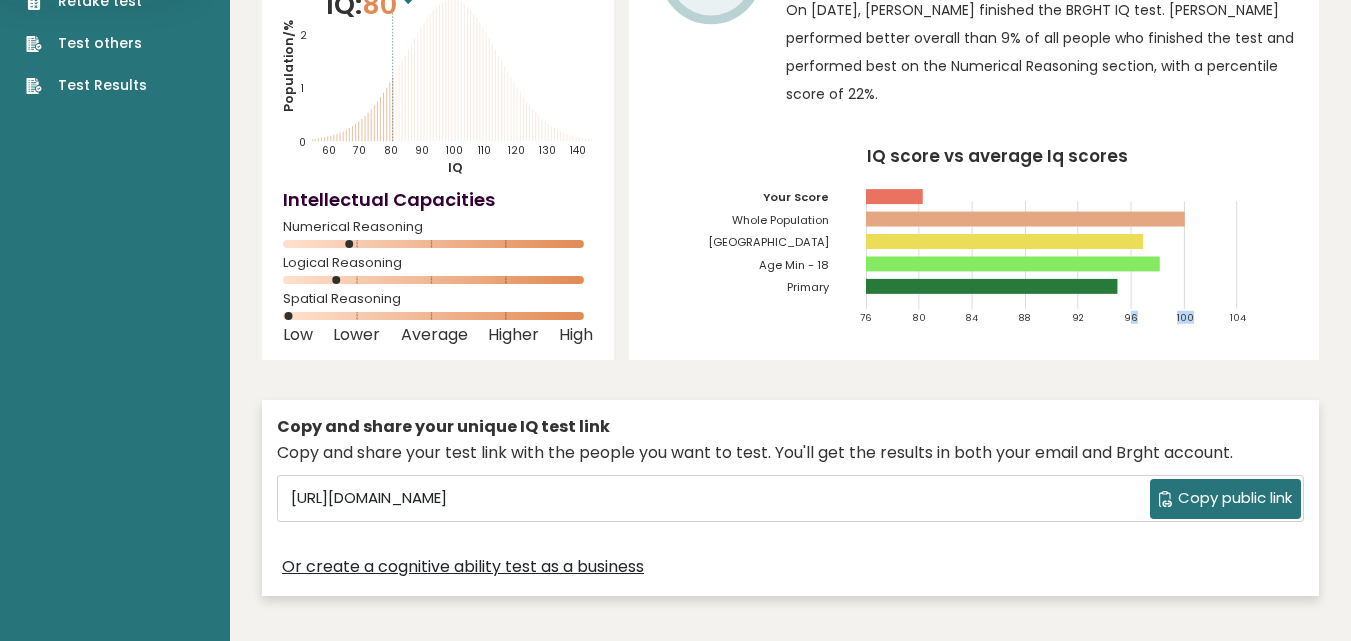 drag, startPoint x: 1130, startPoint y: 224, endPoint x: 1277, endPoint y: 153, distance: 163.24828 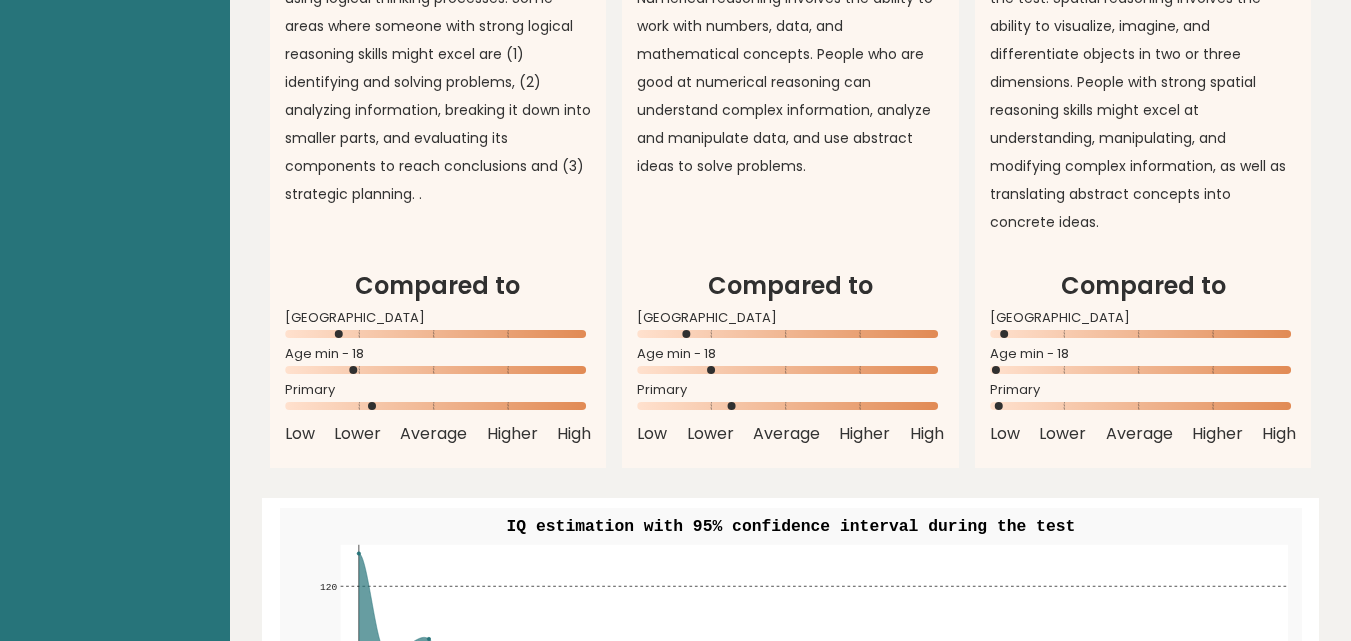 scroll, scrollTop: 1914, scrollLeft: 0, axis: vertical 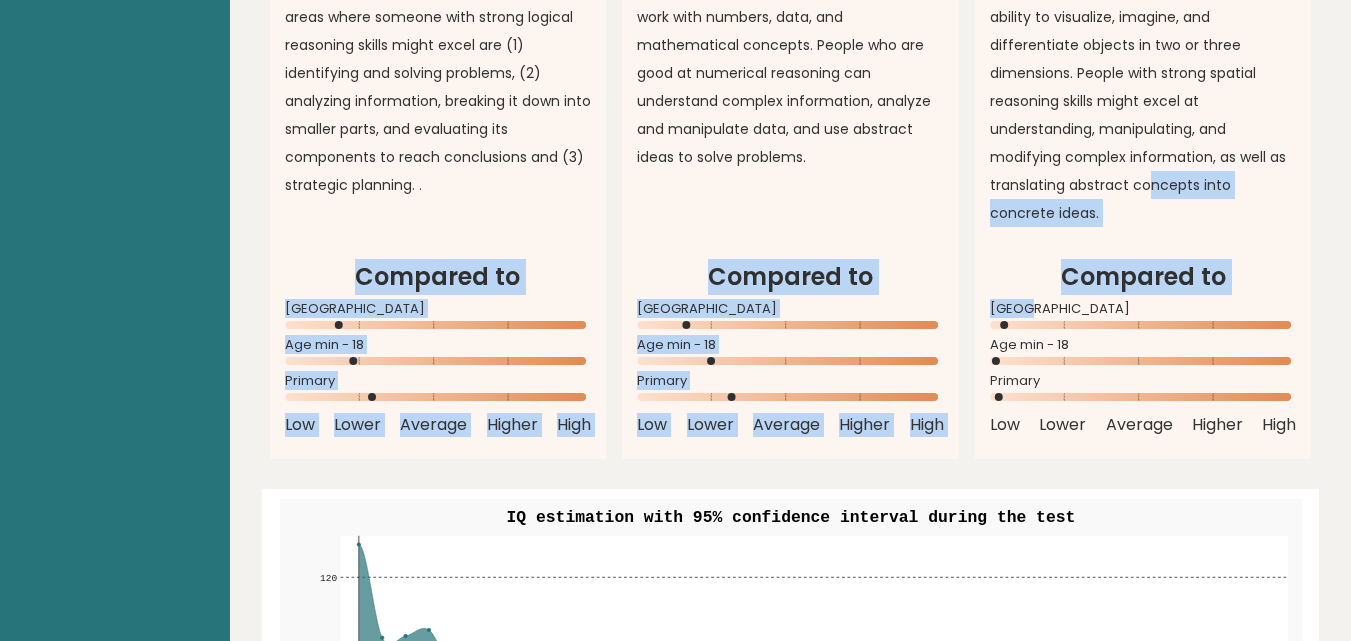 drag, startPoint x: 1326, startPoint y: 262, endPoint x: 1340, endPoint y: 142, distance: 120.8139 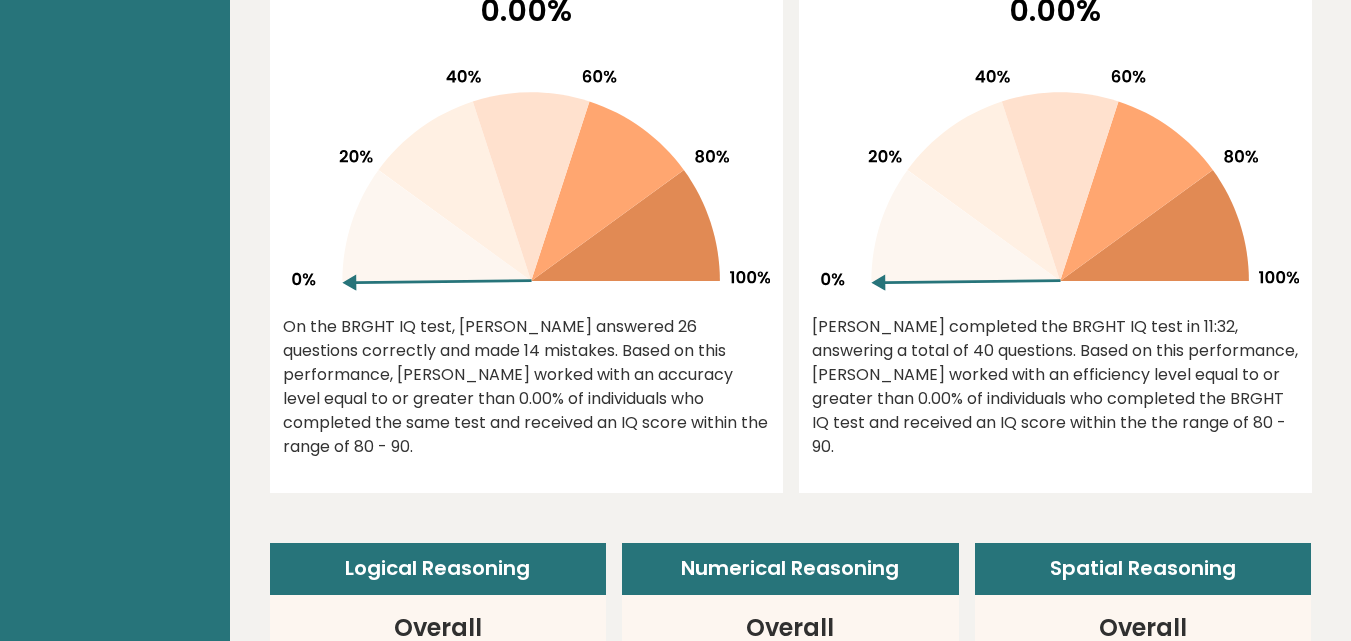 scroll, scrollTop: 895, scrollLeft: 0, axis: vertical 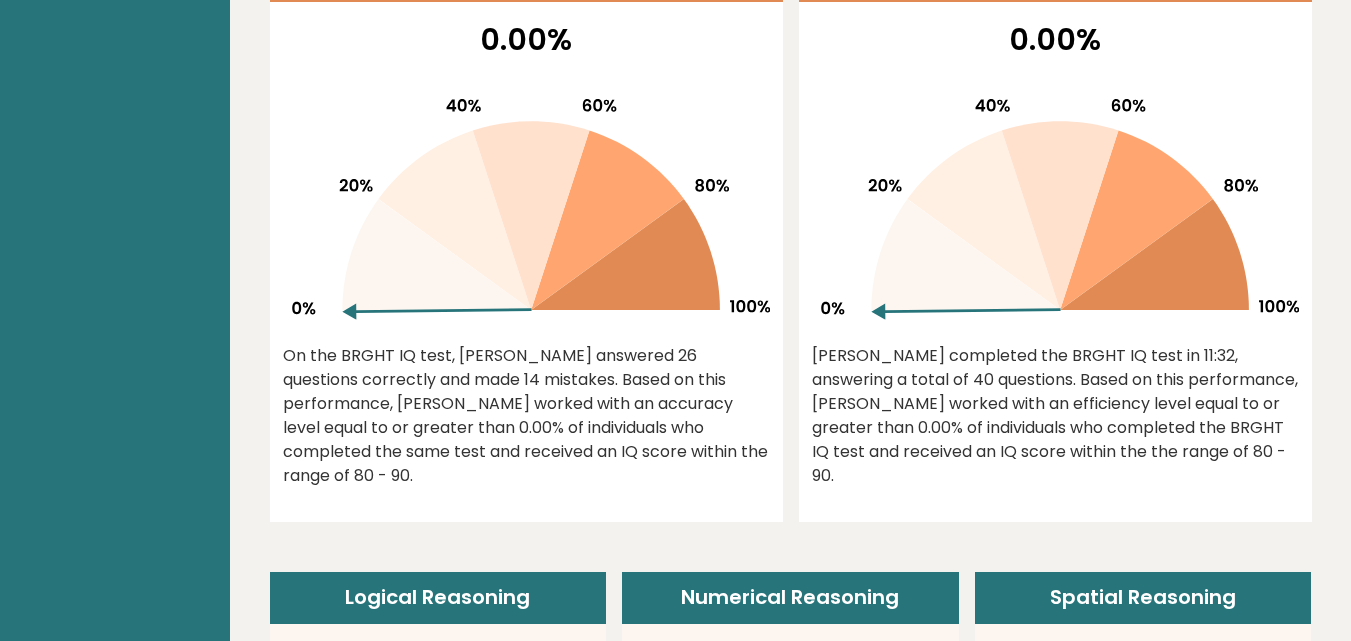 click on "Numerical Reasoning" at bounding box center (790, 598) 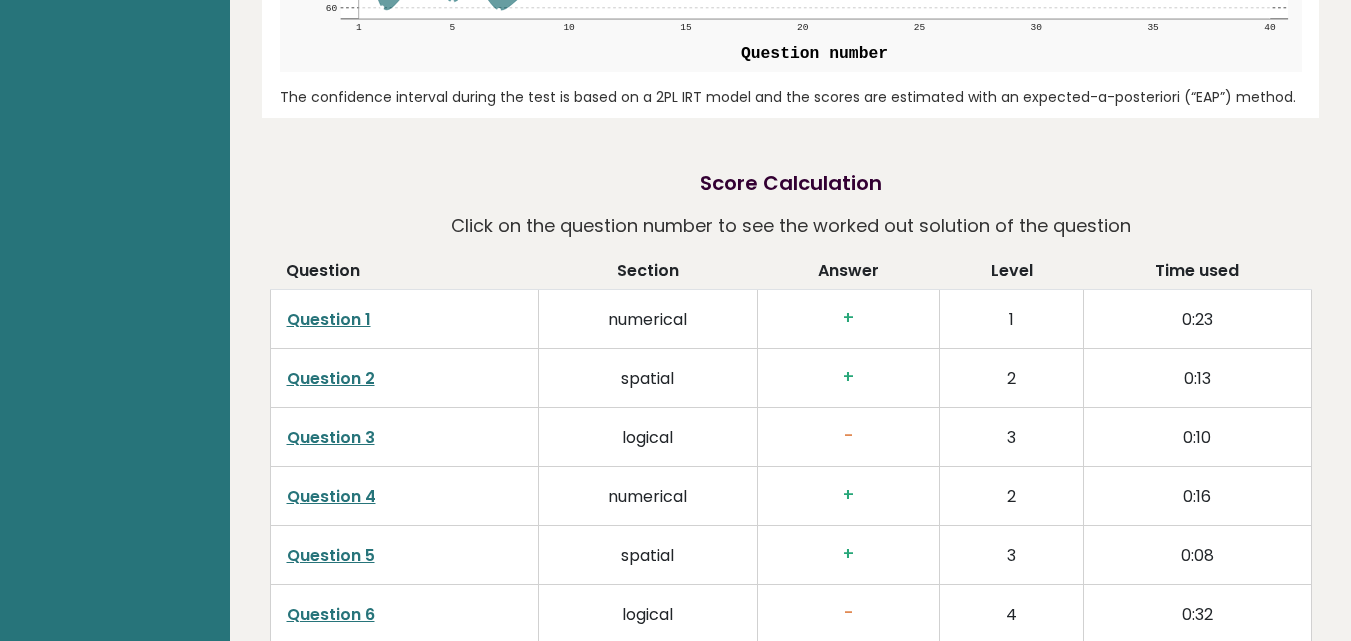 scroll, scrollTop: 2895, scrollLeft: 0, axis: vertical 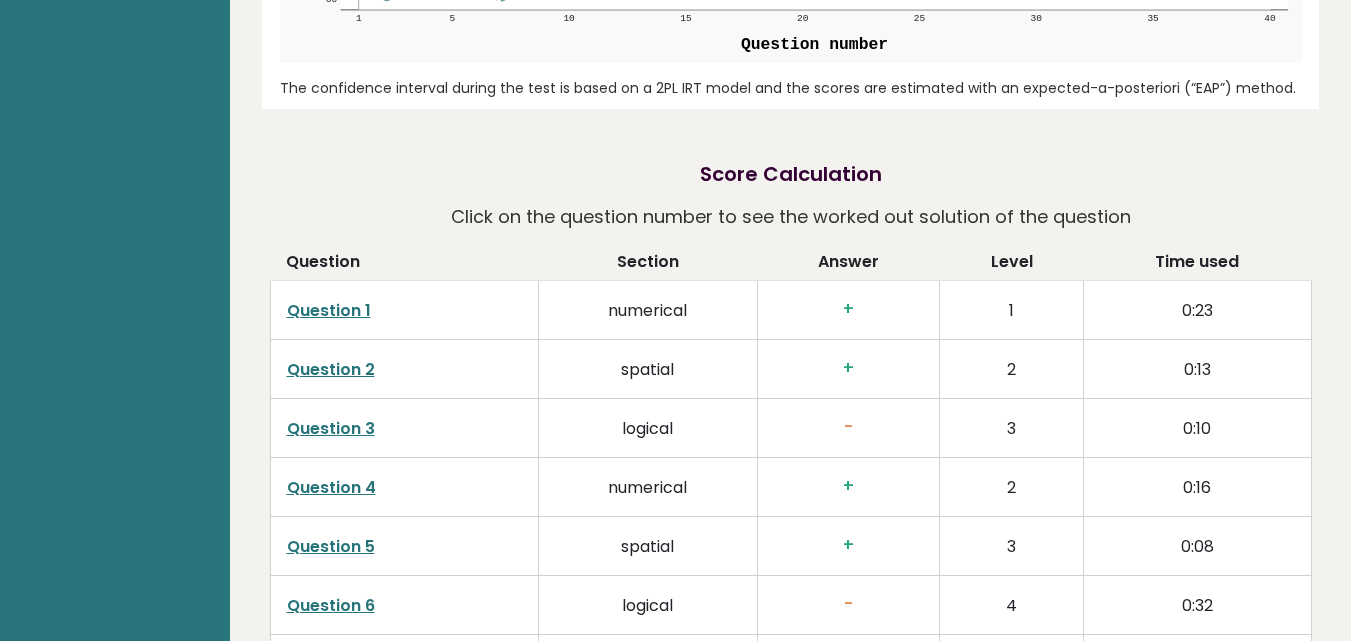 drag, startPoint x: 1324, startPoint y: 342, endPoint x: 1312, endPoint y: 359, distance: 20.808653 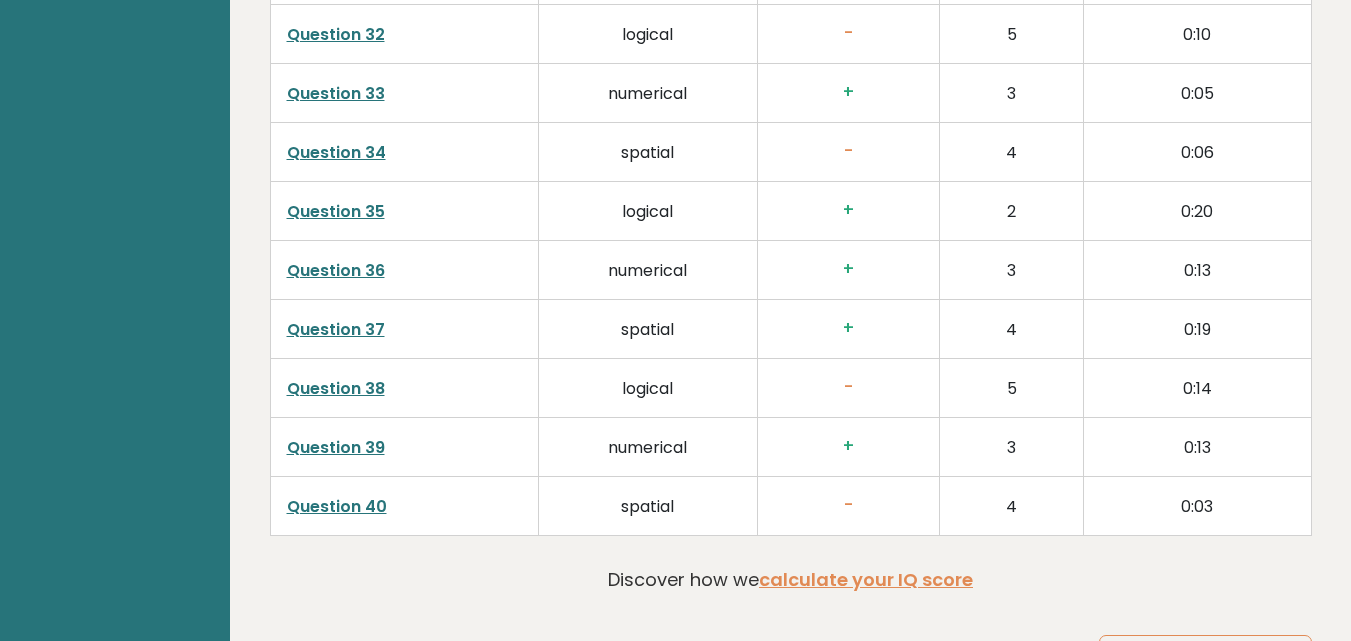 scroll, scrollTop: 5095, scrollLeft: 0, axis: vertical 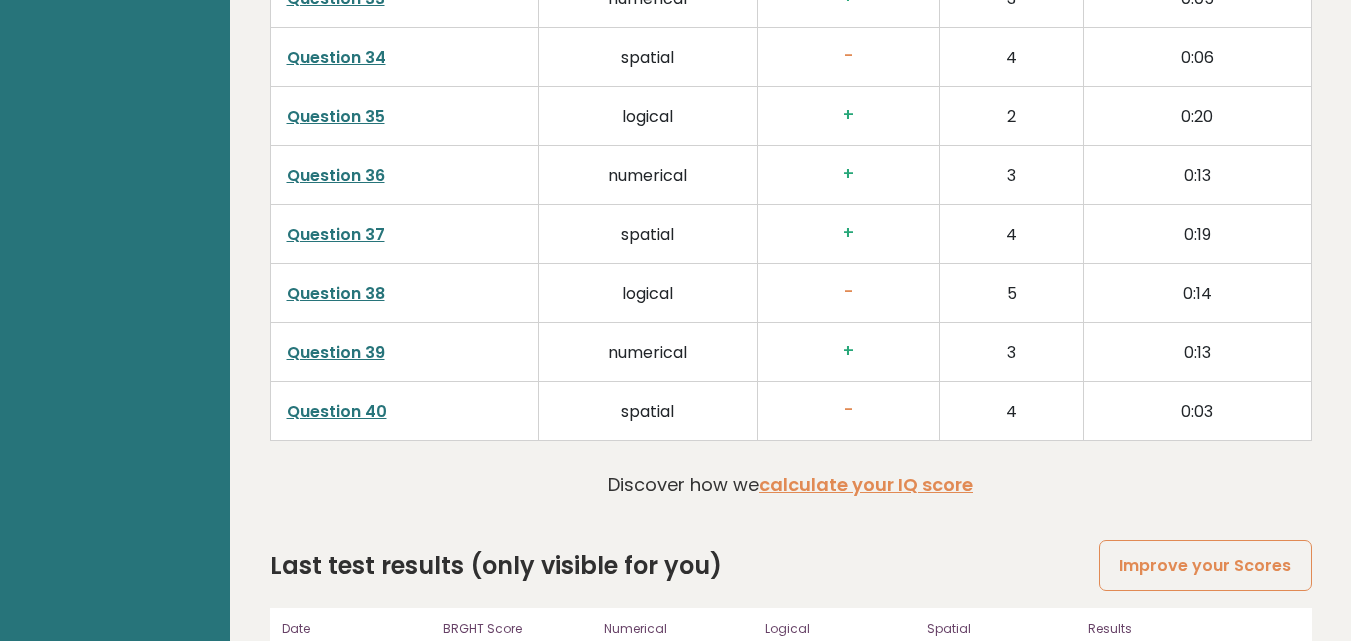 drag, startPoint x: 1324, startPoint y: 612, endPoint x: 1302, endPoint y: 642, distance: 37.202152 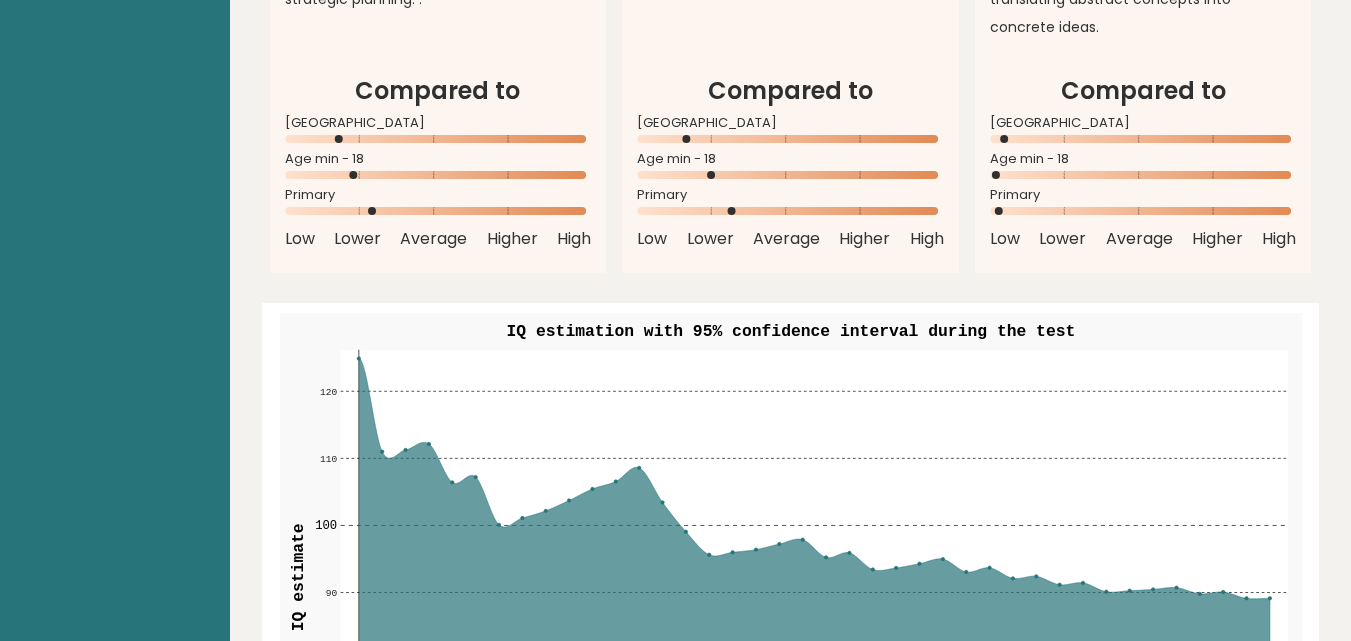 scroll, scrollTop: 1433, scrollLeft: 0, axis: vertical 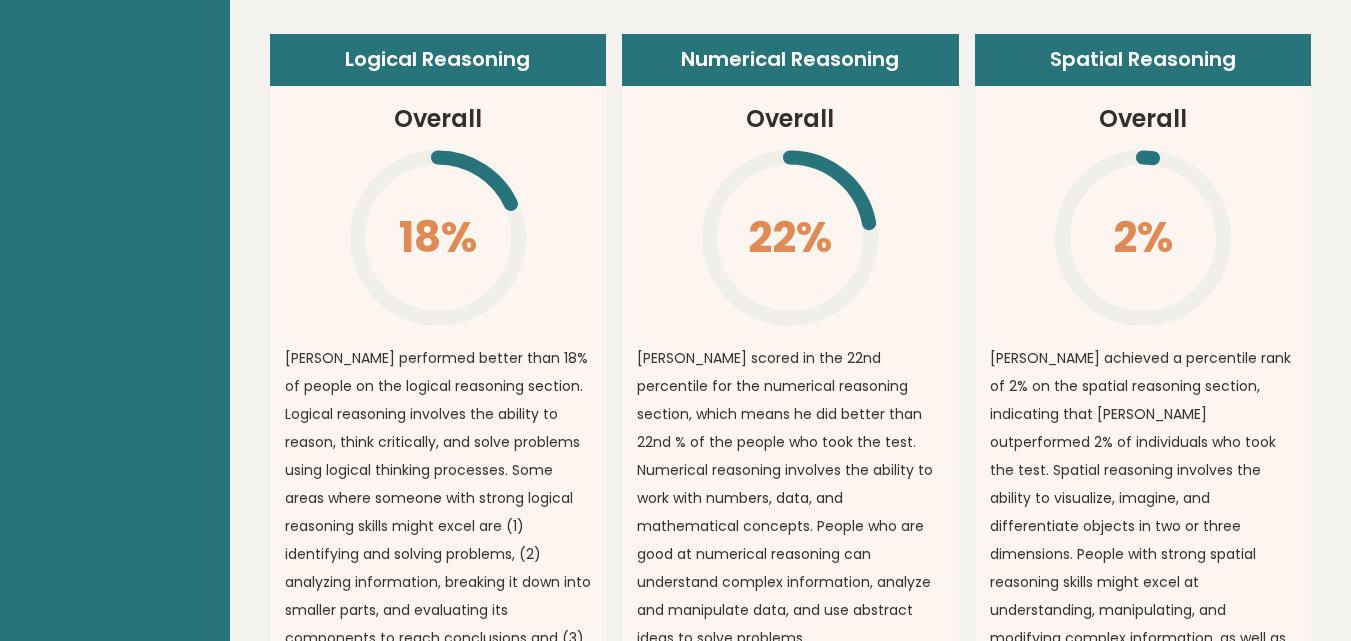 drag, startPoint x: 1086, startPoint y: 48, endPoint x: 1262, endPoint y: 298, distance: 305.73846 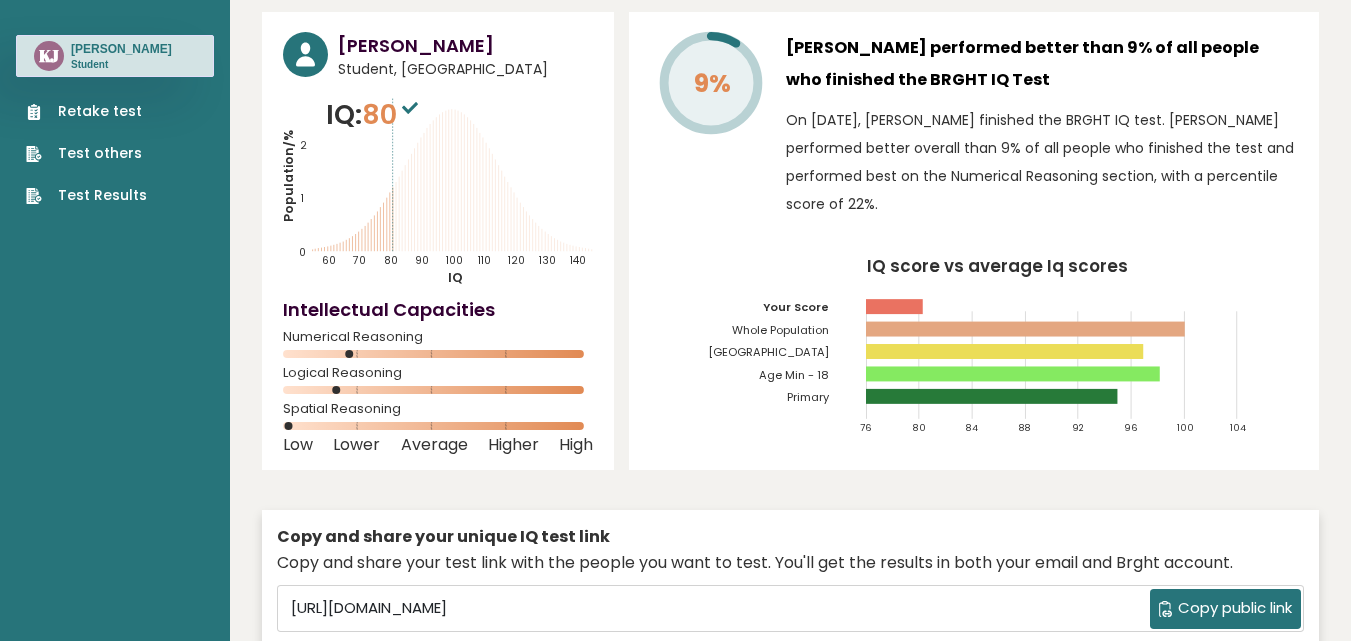 scroll, scrollTop: 0, scrollLeft: 0, axis: both 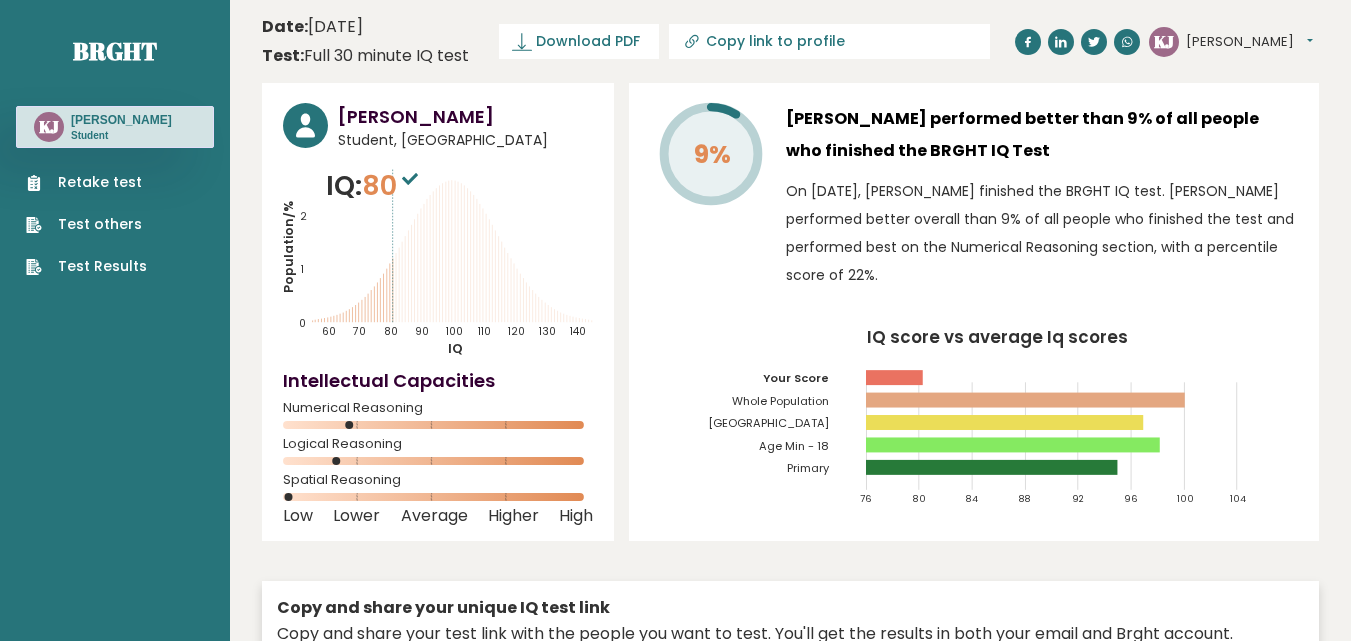 click on "Download PDF" at bounding box center [588, 41] 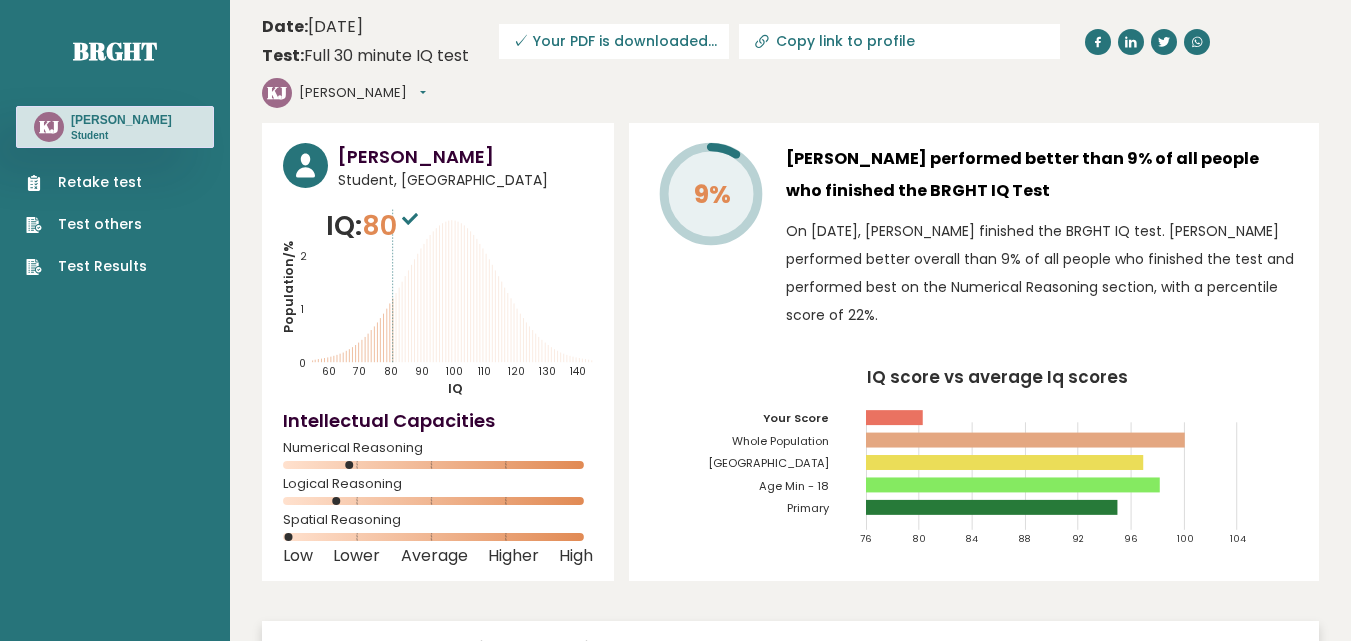 click on "KJ
Kim
Dashboard
Profile
Settings
Logout" at bounding box center [347, 93] 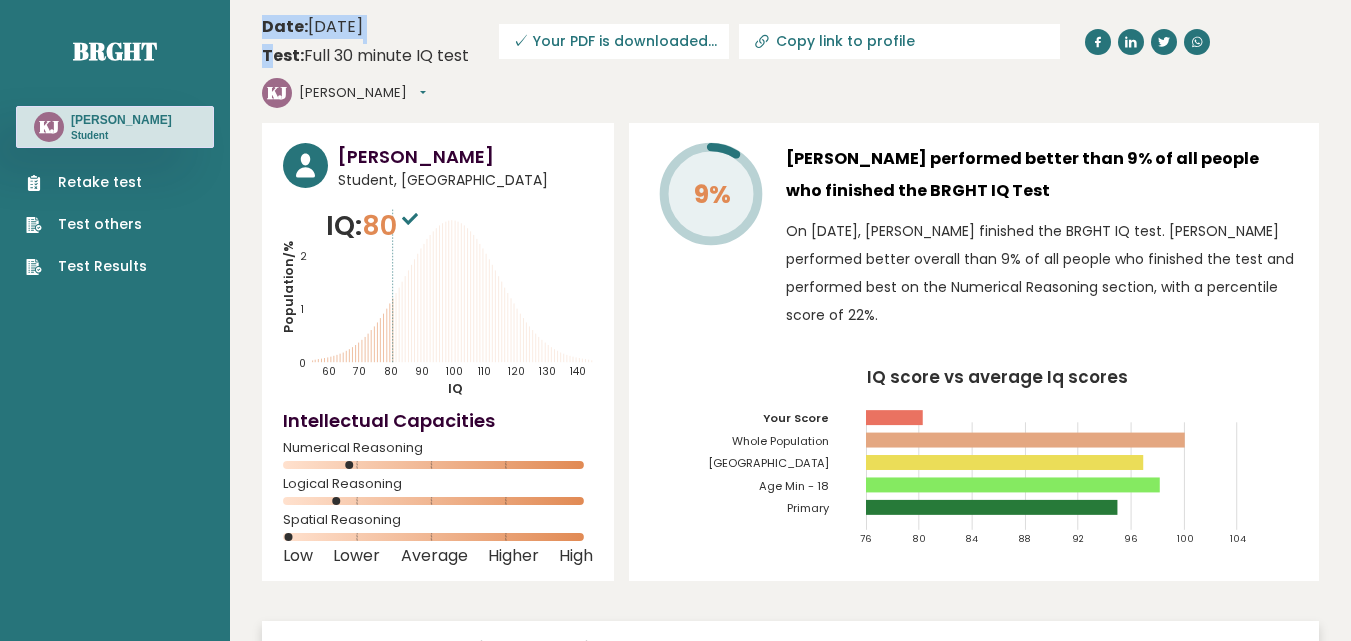 drag, startPoint x: 273, startPoint y: 64, endPoint x: 974, endPoint y: -87, distance: 717.0788 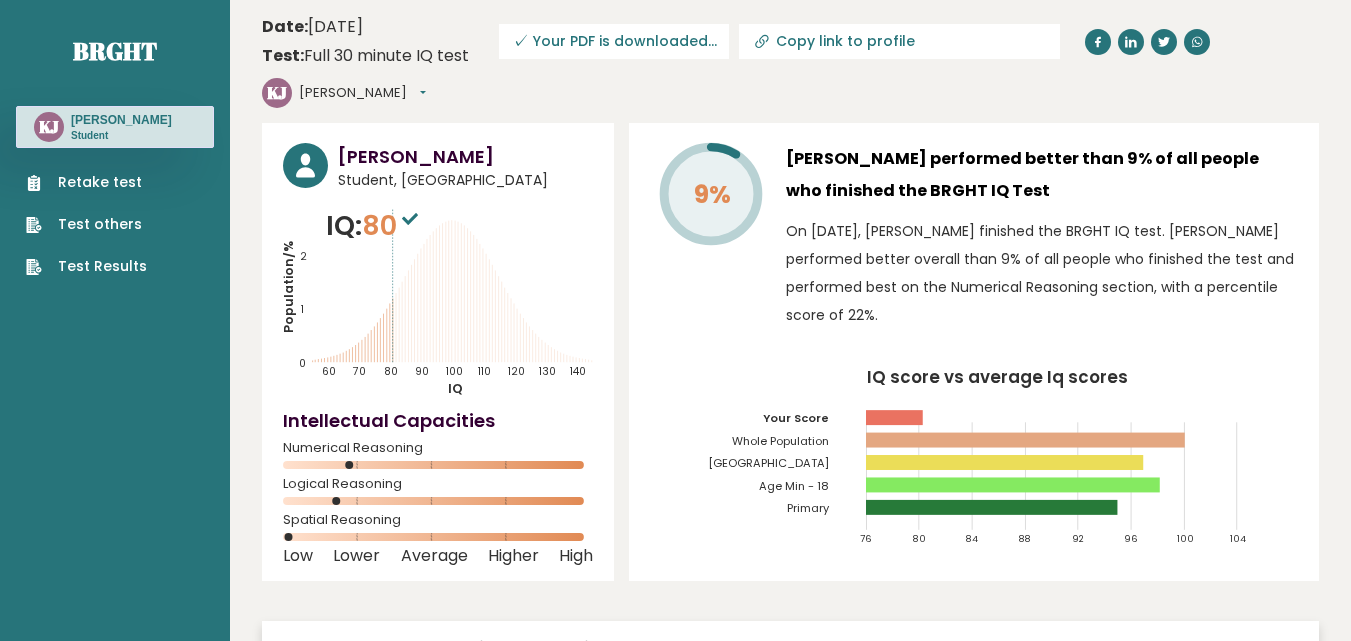 click on "Retake test
Test others
Test Results" at bounding box center (86, 224) 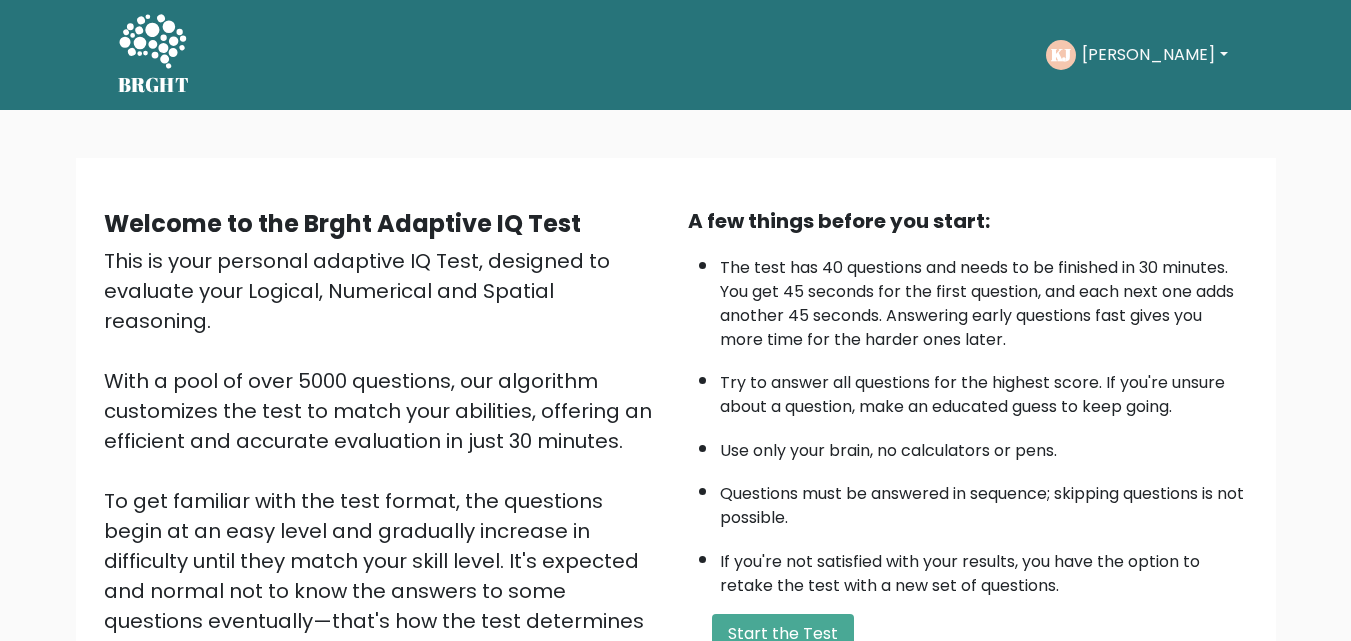 scroll, scrollTop: 0, scrollLeft: 0, axis: both 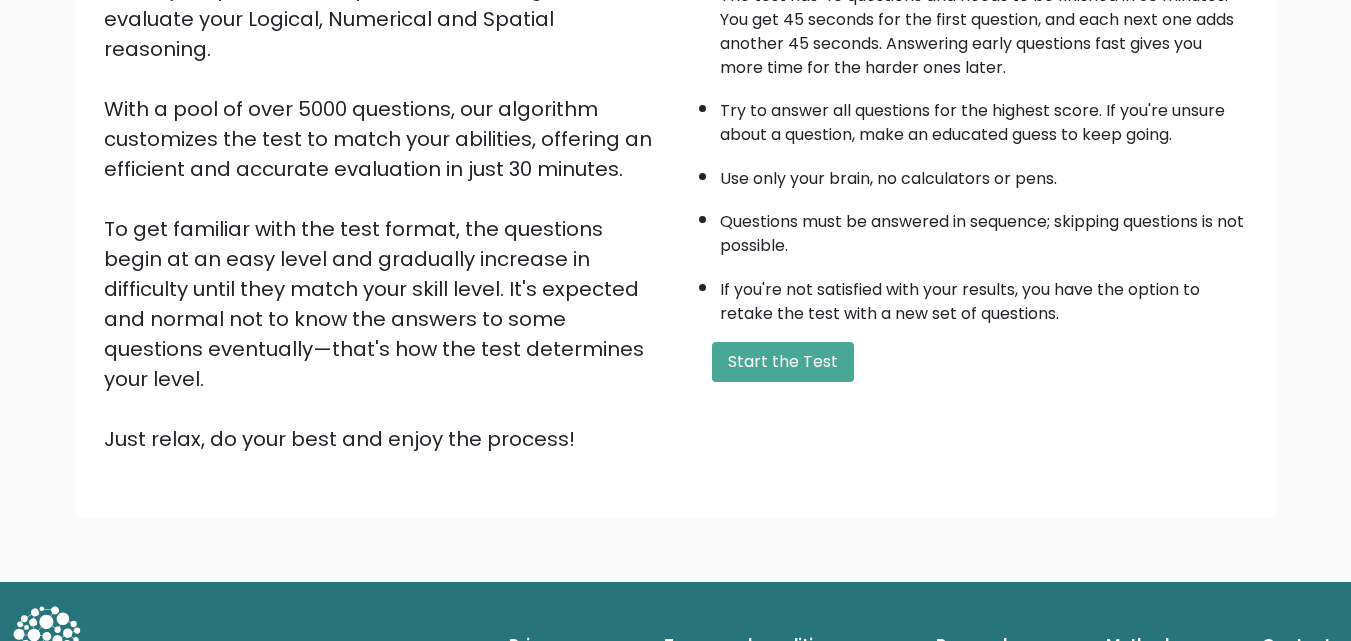 drag, startPoint x: 1331, startPoint y: 431, endPoint x: 1328, endPoint y: 421, distance: 10.440307 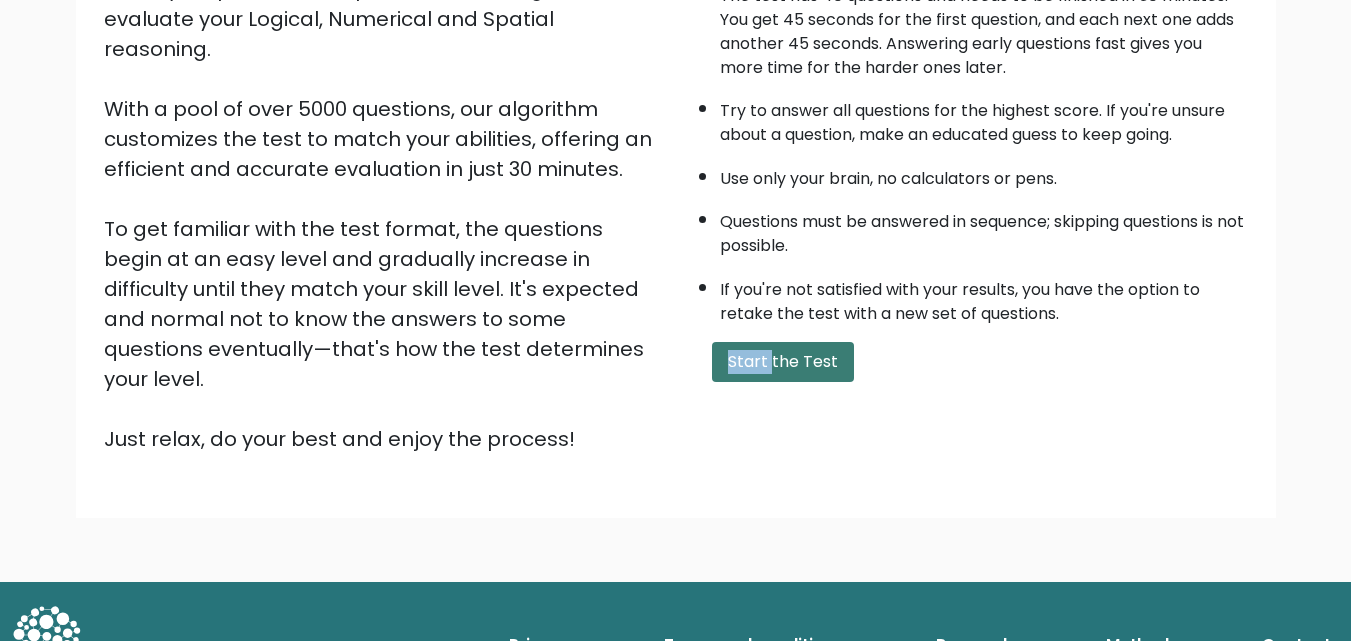 drag, startPoint x: 843, startPoint y: 339, endPoint x: 764, endPoint y: 372, distance: 85.61542 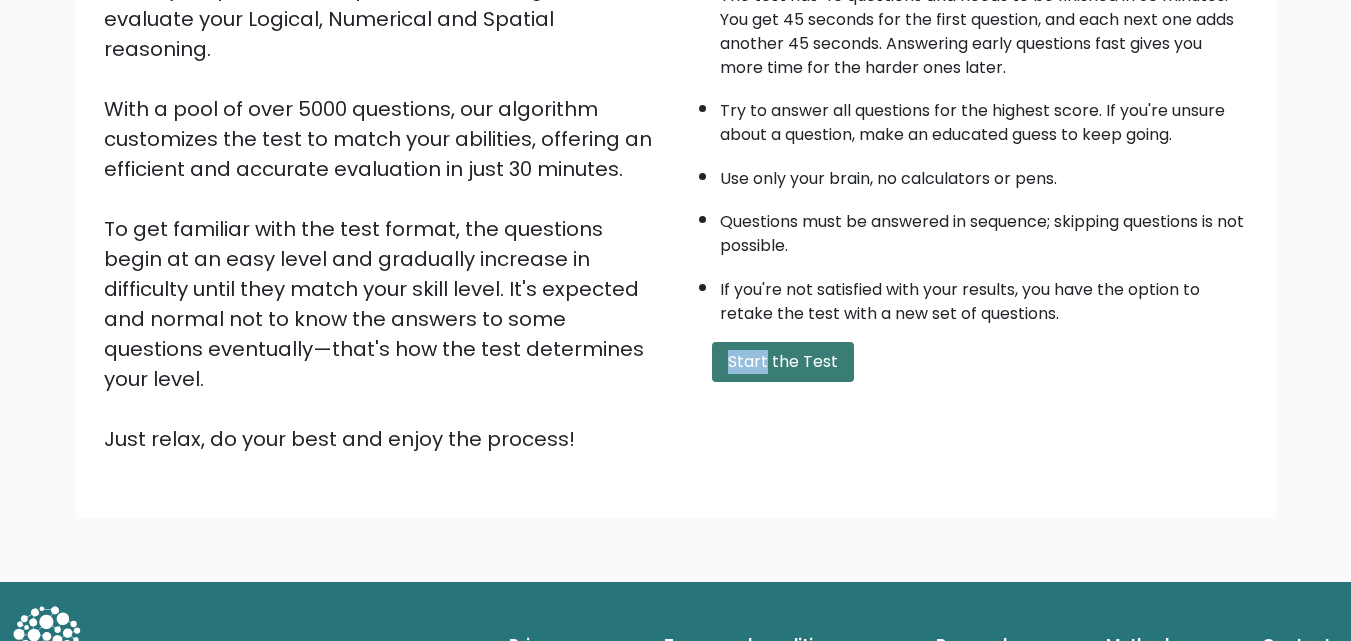 click on "Start the Test" at bounding box center [783, 362] 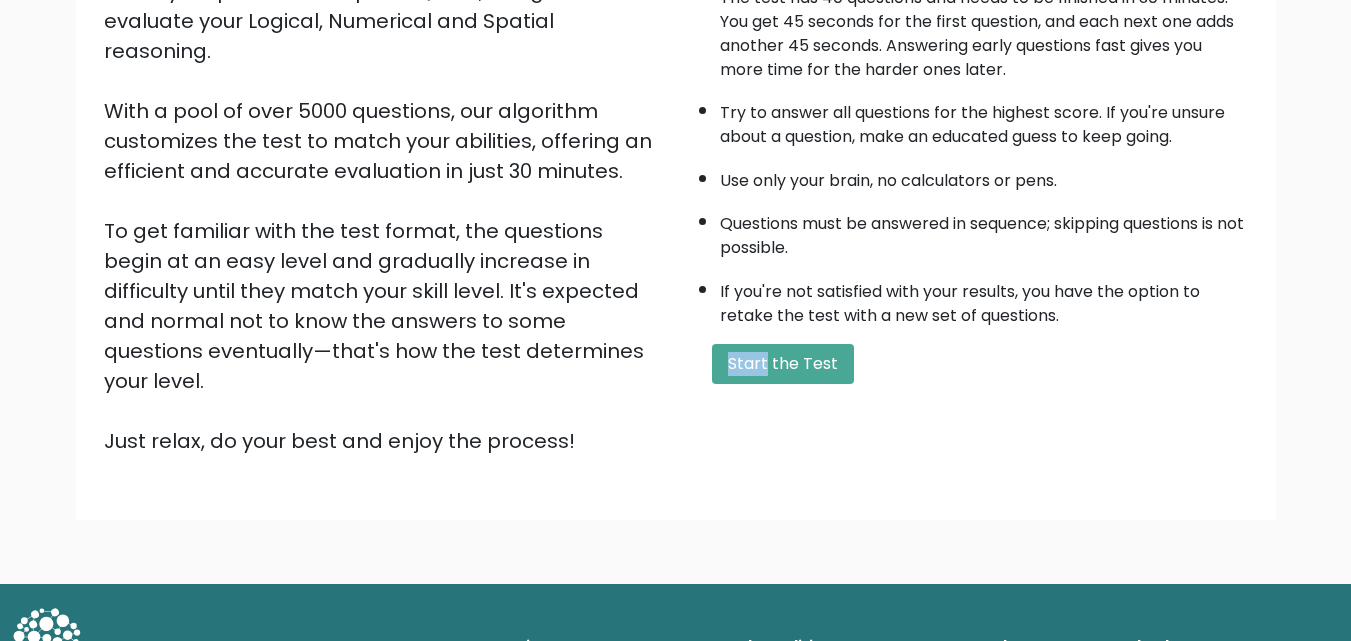 scroll, scrollTop: 275, scrollLeft: 0, axis: vertical 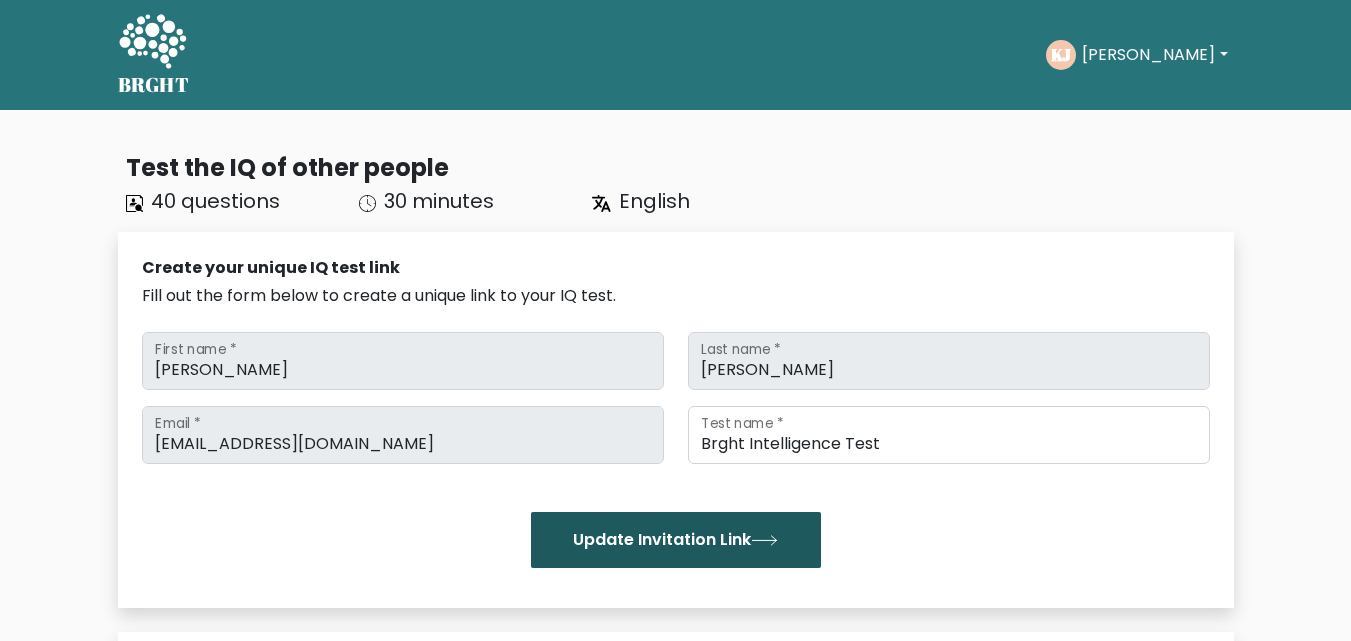 click on "Update Invitation Link" at bounding box center (676, 540) 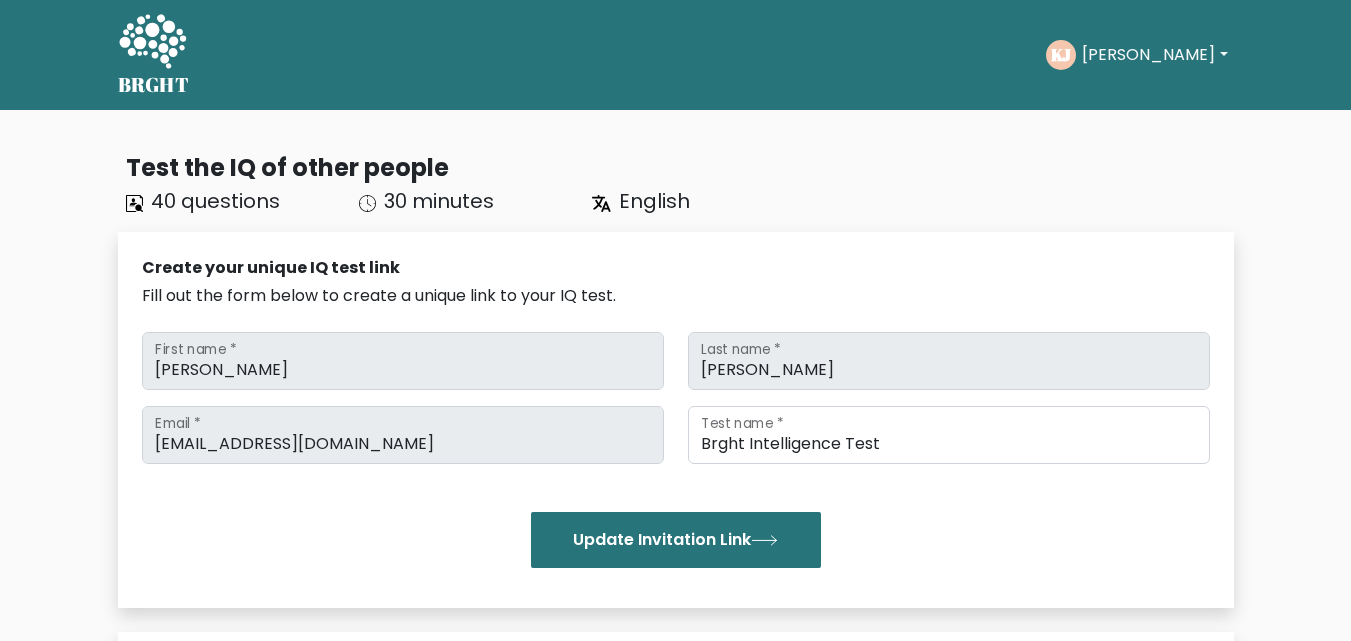 scroll, scrollTop: 0, scrollLeft: 0, axis: both 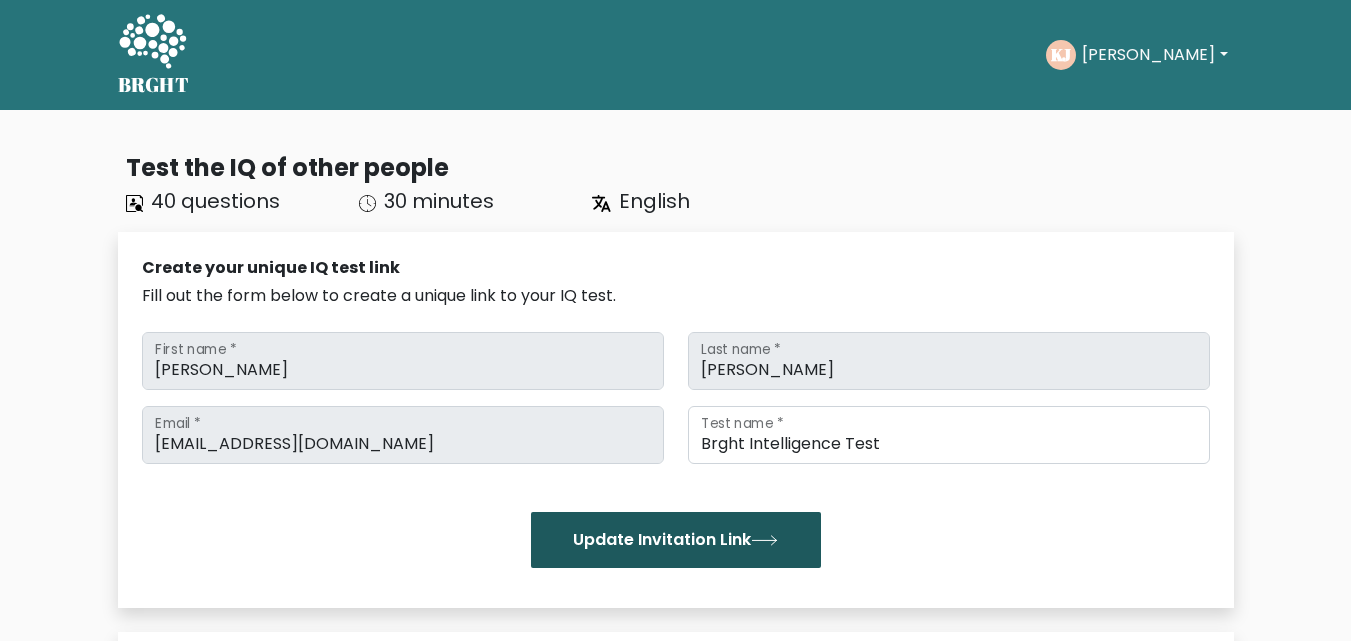 click on "Update Invitation Link" at bounding box center (676, 540) 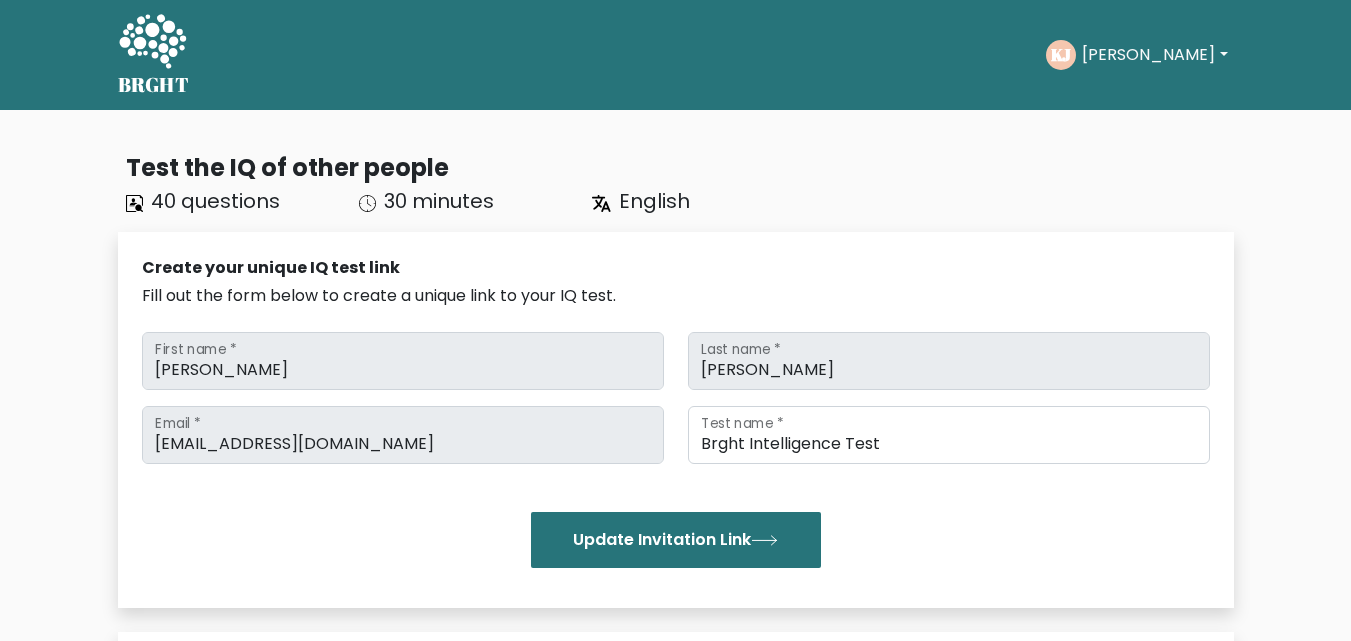 scroll, scrollTop: 0, scrollLeft: 0, axis: both 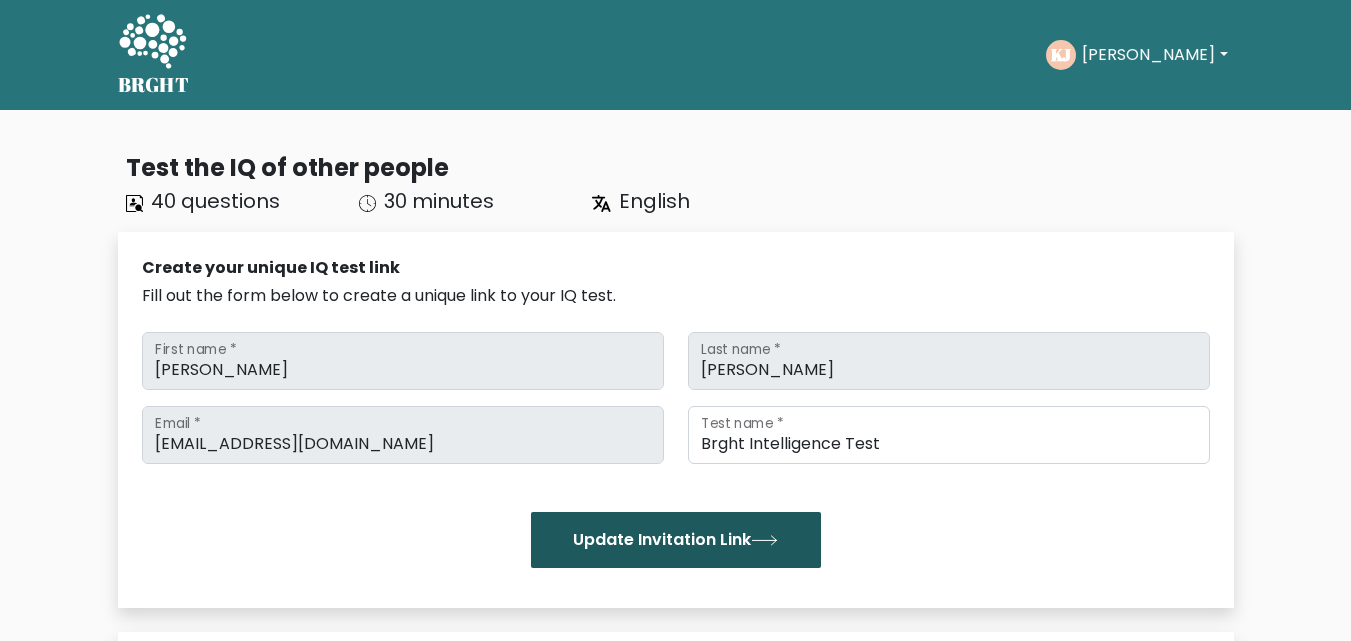 click on "Update Invitation Link" at bounding box center (676, 540) 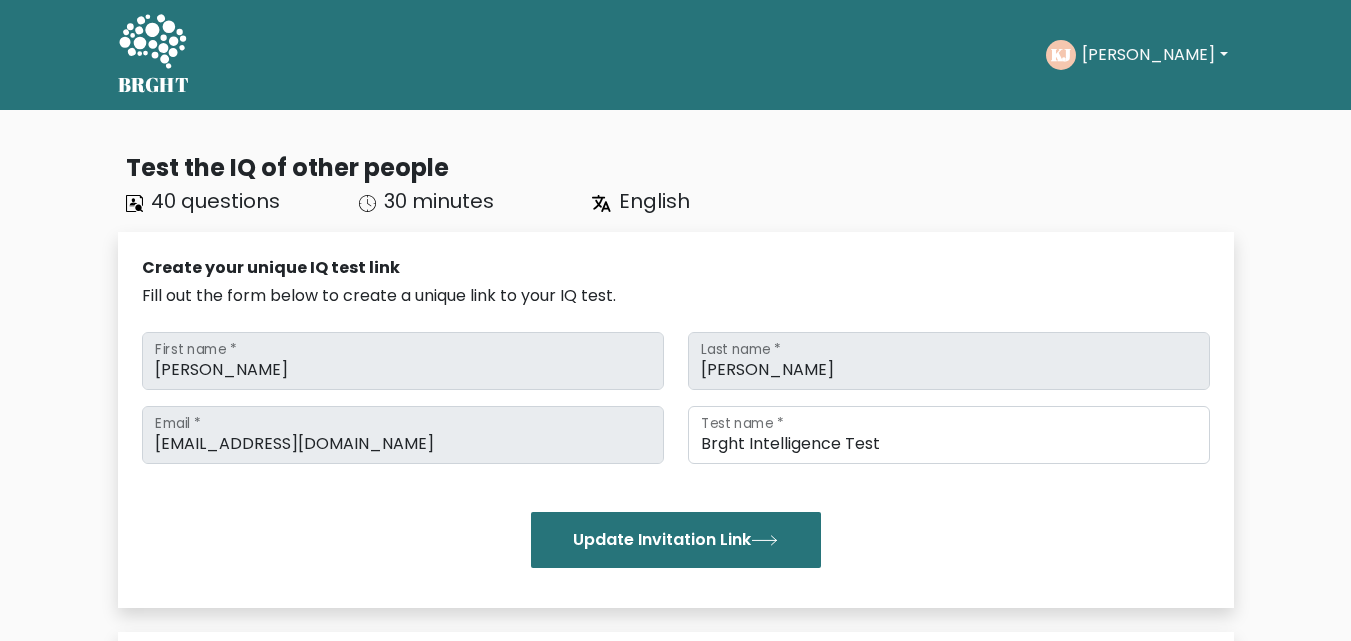 scroll, scrollTop: 0, scrollLeft: 0, axis: both 